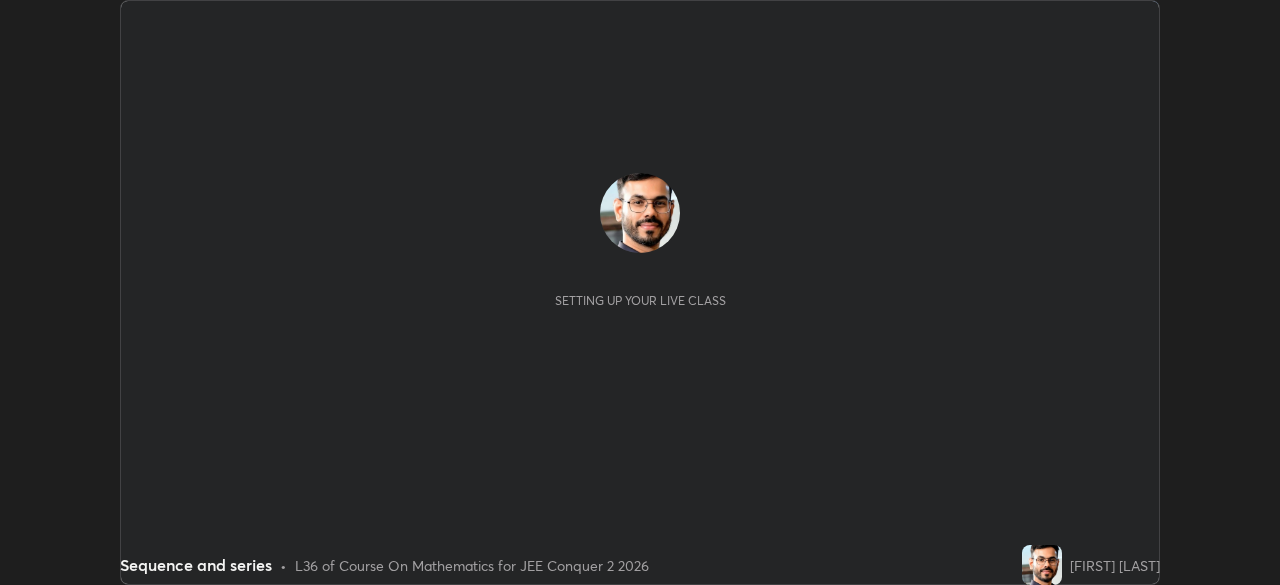 scroll, scrollTop: 0, scrollLeft: 0, axis: both 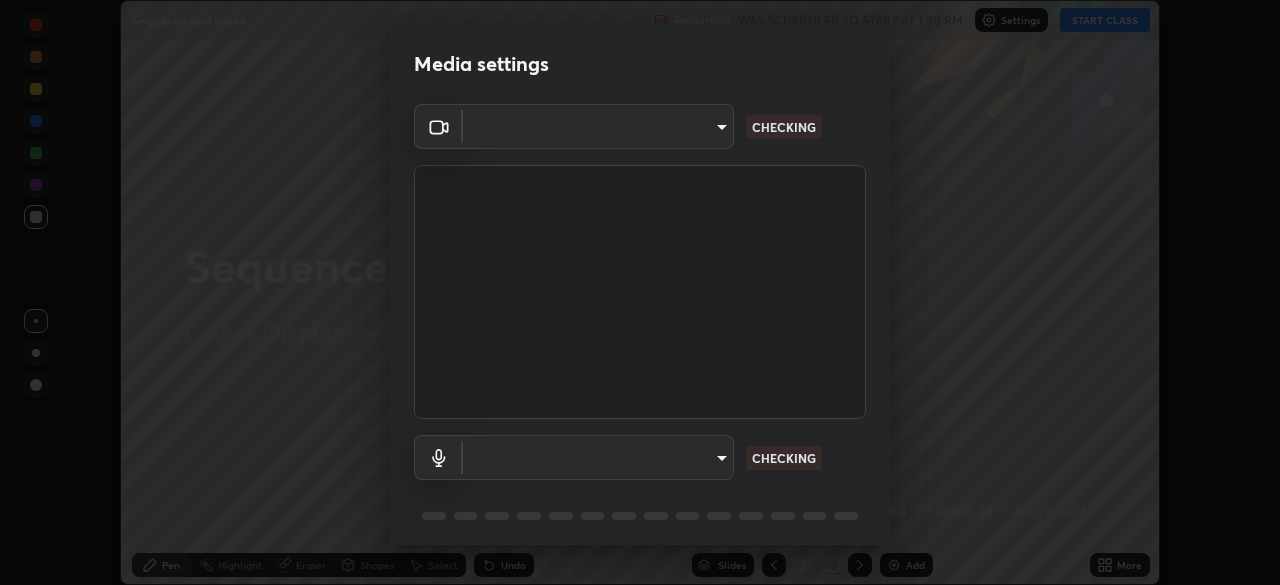 type on "ba13e312339ef8477216ddedc35df2f043033d031c8e6632ccfddaecbc9a7b0e" 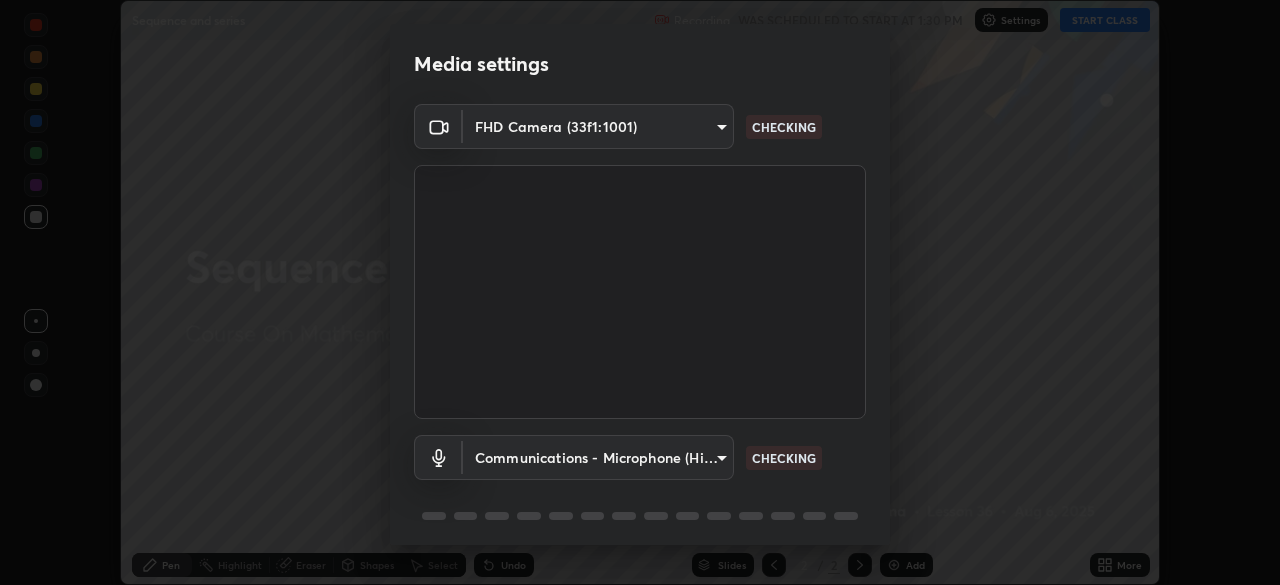 click on "Erase all Sequence and series Recording WAS SCHEDULED TO START AT  1:30 PM Settings START CLASS Setting up your live class Sequence and series • L36 of Course On Mathematics for JEE Conquer 2 2026 [FIRST] [LAST] Pen Highlight Eraser Shapes Select Undo Slides 2 / 2 Add More No doubts shared Encourage your learners to ask a doubt for better clarity Report an issue Reason for reporting Buffering Chat not working Audio - Video sync issue Educator video quality low ​ Attach an image Report Media settings FHD Camera (33f1:1001) ba13e312339ef8477216ddedc35df2f043033d031c8e6632ccfddaecbc9a7b0e CHECKING Communications - Microphone (High Definition Audio Device) communications CHECKING 1 / 5 Next" at bounding box center (640, 292) 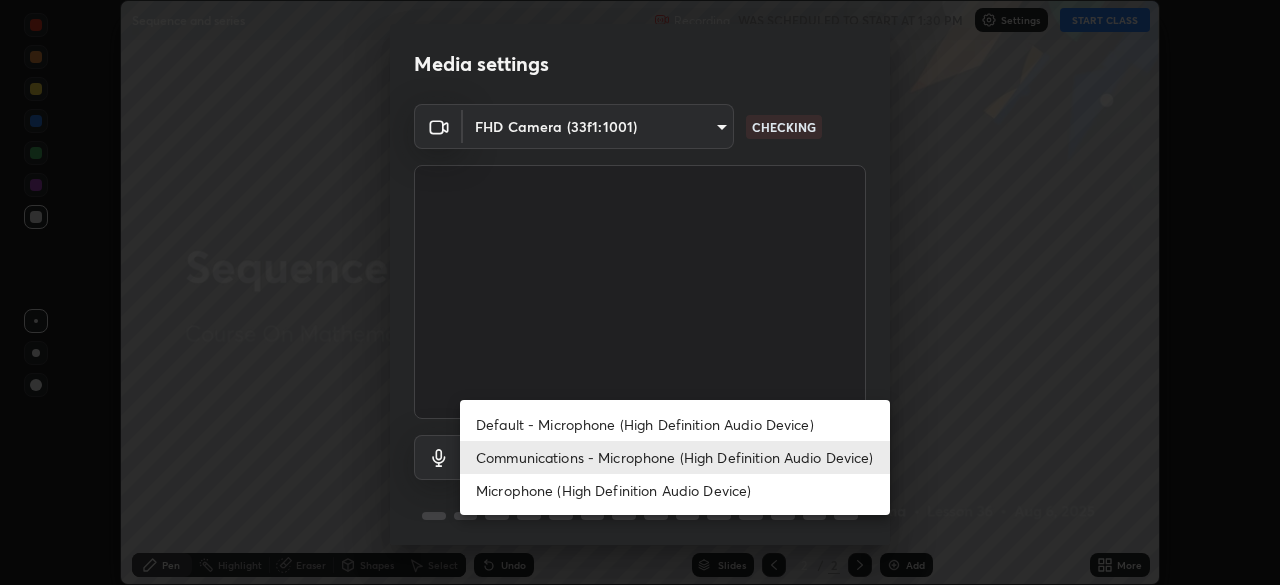 click on "Default - Microphone (High Definition Audio Device)" at bounding box center [675, 424] 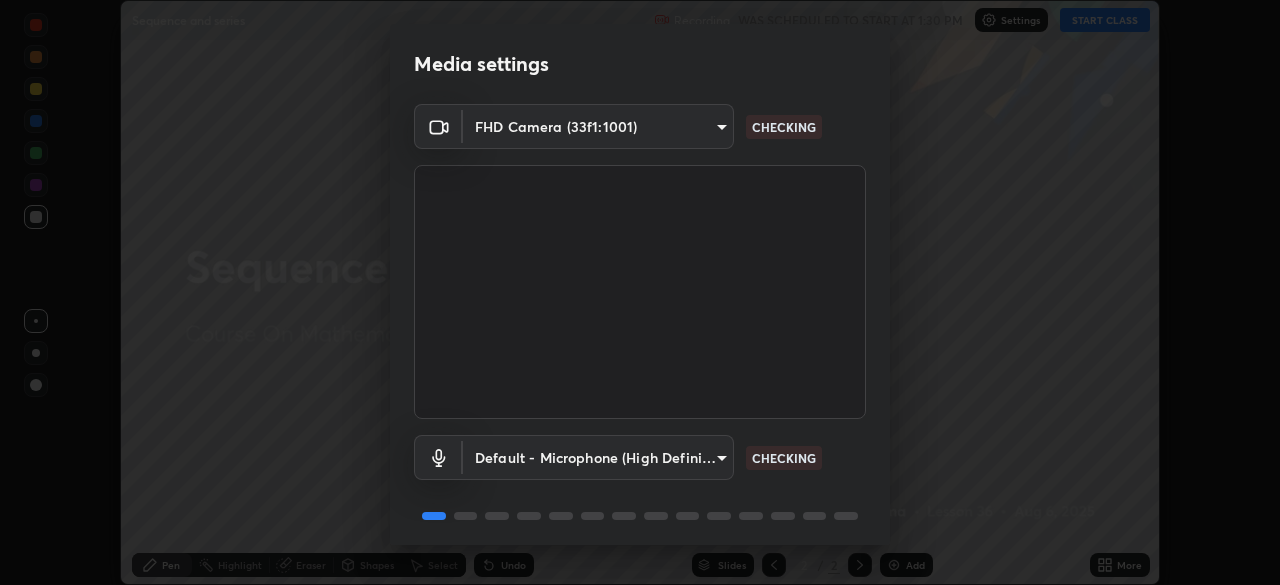 scroll, scrollTop: 71, scrollLeft: 0, axis: vertical 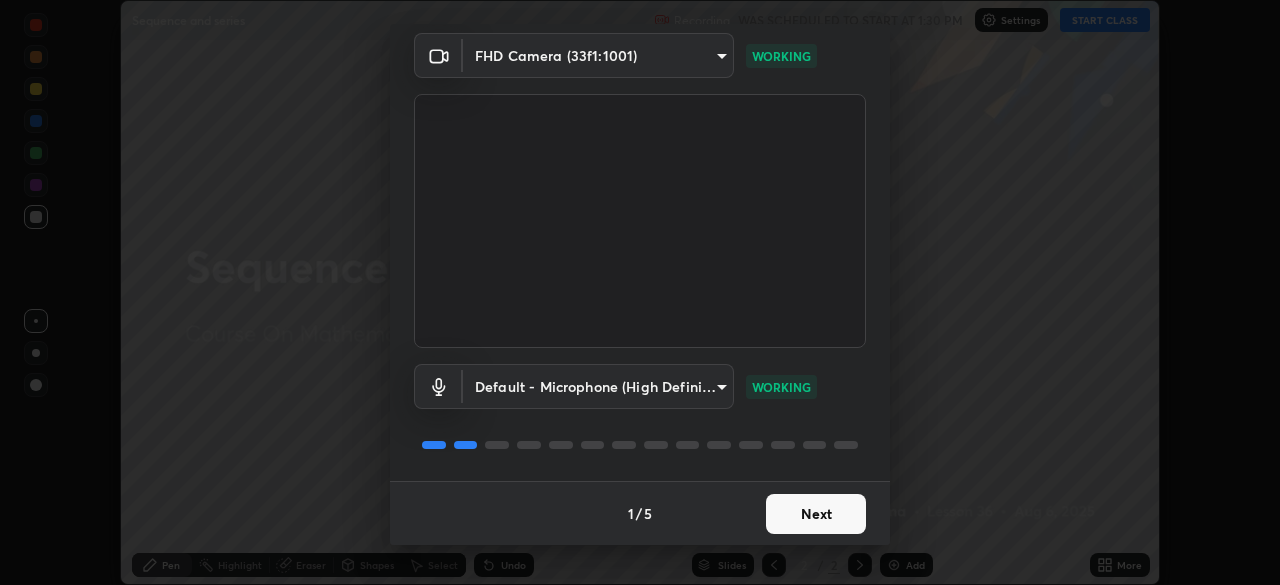 click on "Next" at bounding box center [816, 514] 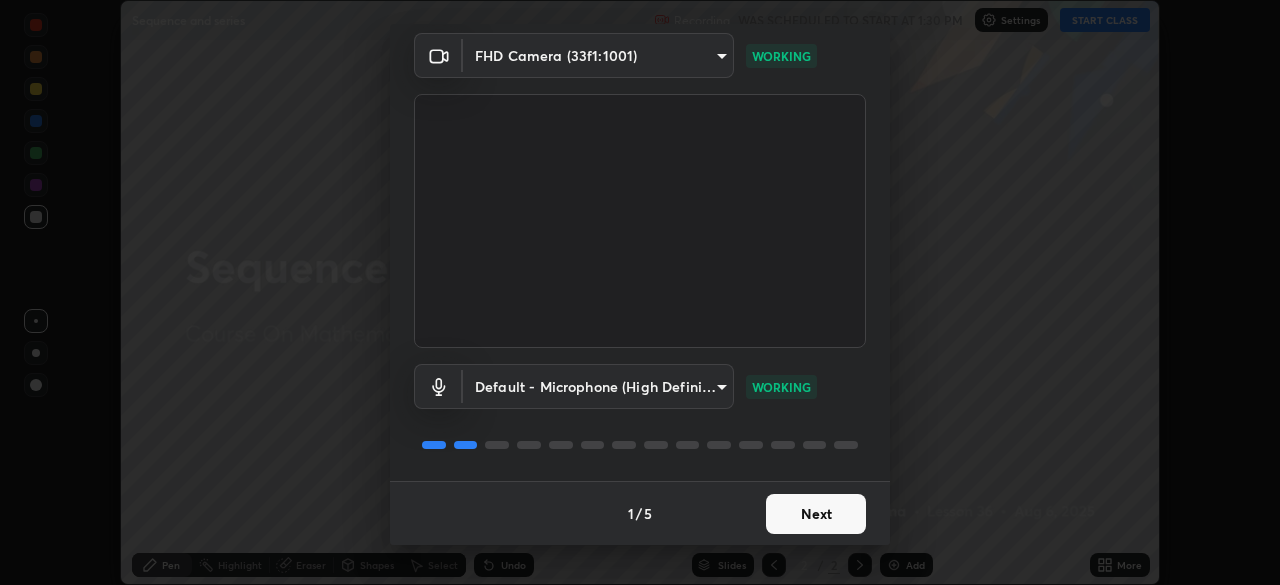 scroll, scrollTop: 0, scrollLeft: 0, axis: both 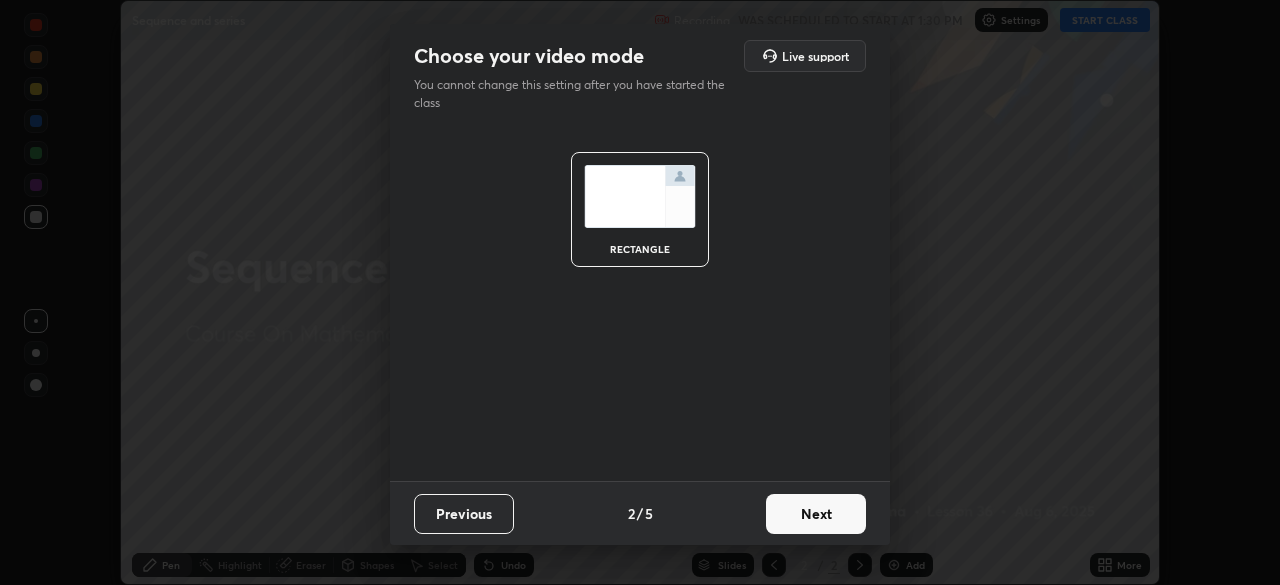 click on "Next" at bounding box center [816, 514] 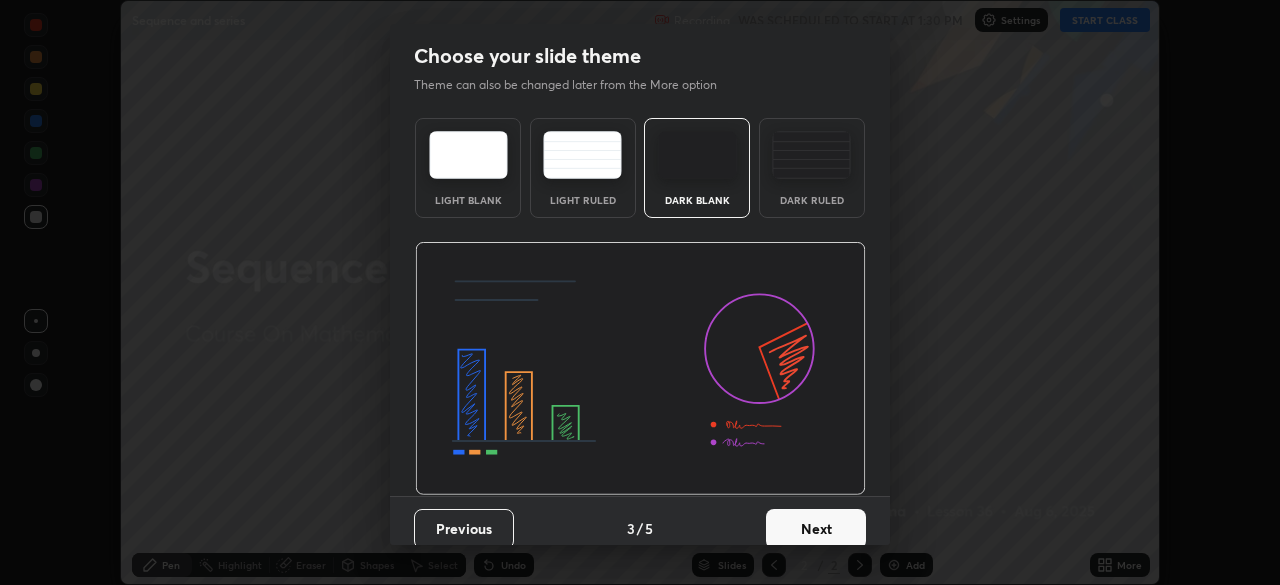 click on "Next" at bounding box center (816, 529) 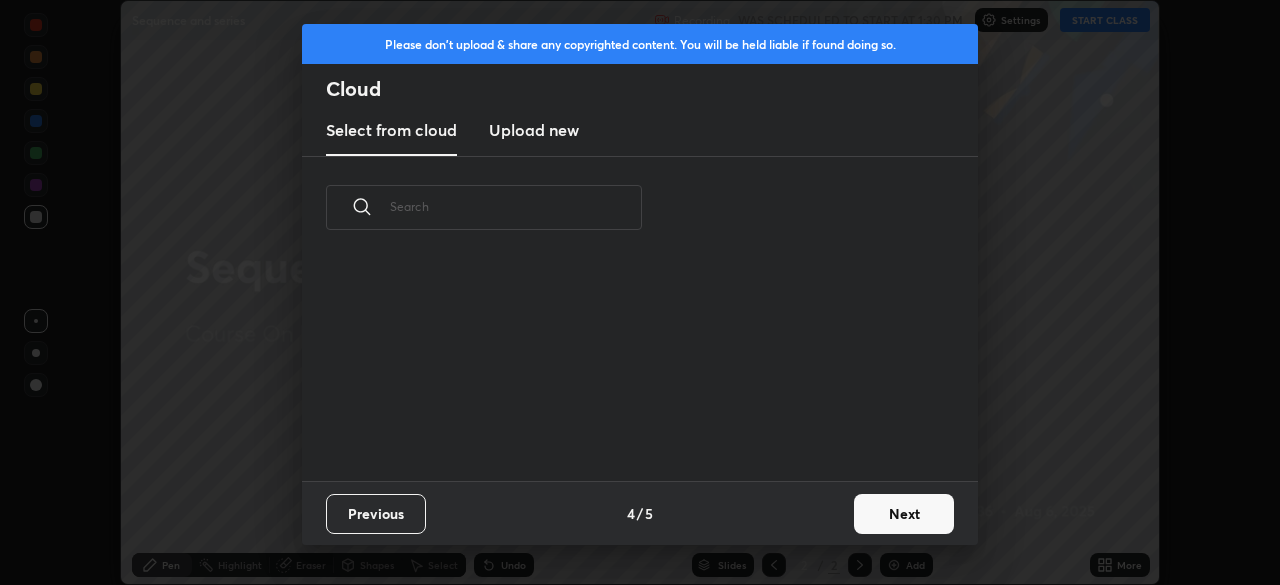 scroll, scrollTop: 7, scrollLeft: 11, axis: both 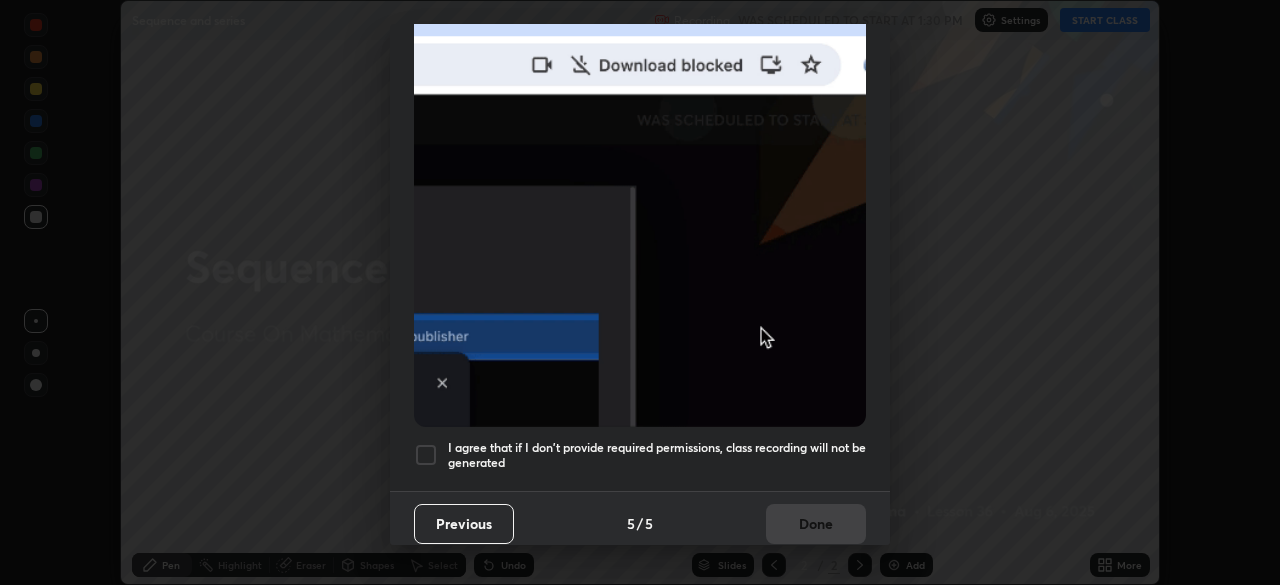 click on "I agree that if I don't provide required permissions, class recording will not be generated" at bounding box center [657, 455] 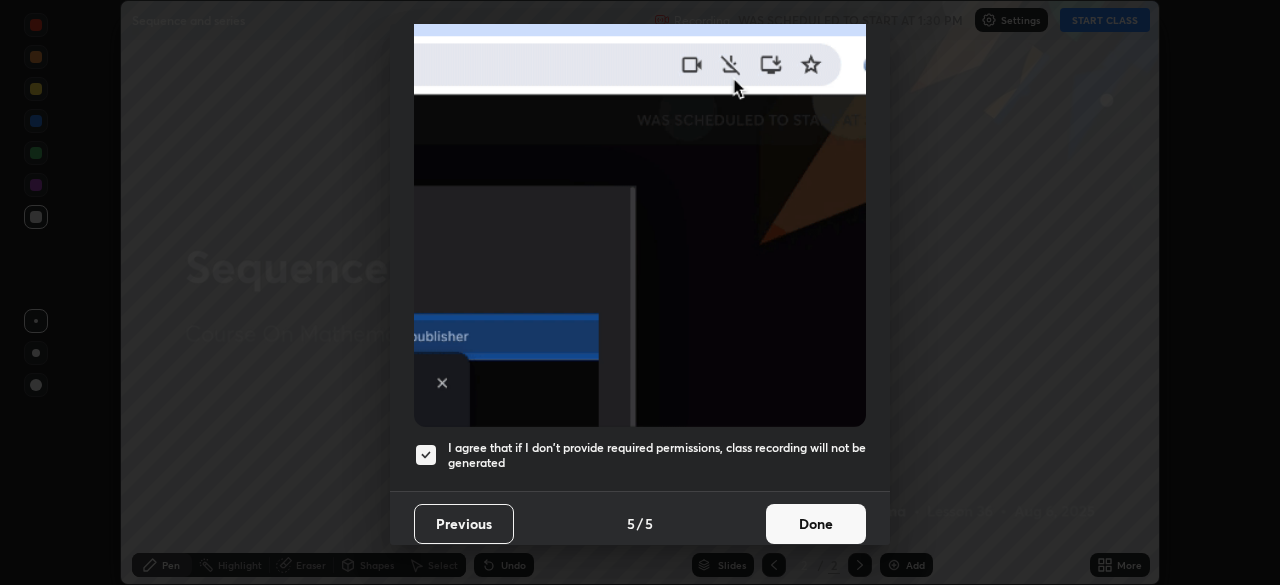 click on "Done" at bounding box center (816, 524) 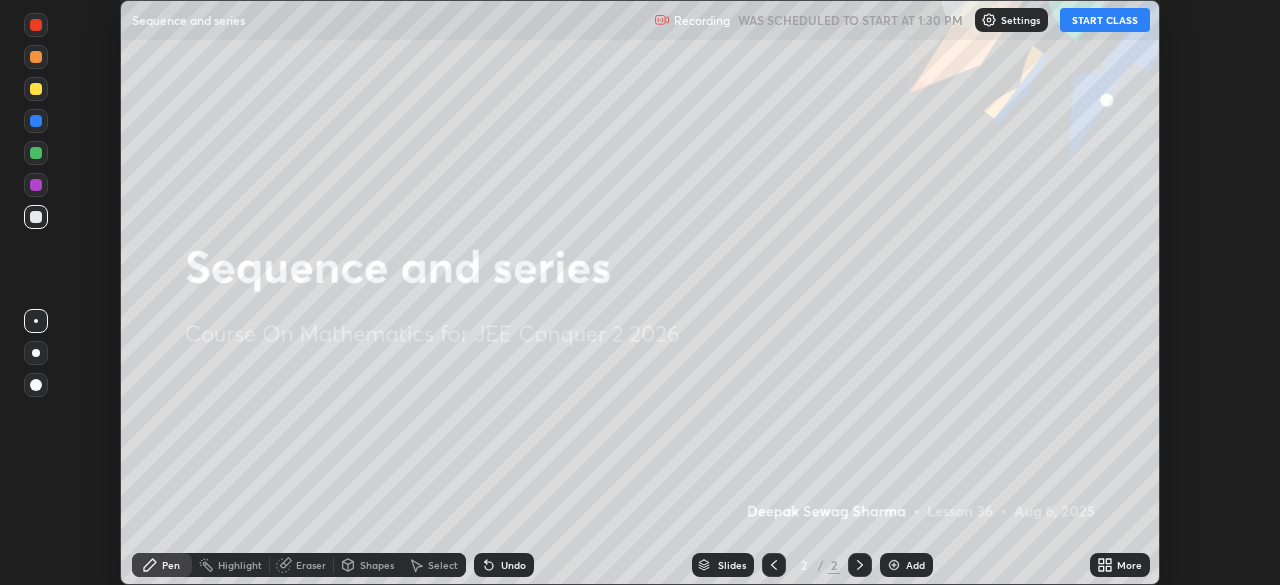 click on "More" at bounding box center (1120, 565) 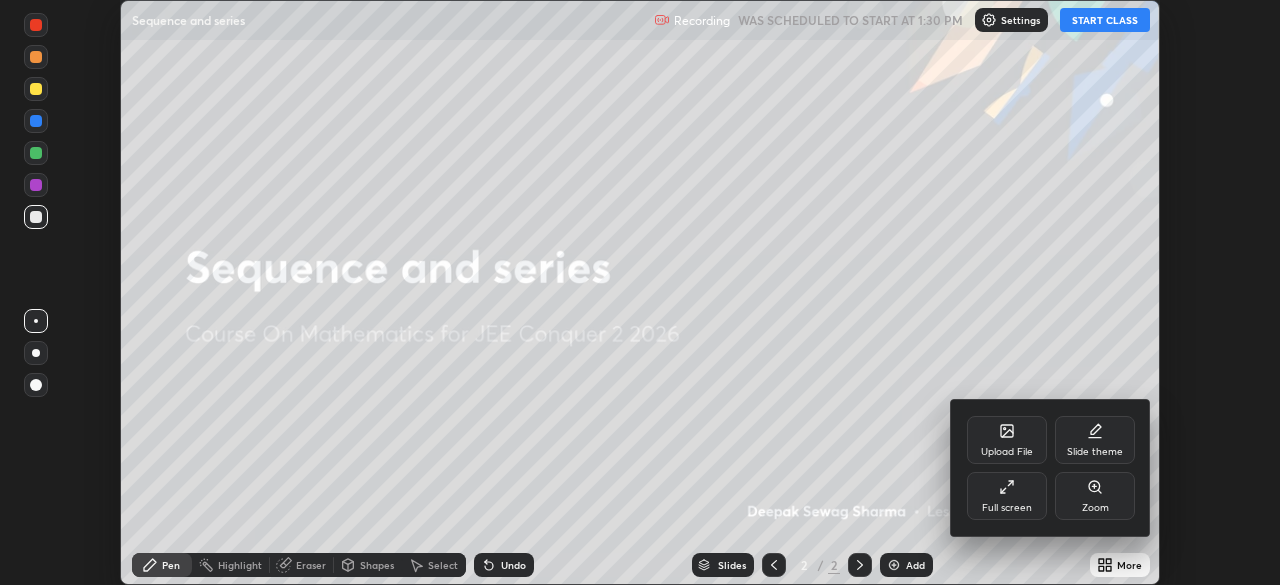 click on "Full screen" at bounding box center [1007, 496] 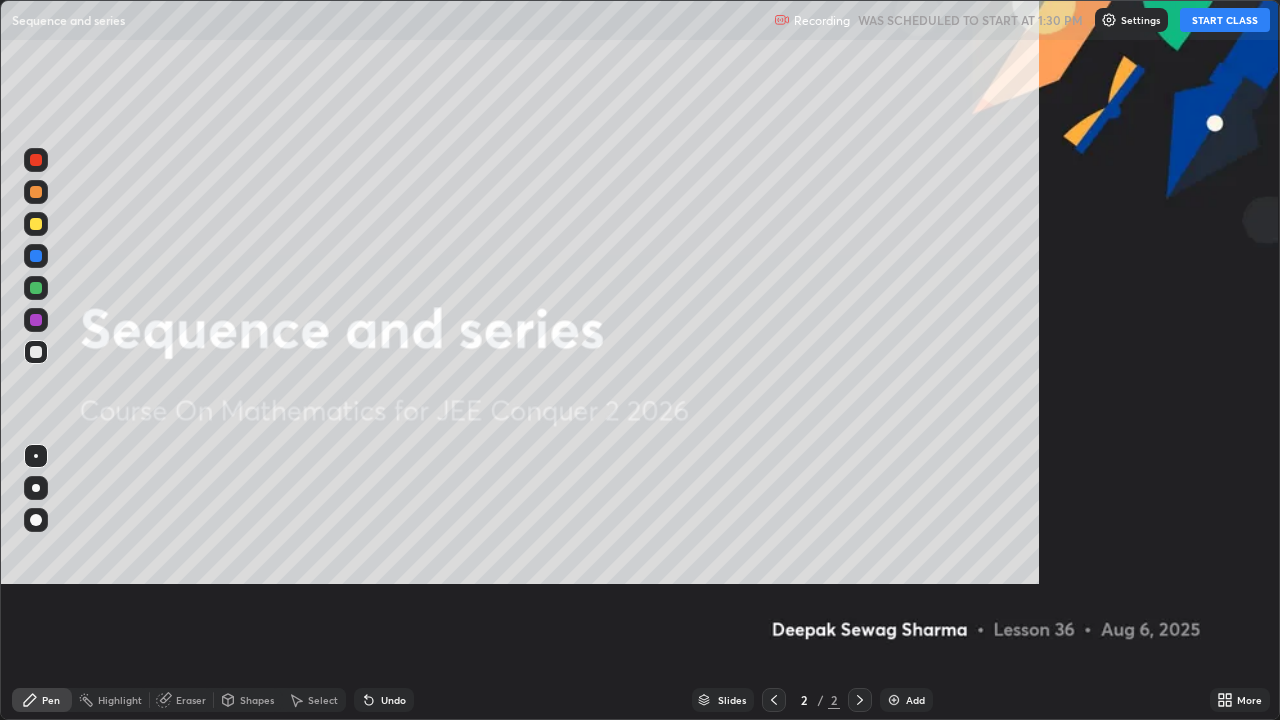 scroll, scrollTop: 99280, scrollLeft: 98720, axis: both 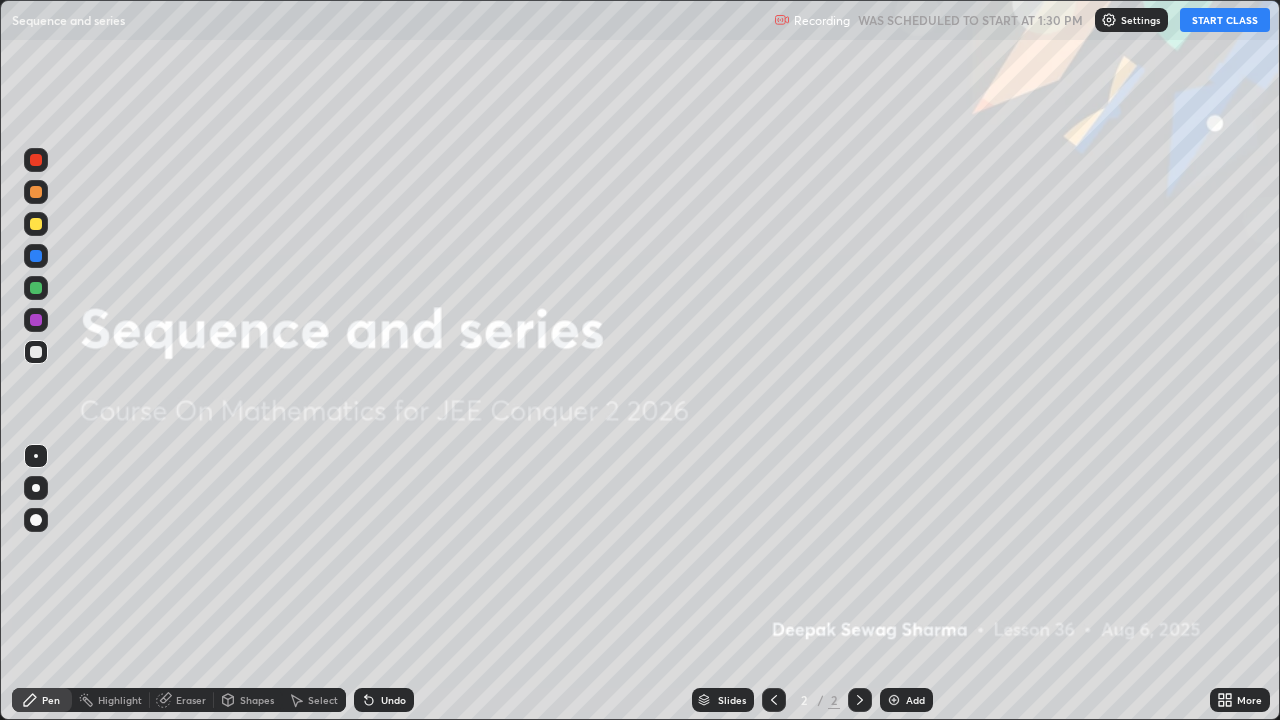 click at bounding box center [36, 488] 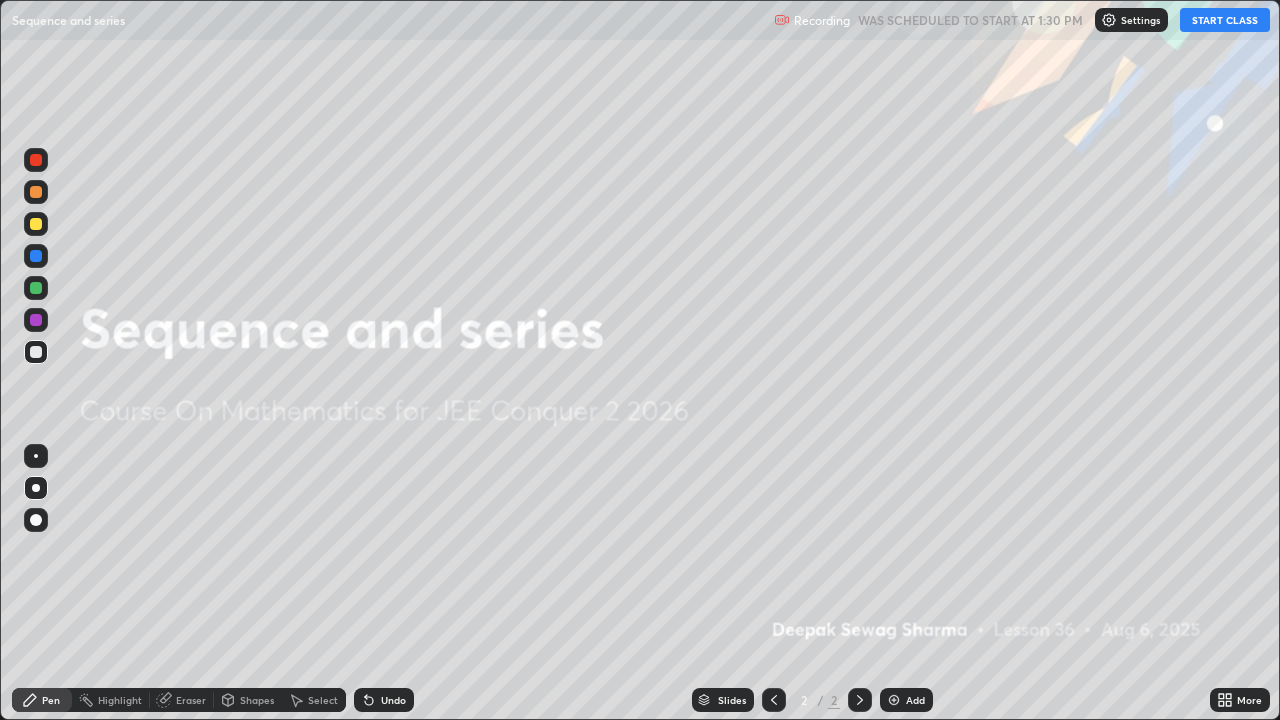 click at bounding box center (36, 288) 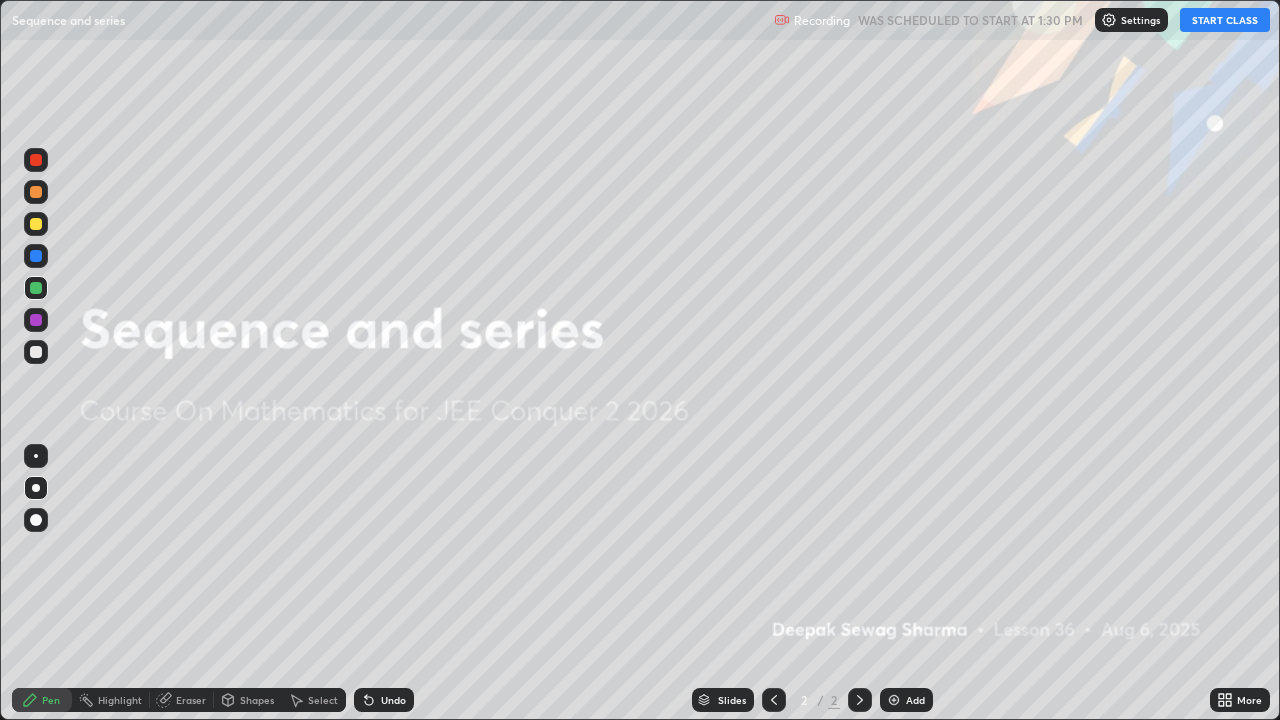 click on "START CLASS" at bounding box center (1225, 20) 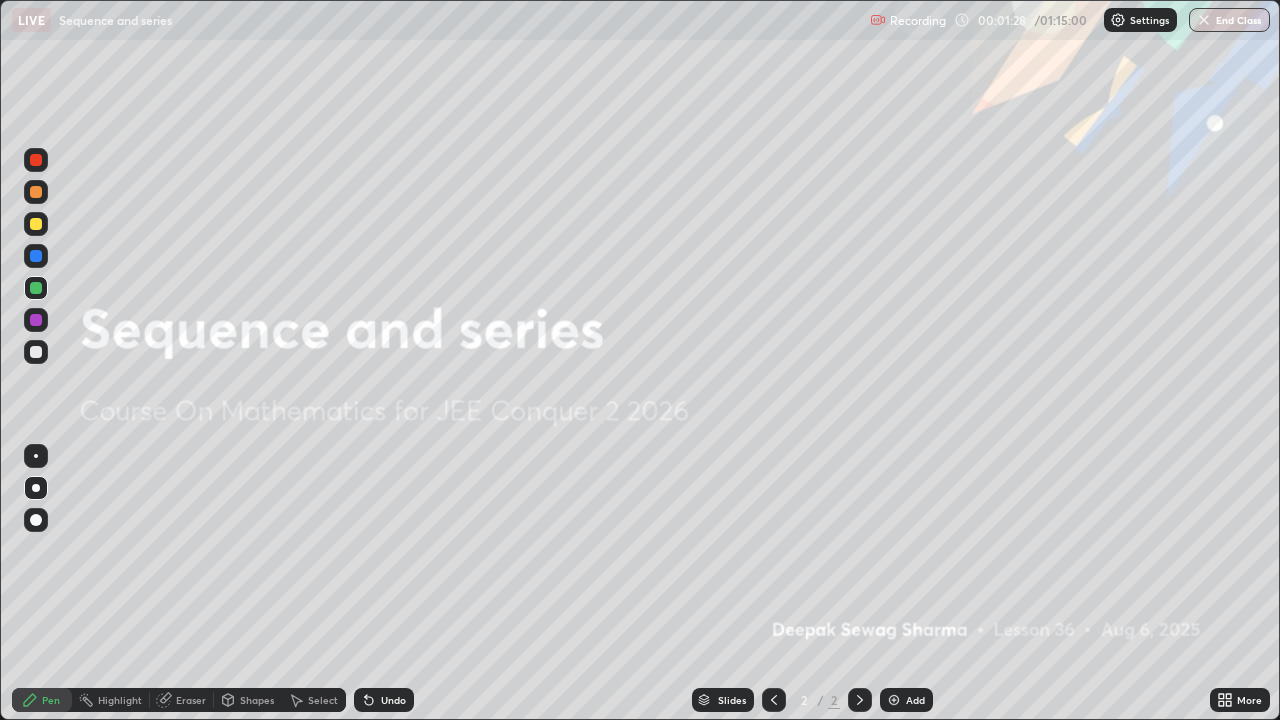 click at bounding box center (894, 700) 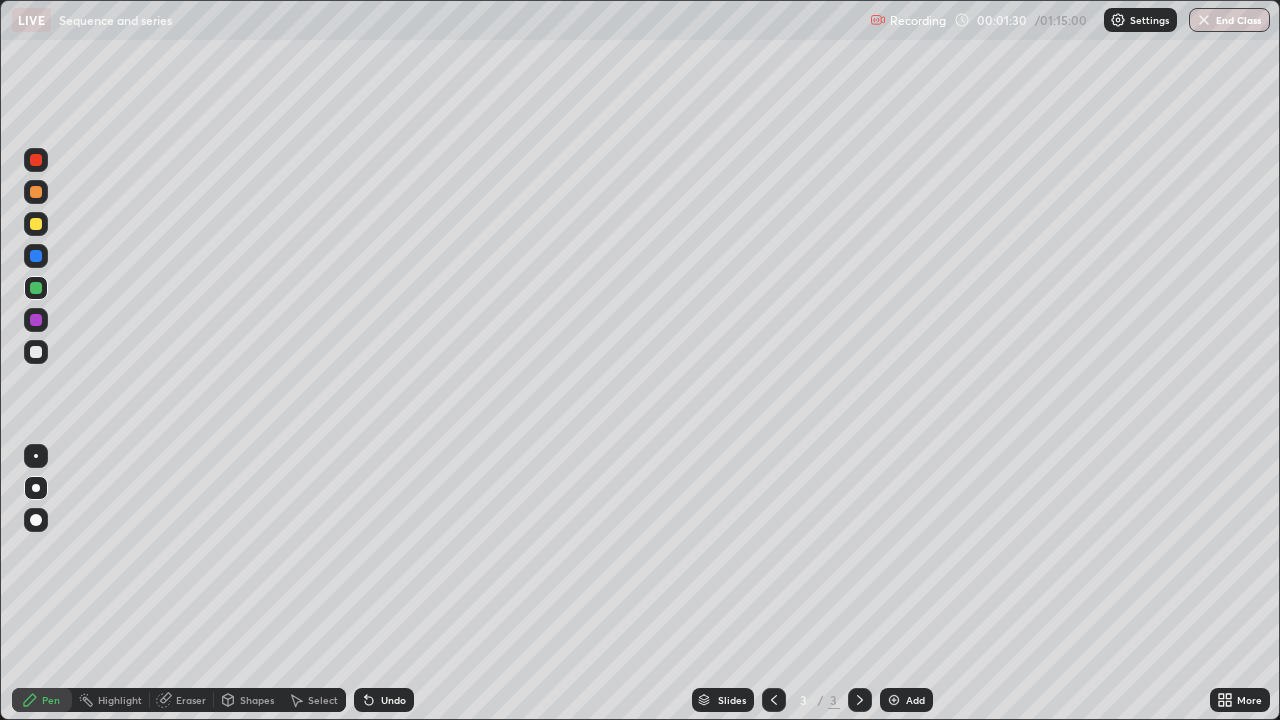 click at bounding box center [36, 224] 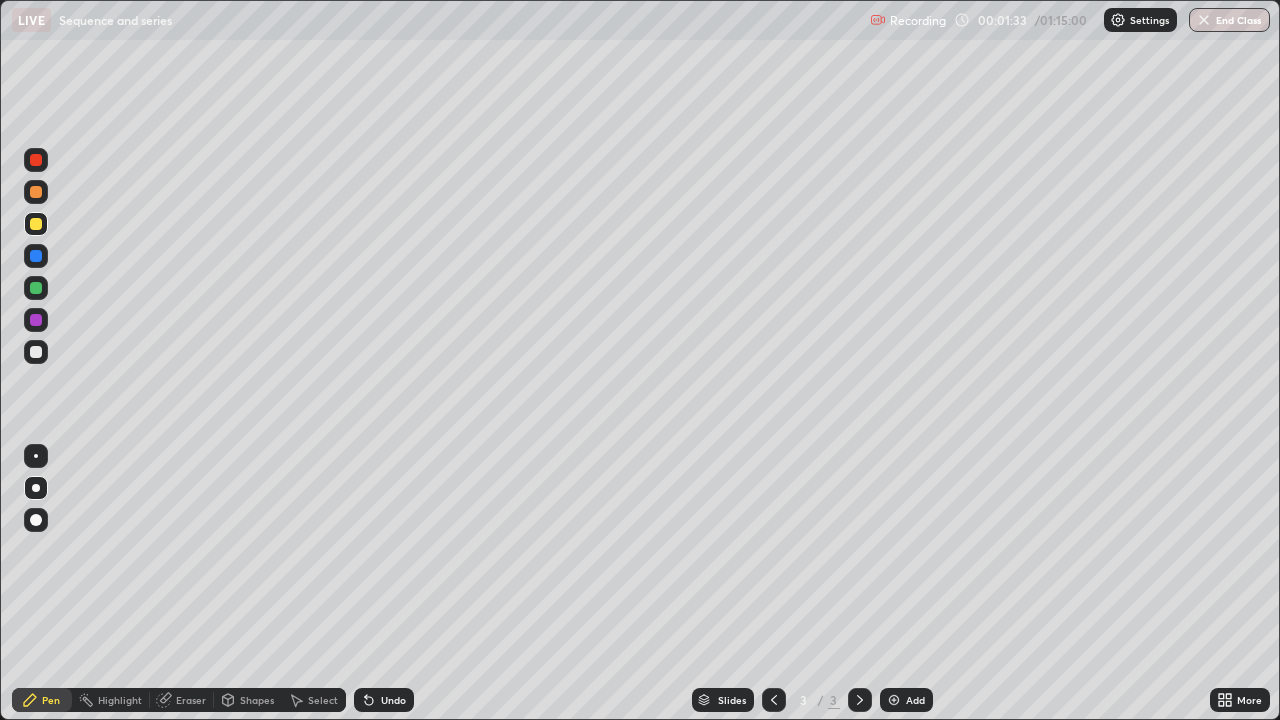 click at bounding box center (36, 456) 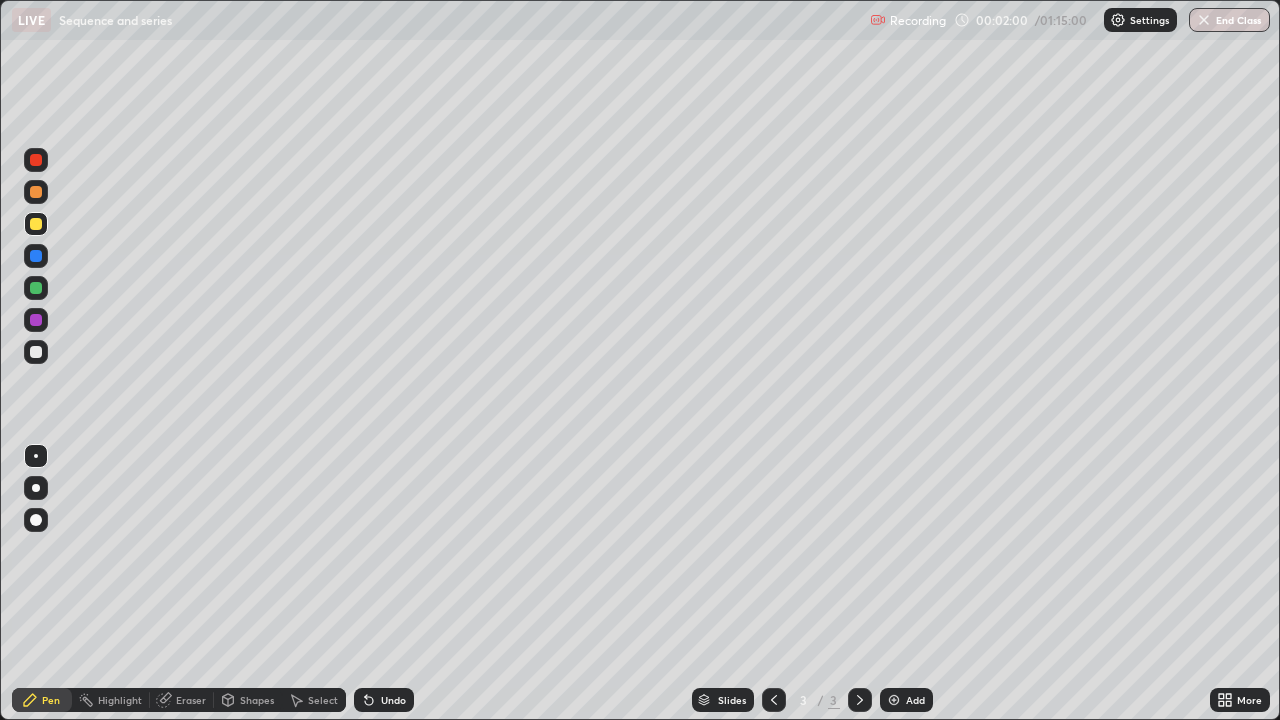 click on "Select" at bounding box center [323, 700] 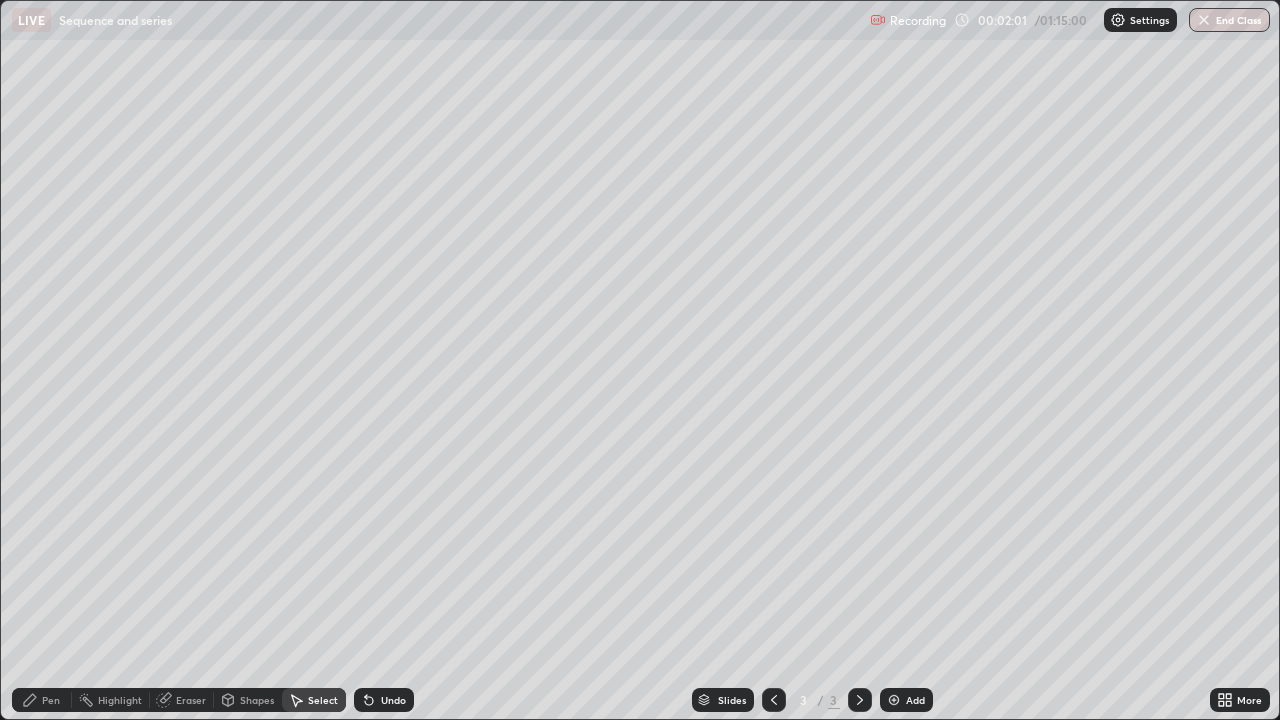 click on "Eraser" at bounding box center [191, 700] 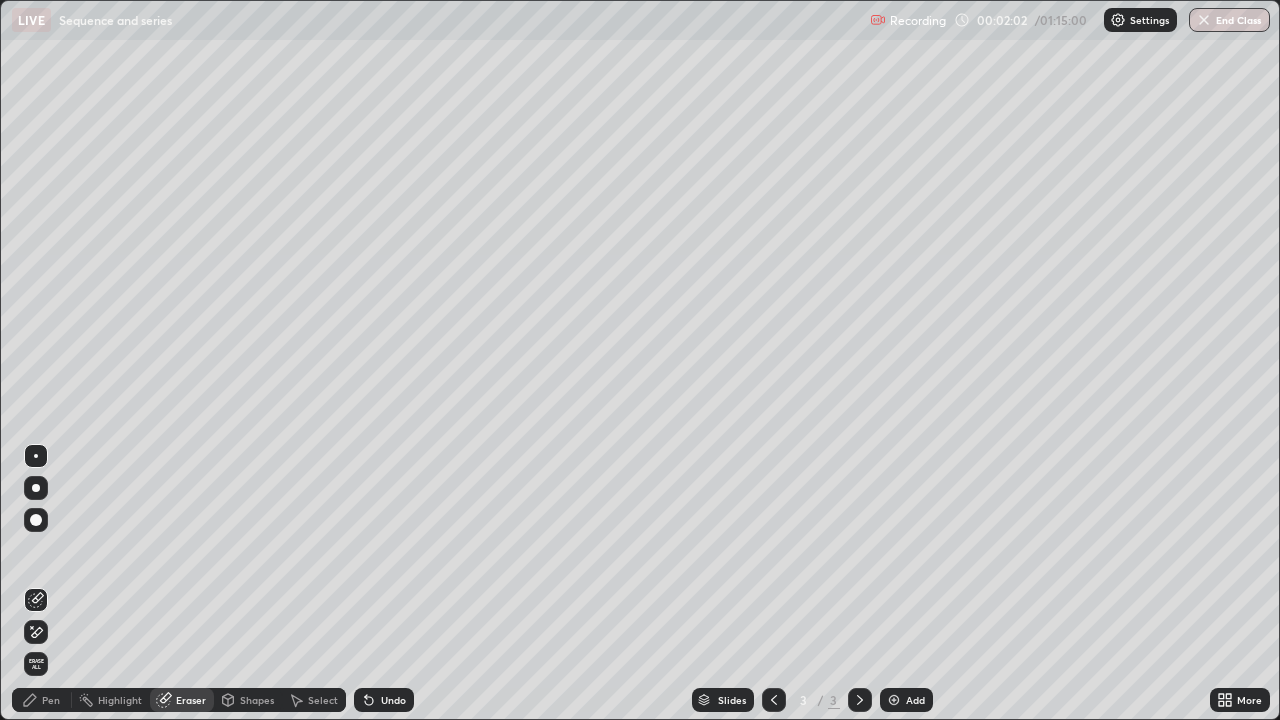 click 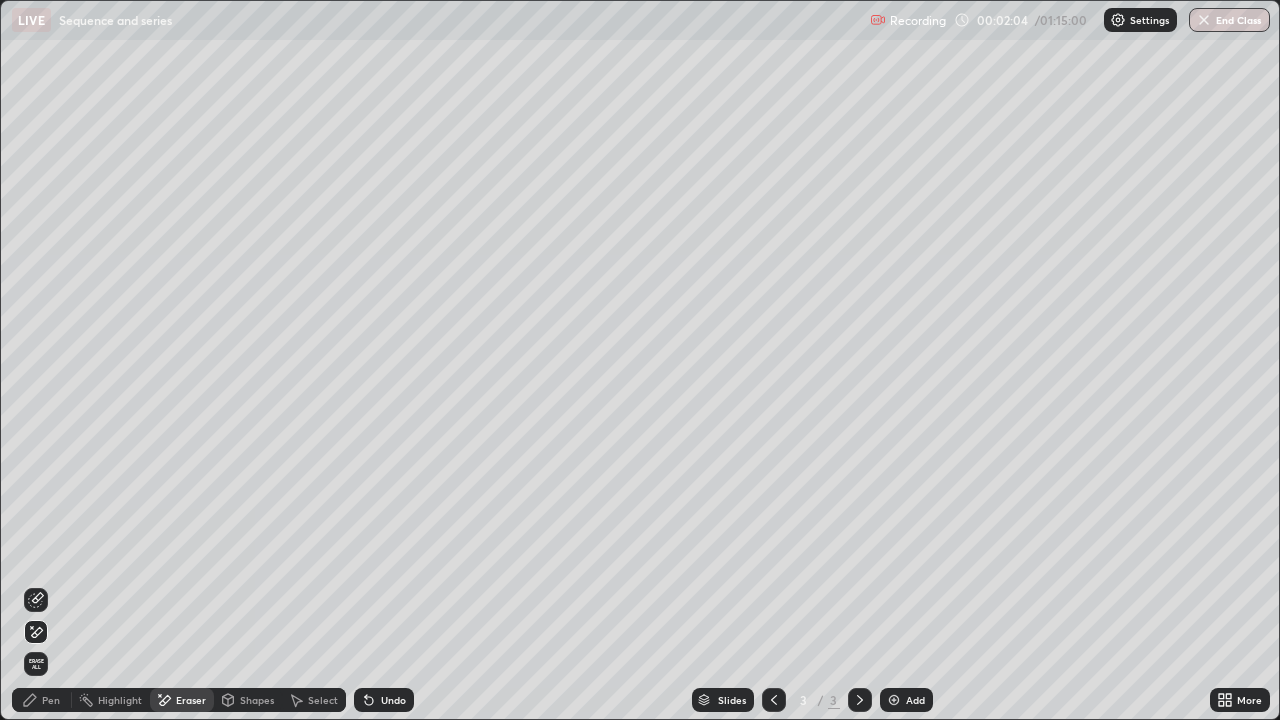 click on "Pen" at bounding box center (42, 700) 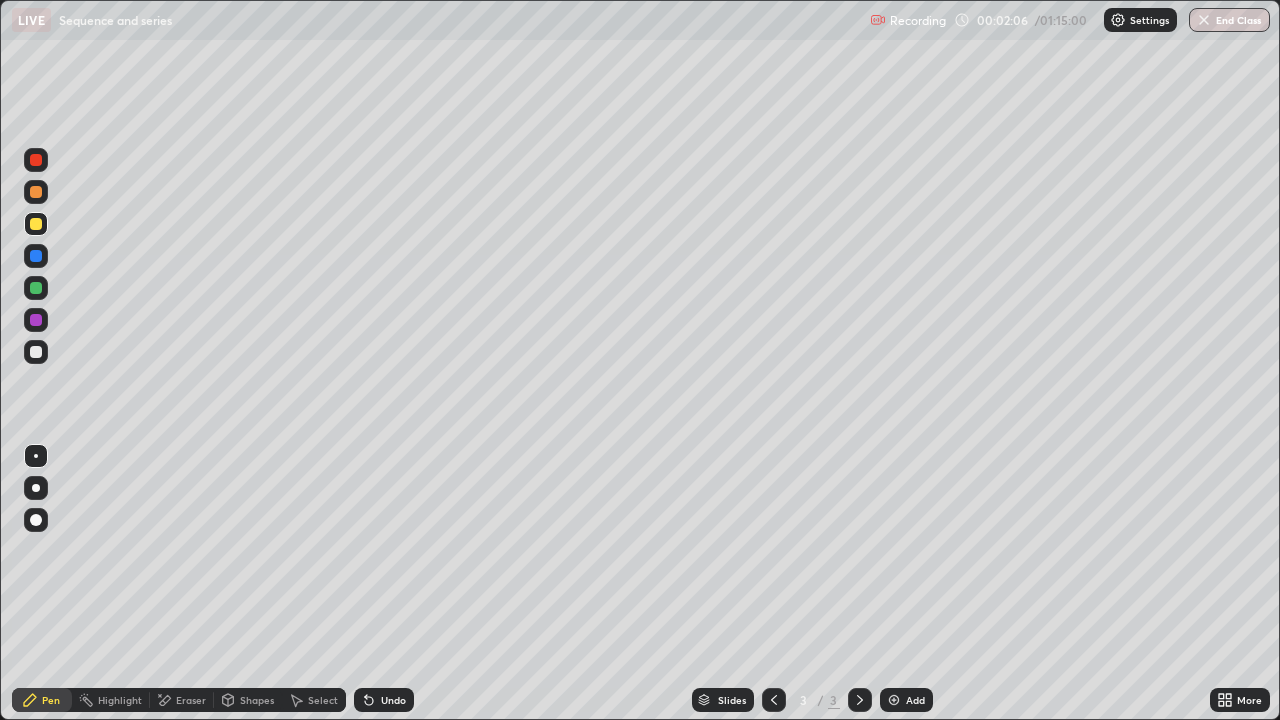 click at bounding box center [36, 256] 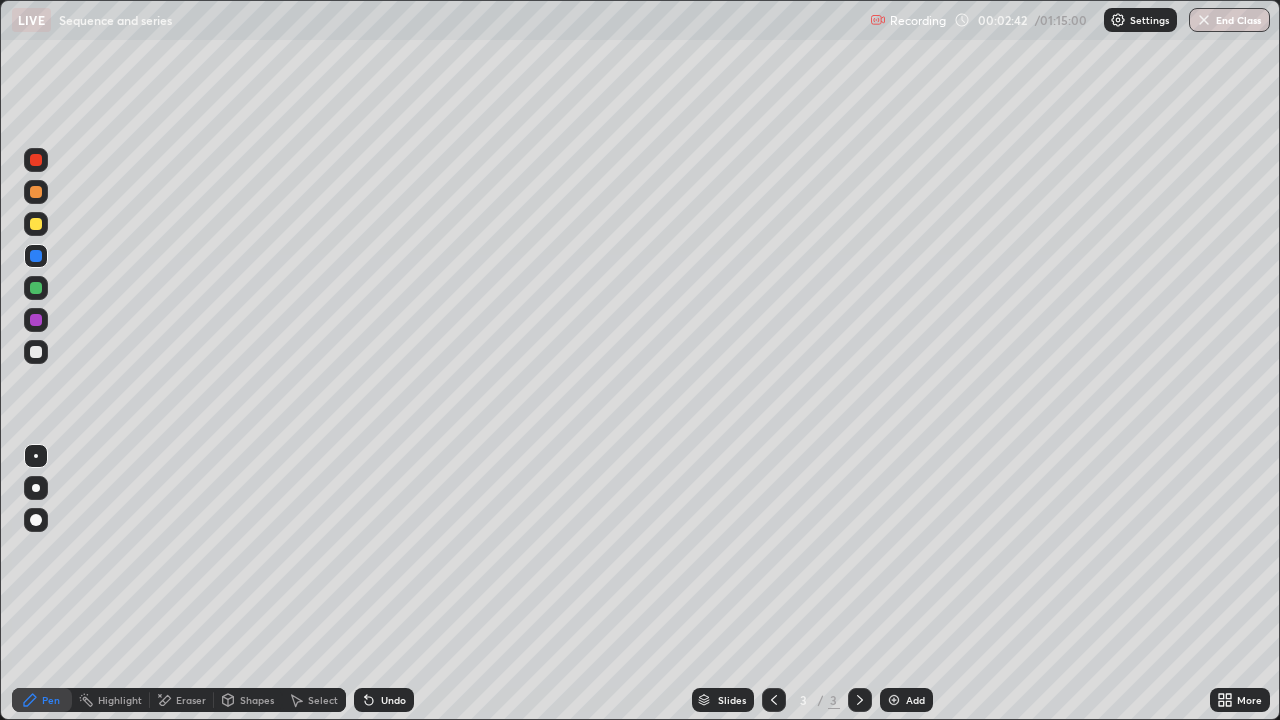 click at bounding box center [36, 320] 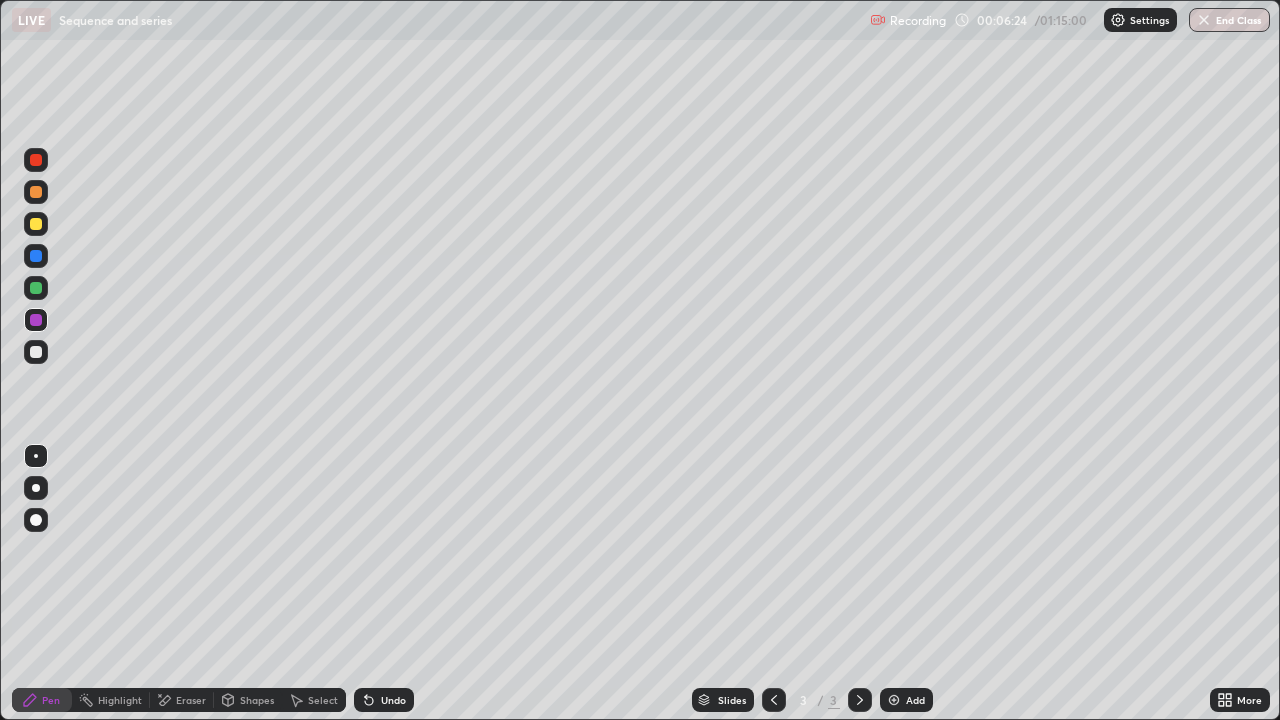 click at bounding box center (36, 256) 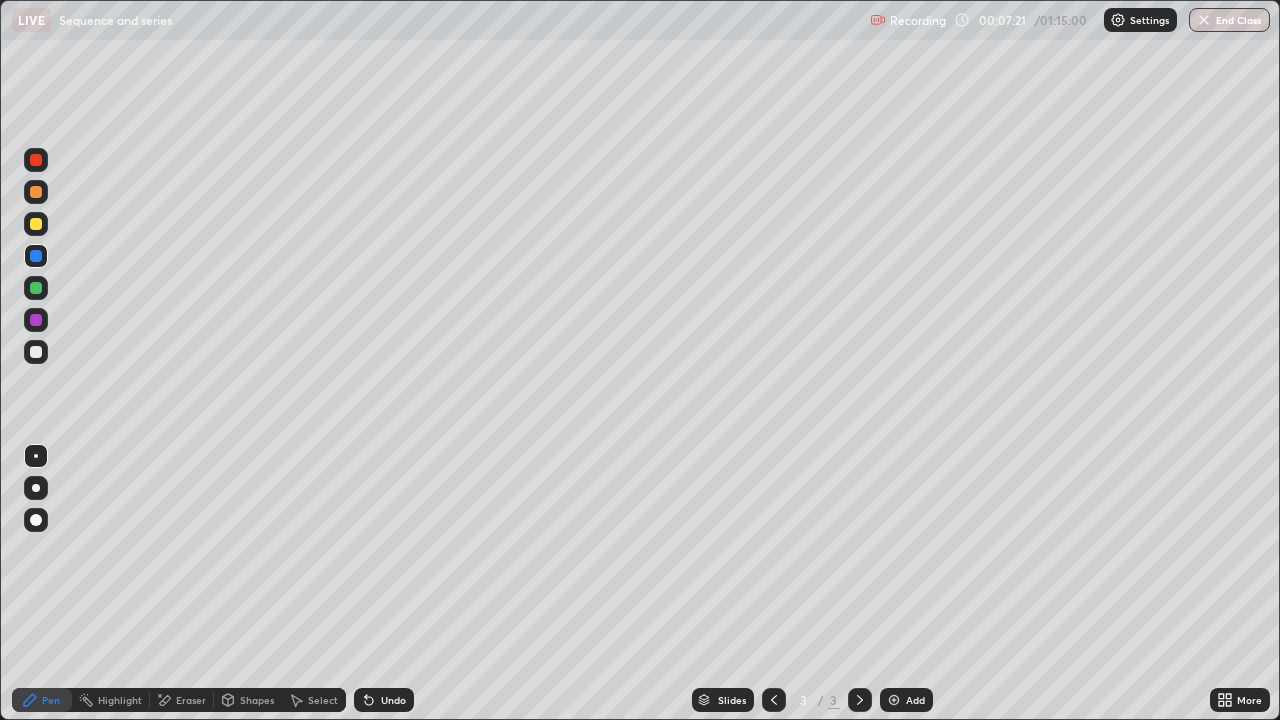 click on "Add" at bounding box center [906, 700] 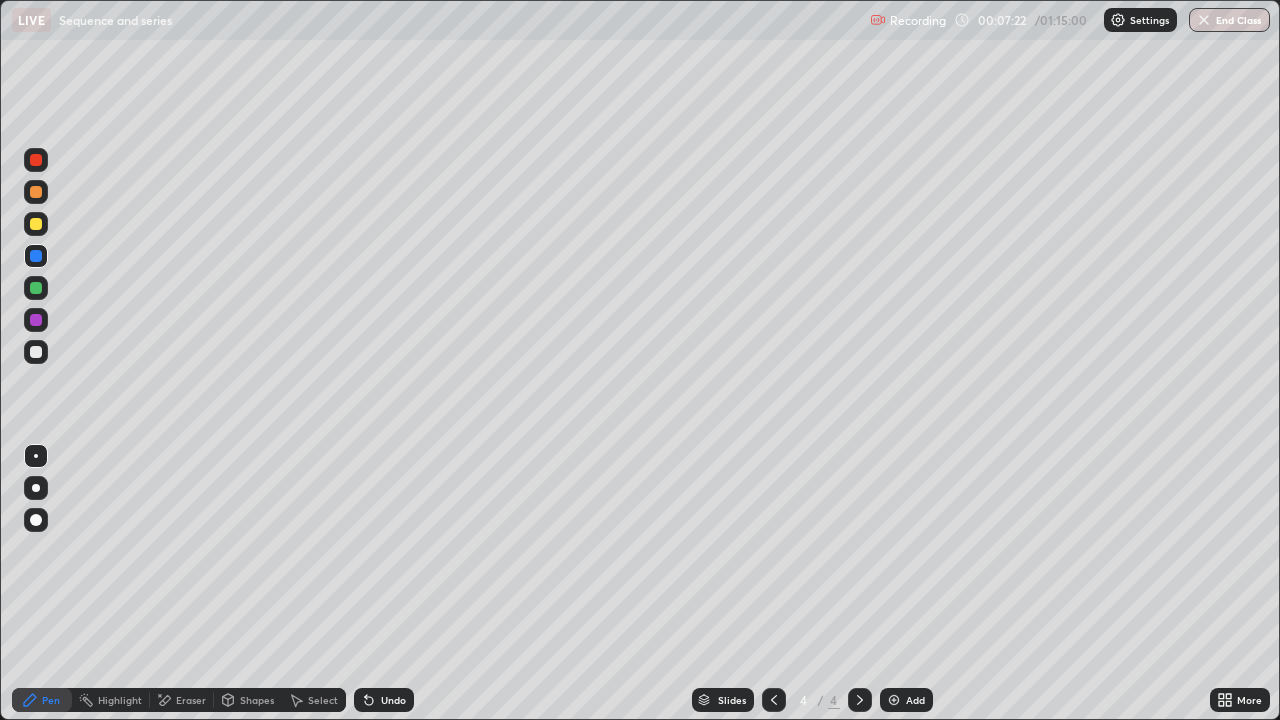 click at bounding box center (36, 352) 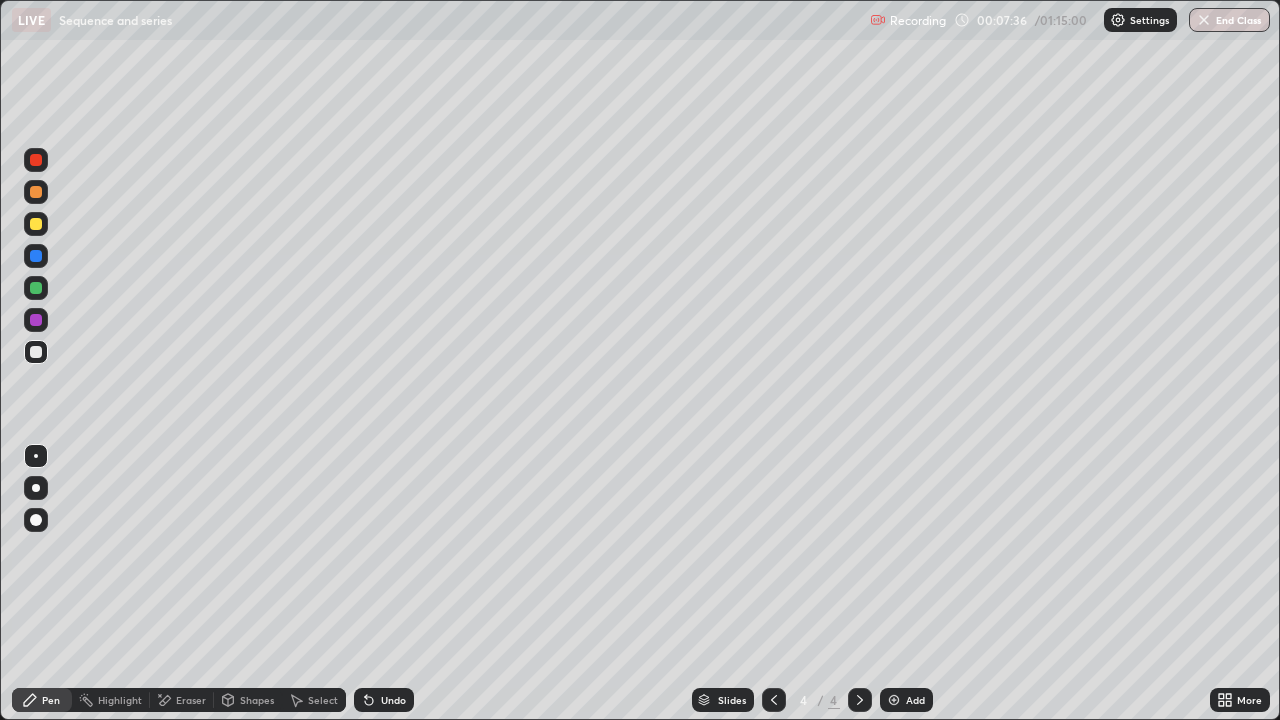 click at bounding box center [36, 224] 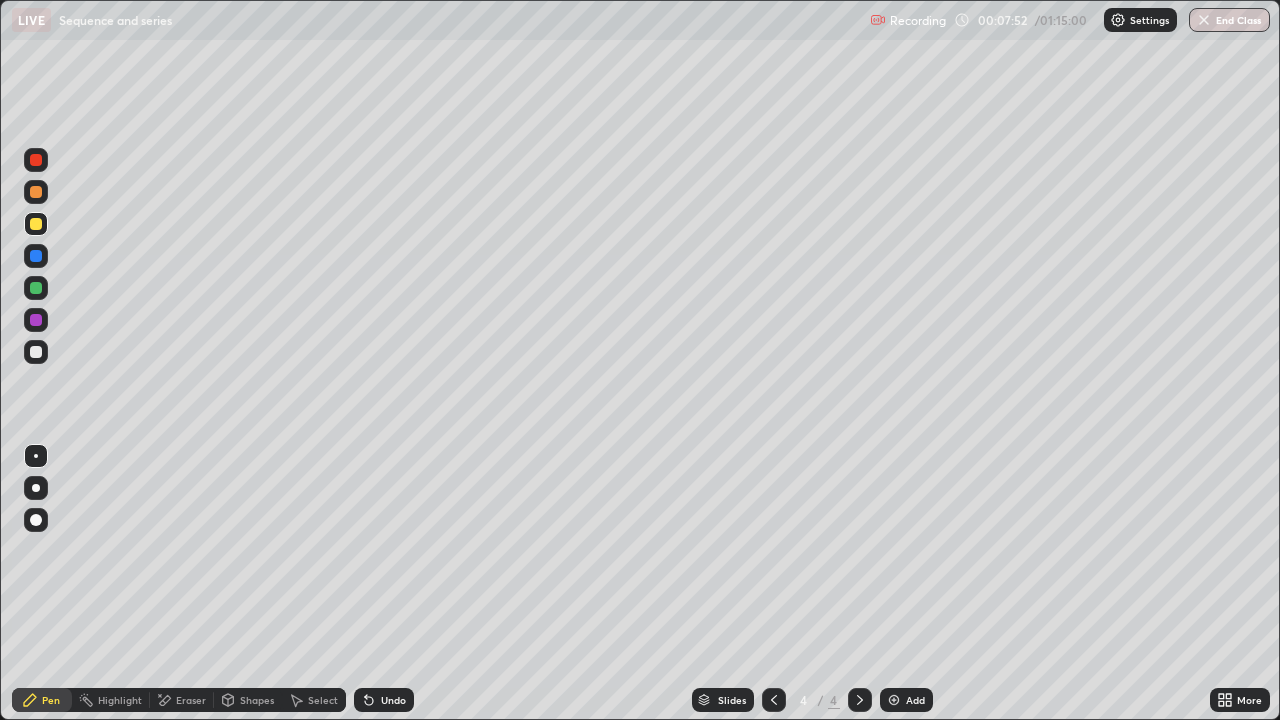 click at bounding box center (36, 192) 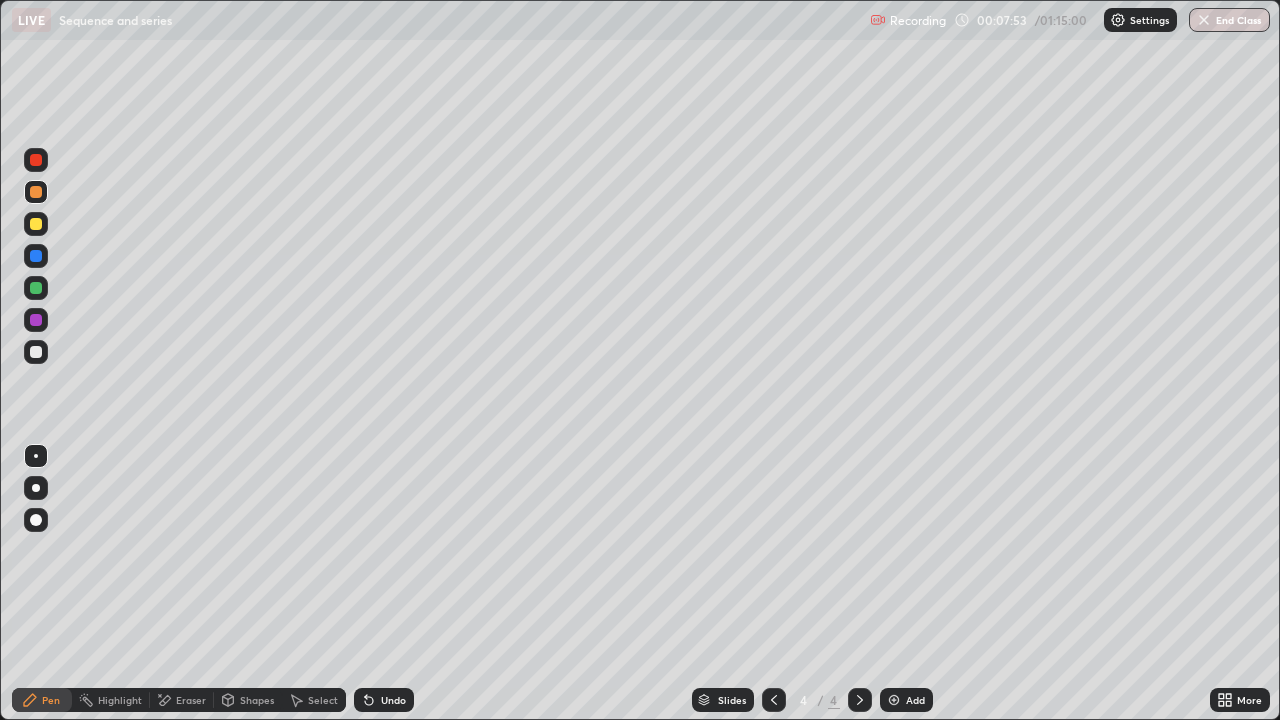 click at bounding box center (36, 256) 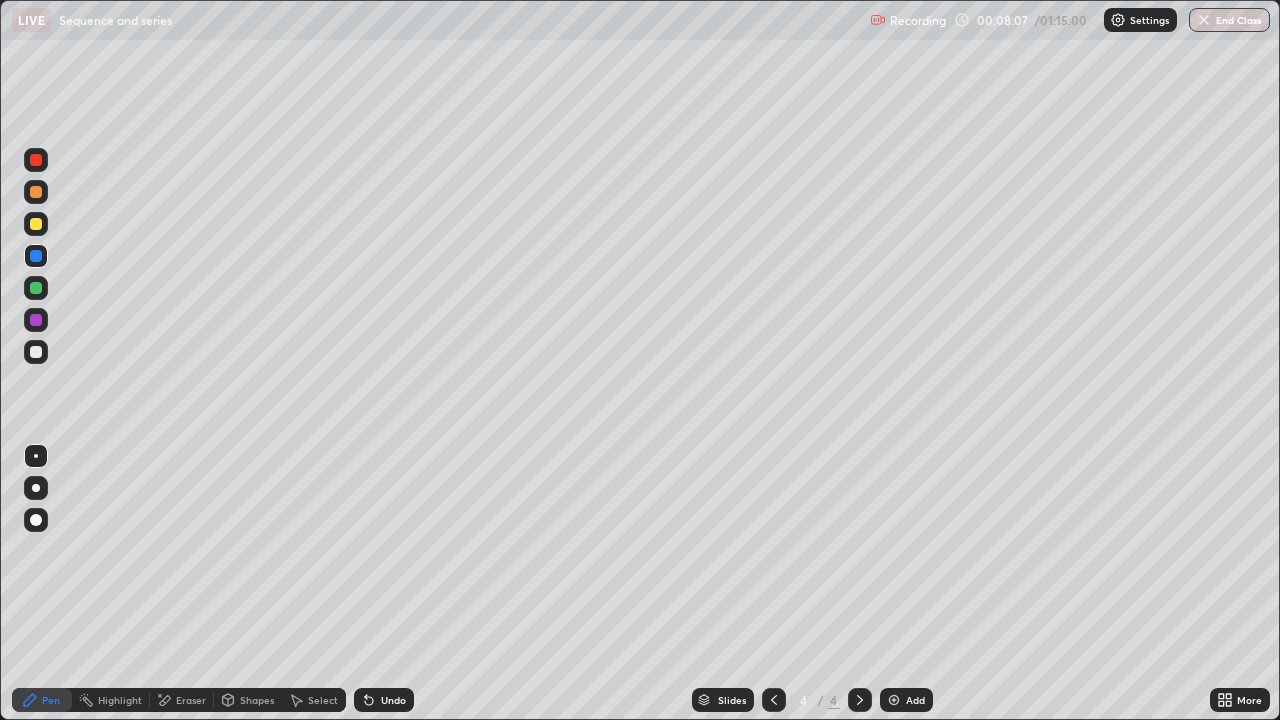 click at bounding box center [36, 224] 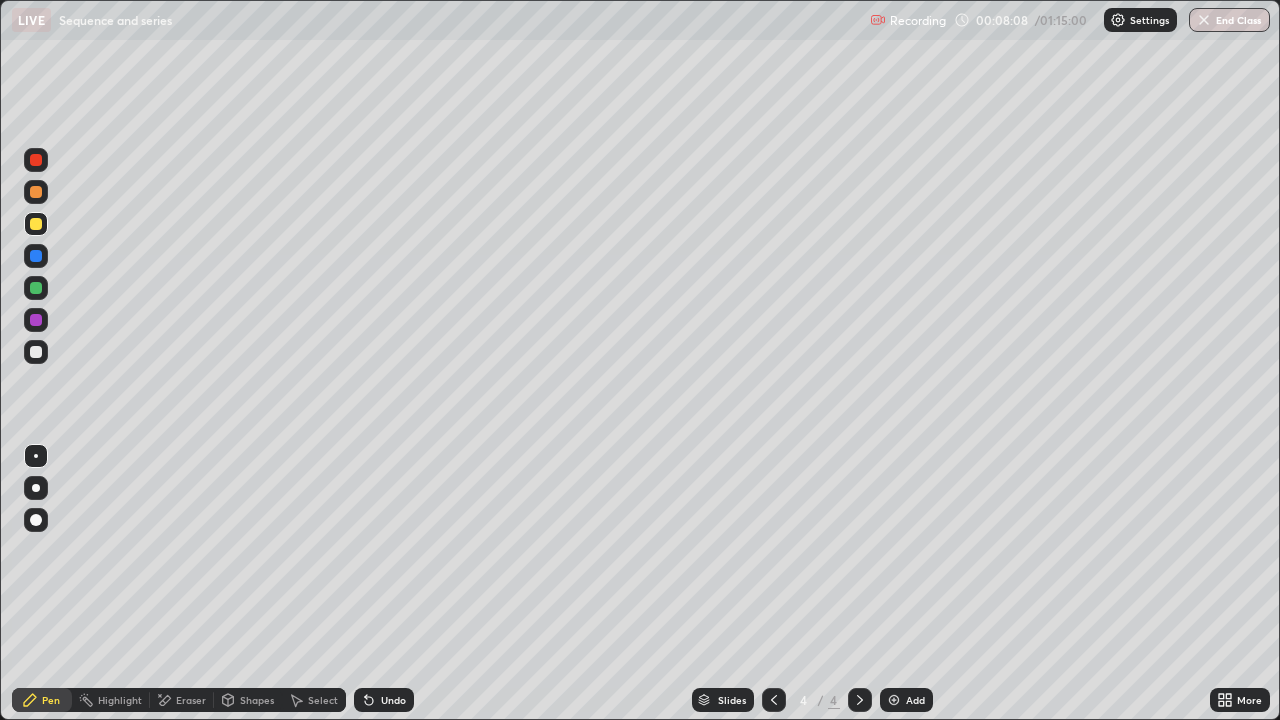 click at bounding box center [36, 320] 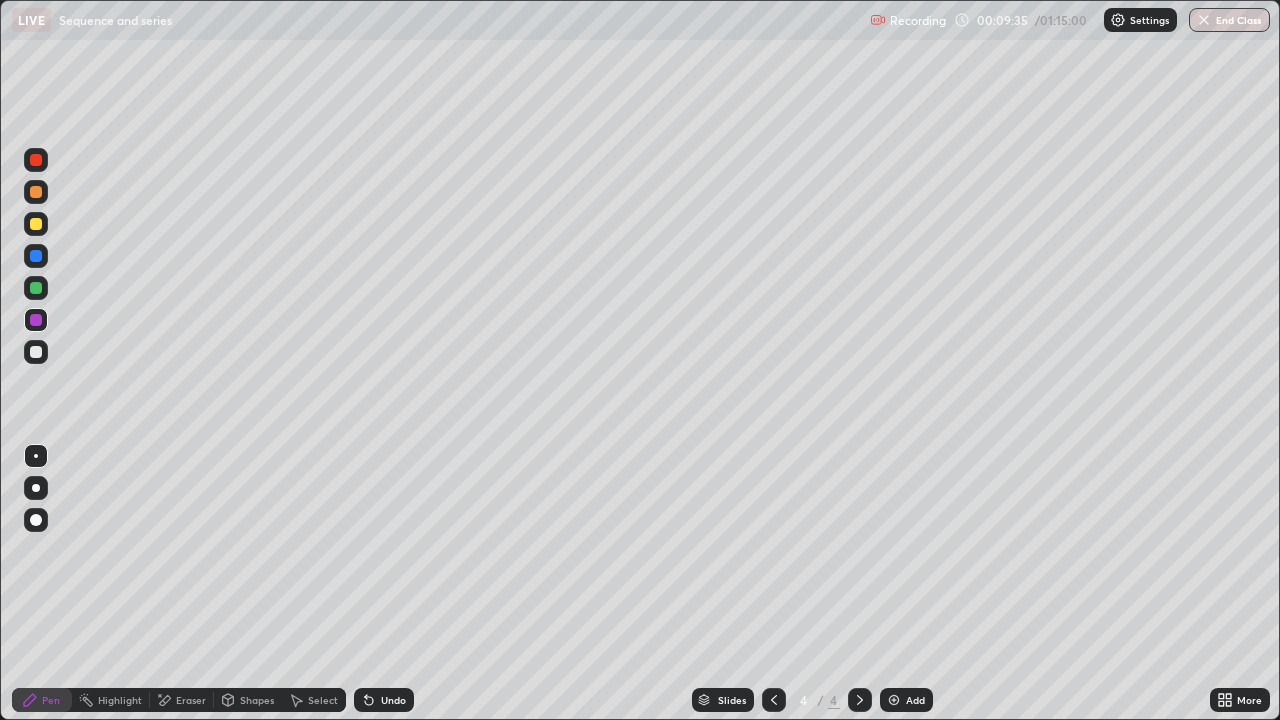 click 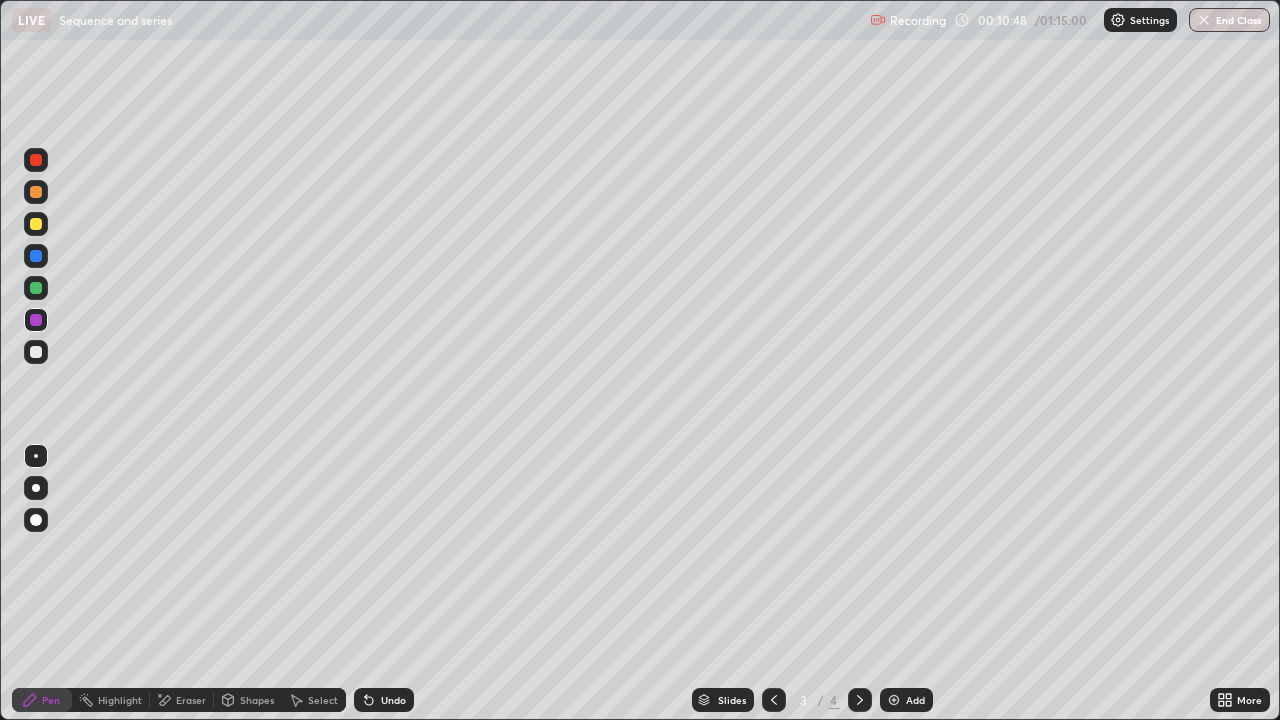 click at bounding box center (860, 700) 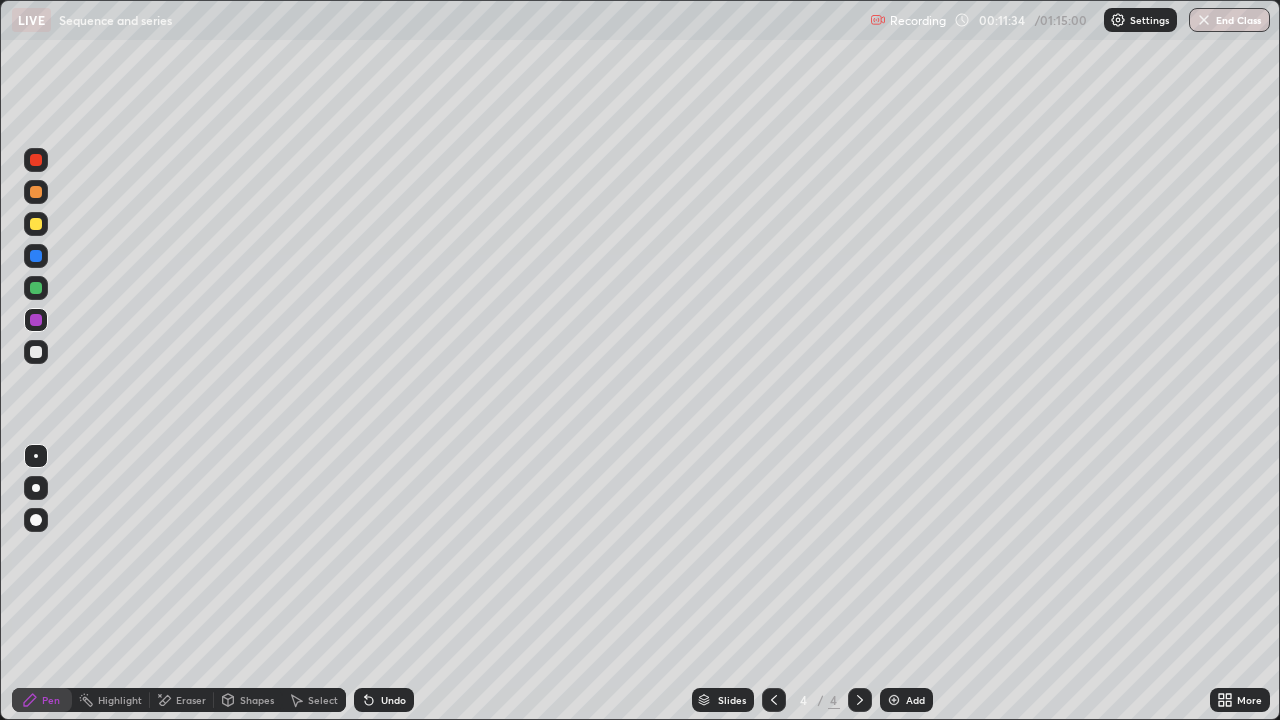 click 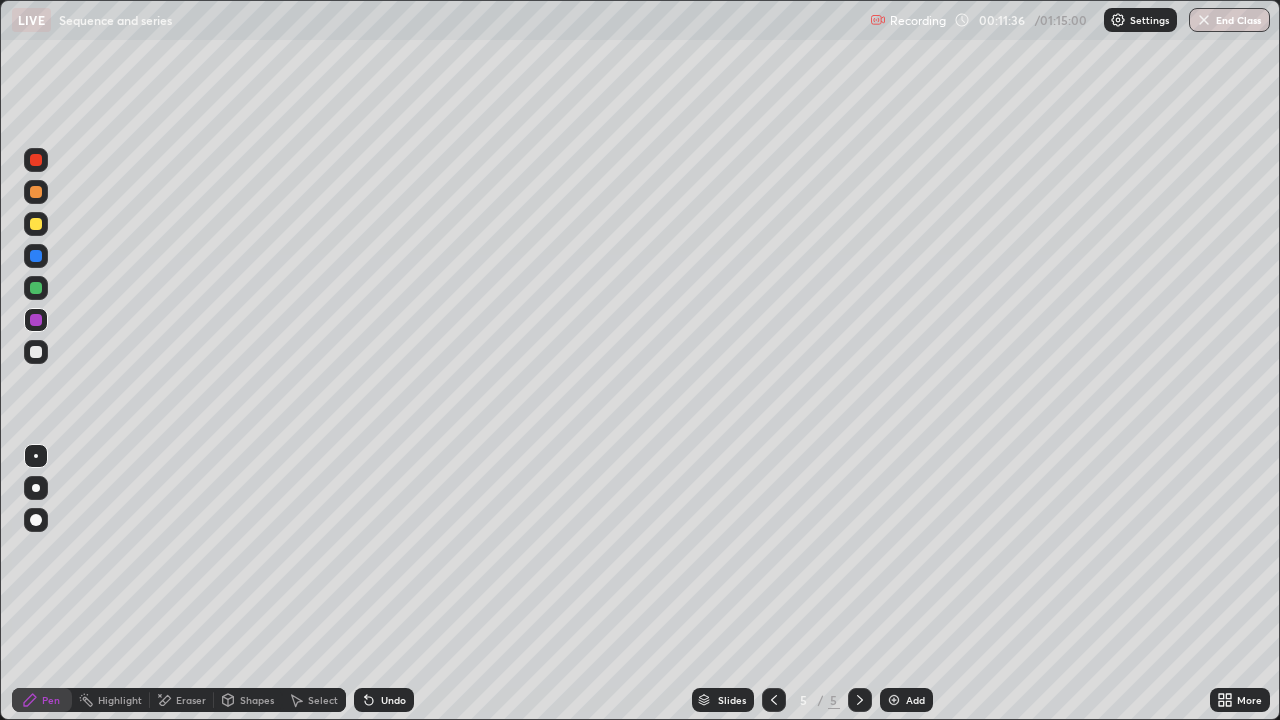 click at bounding box center [36, 352] 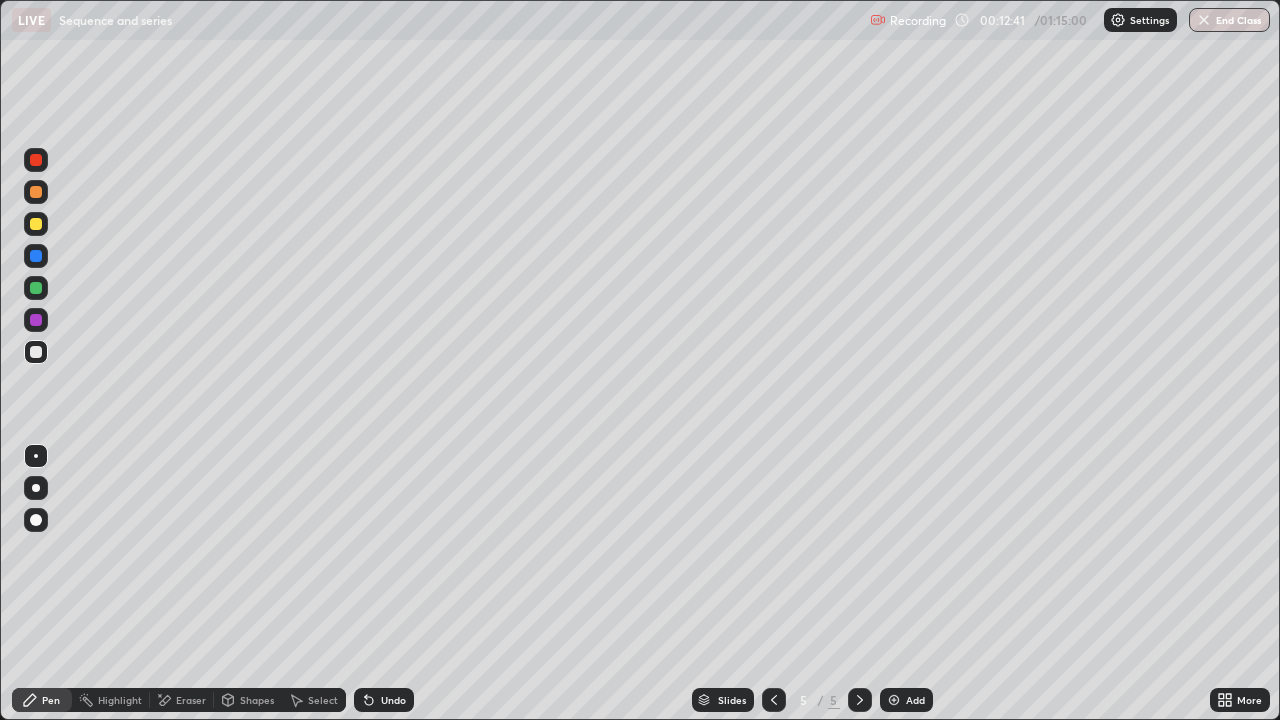 click at bounding box center (36, 256) 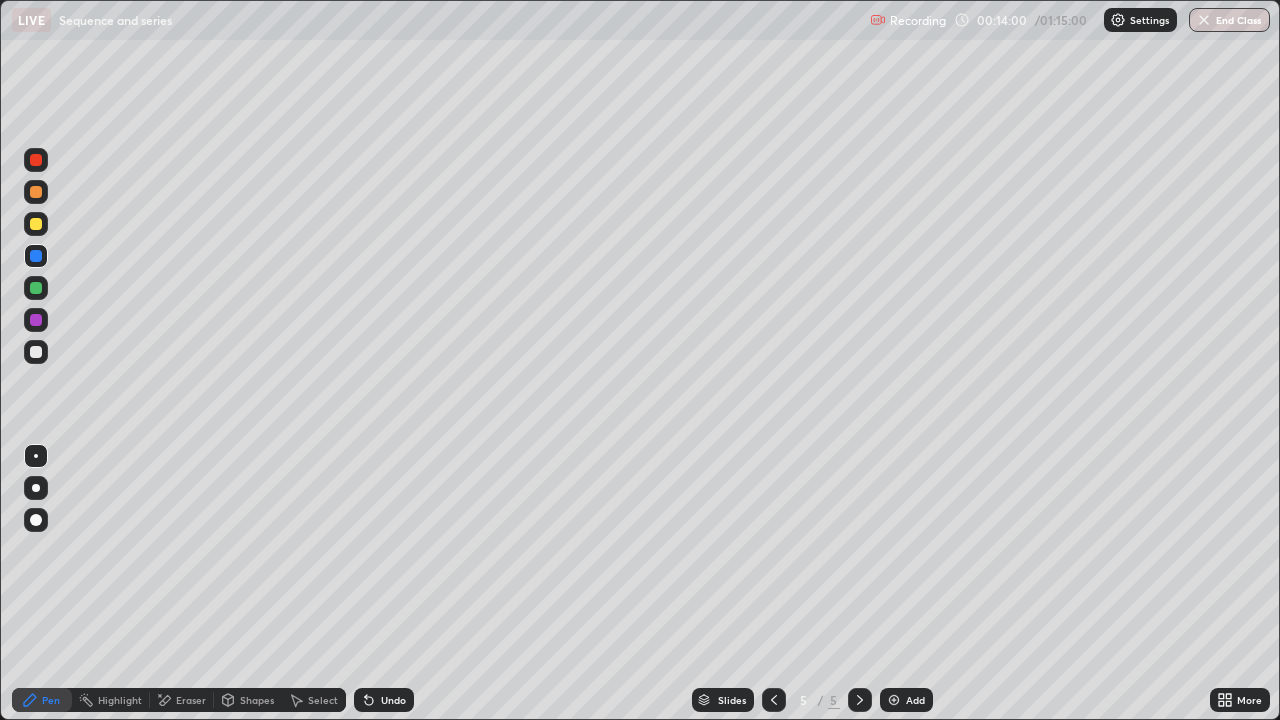 click on "Add" at bounding box center [906, 700] 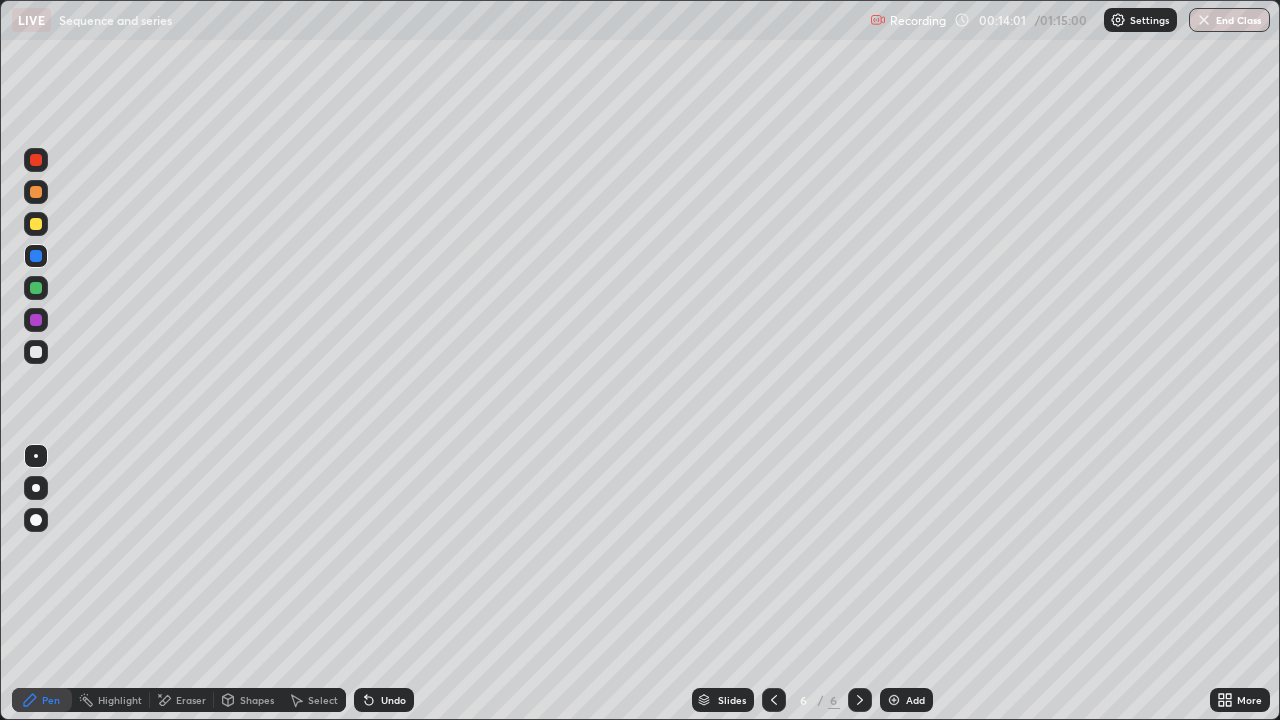 click at bounding box center [36, 224] 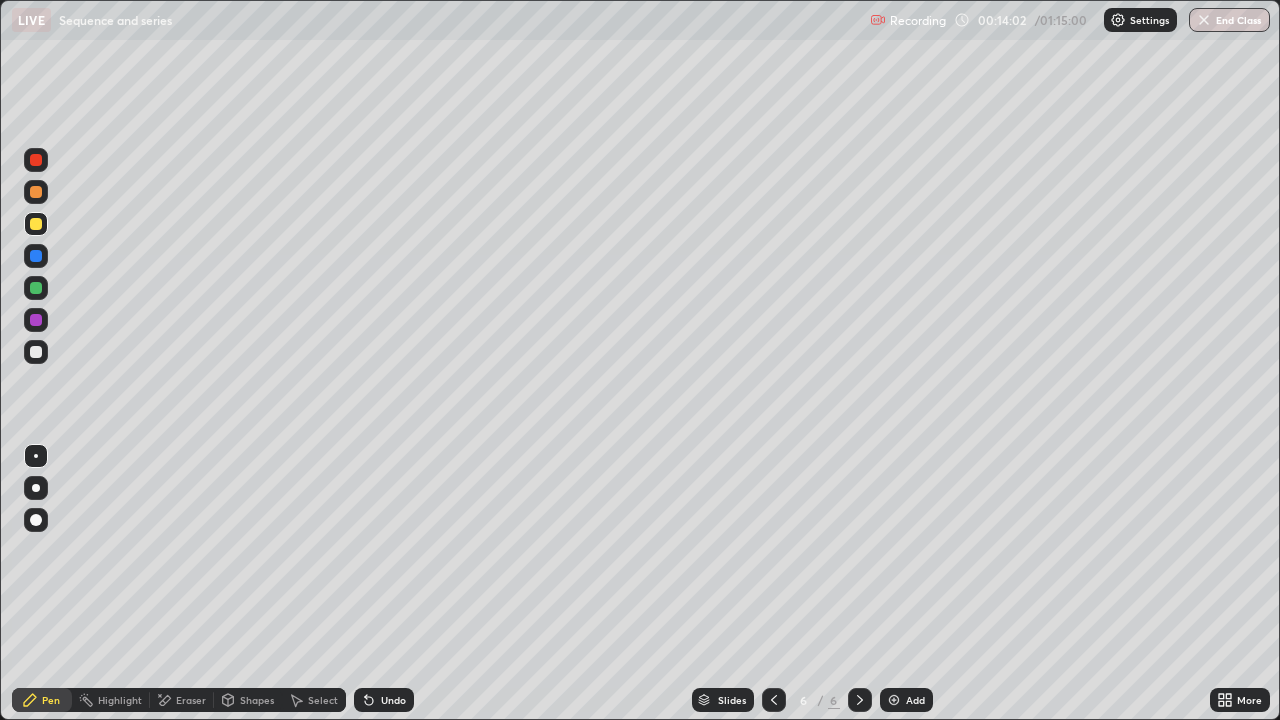 click at bounding box center (36, 288) 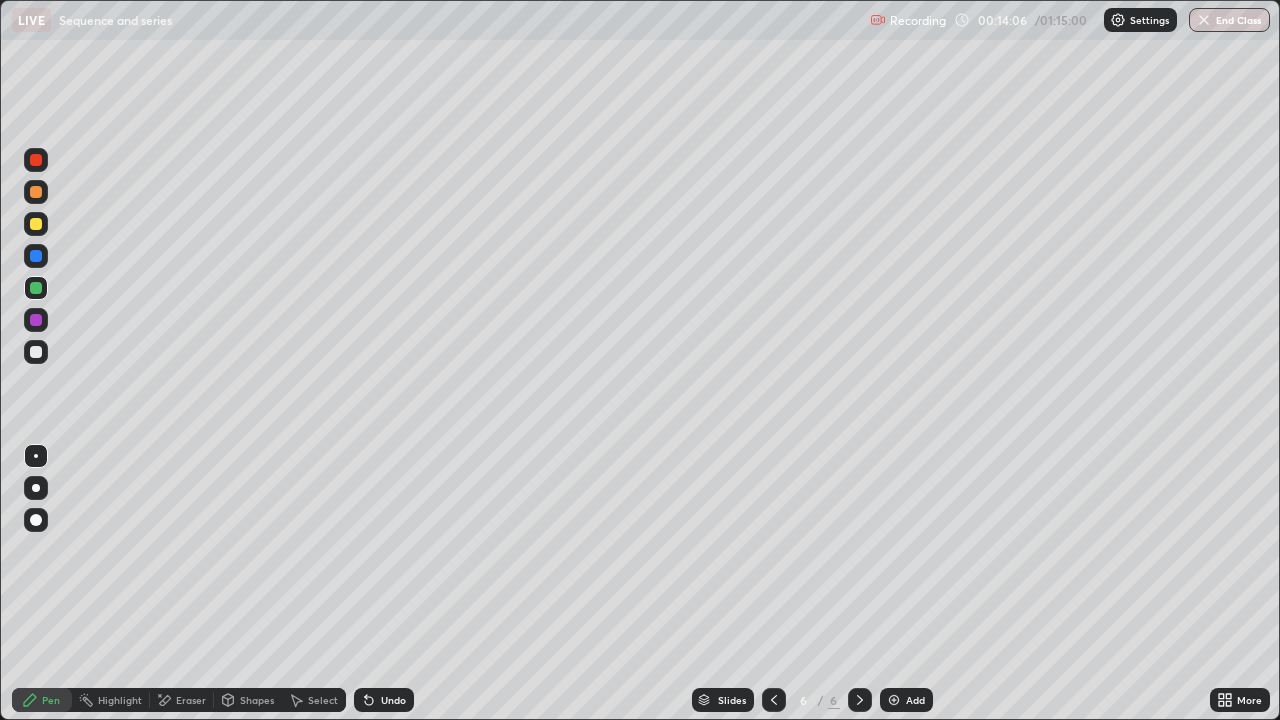 click 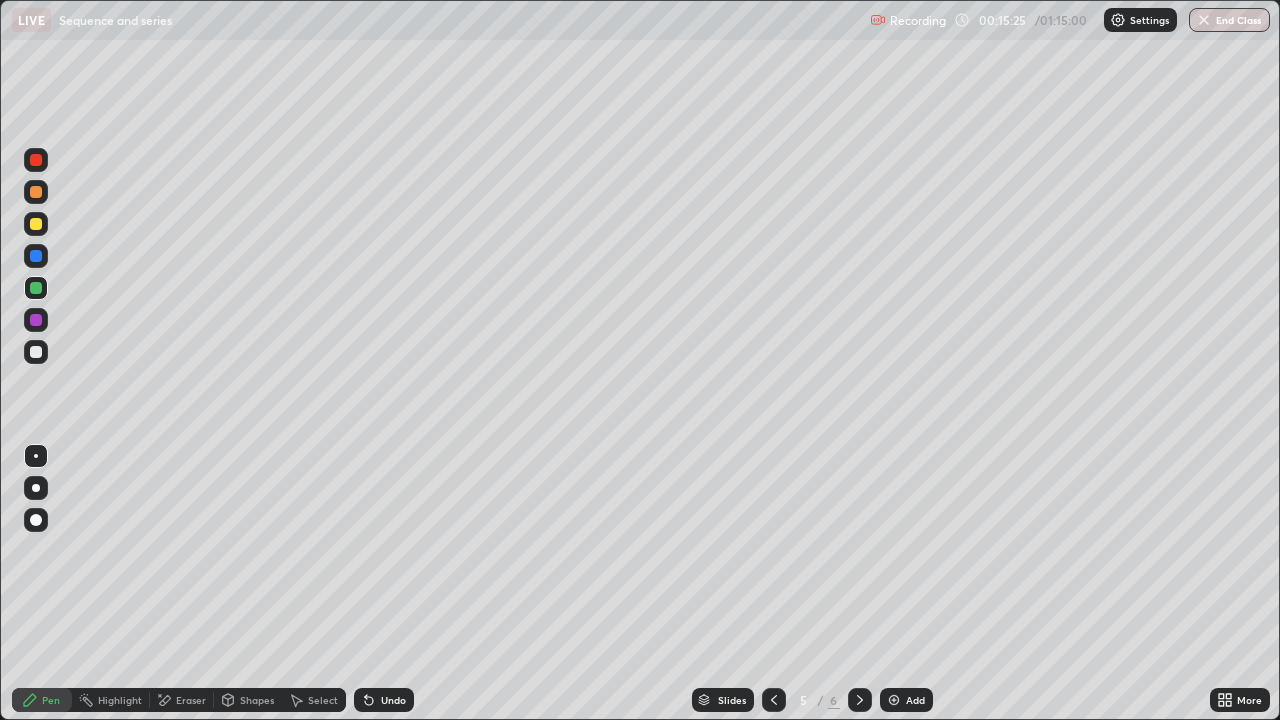 click 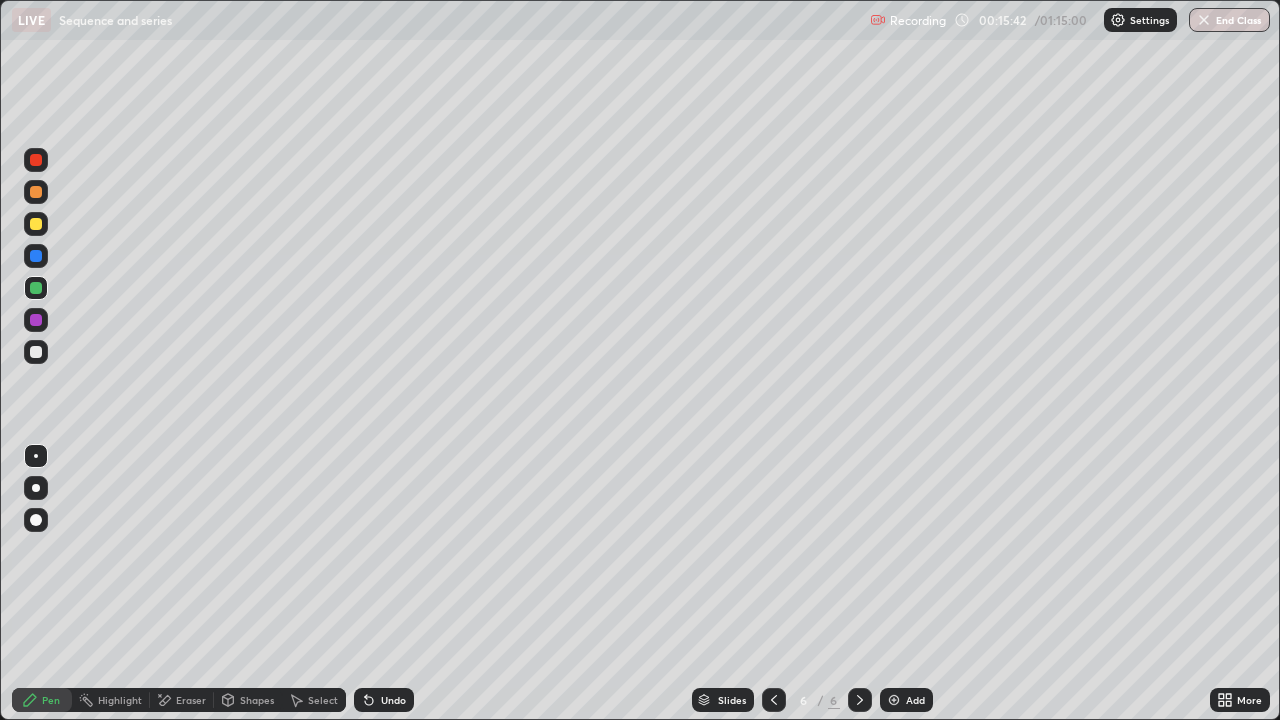 click at bounding box center (36, 320) 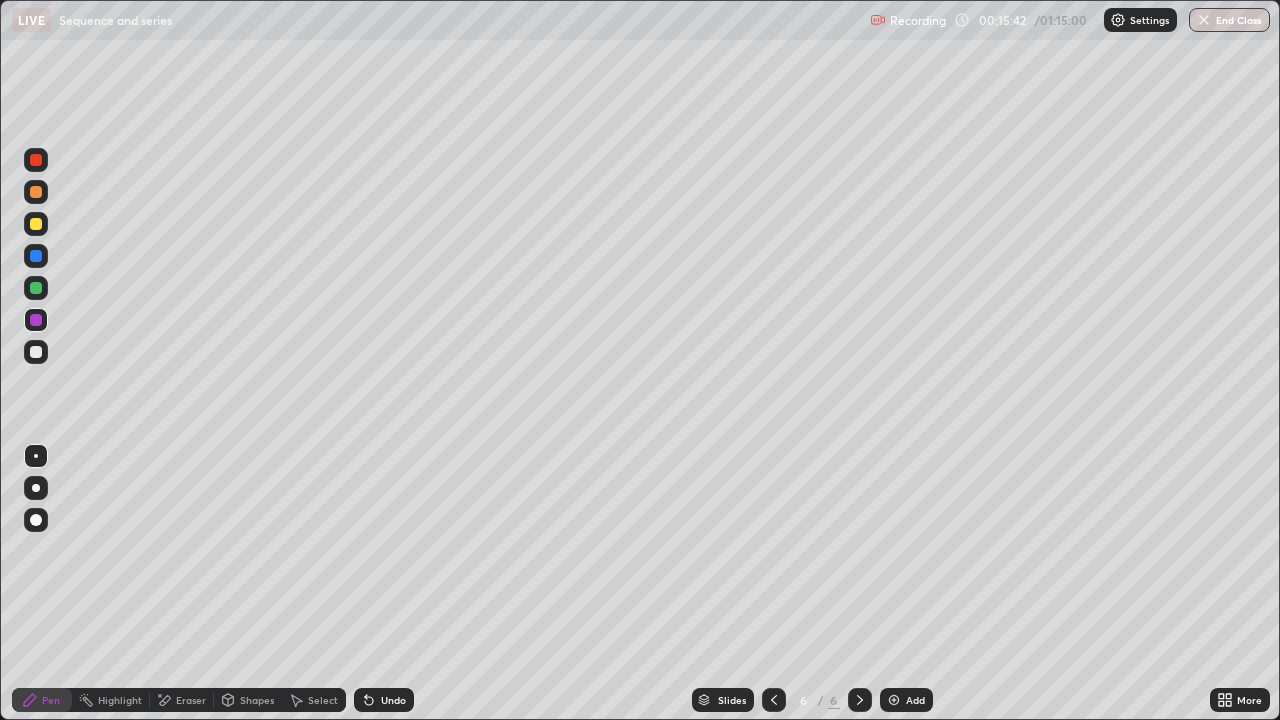 click at bounding box center (36, 224) 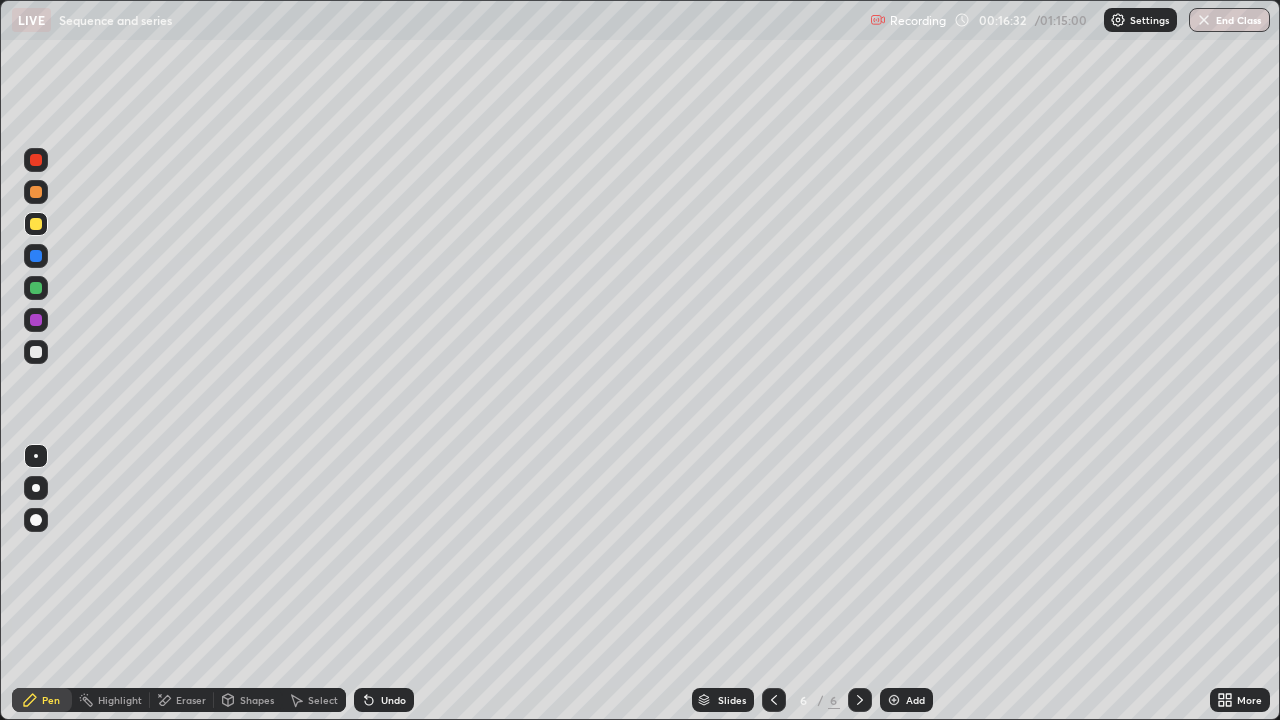 click at bounding box center (36, 352) 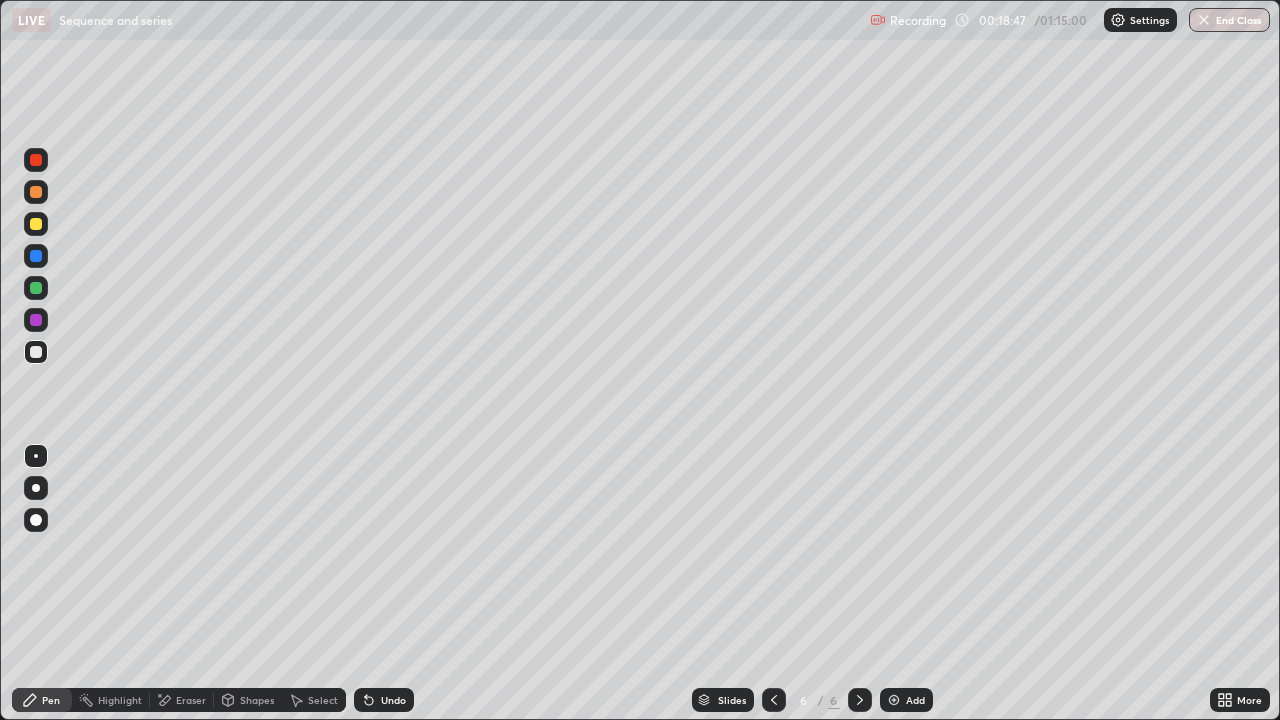 click 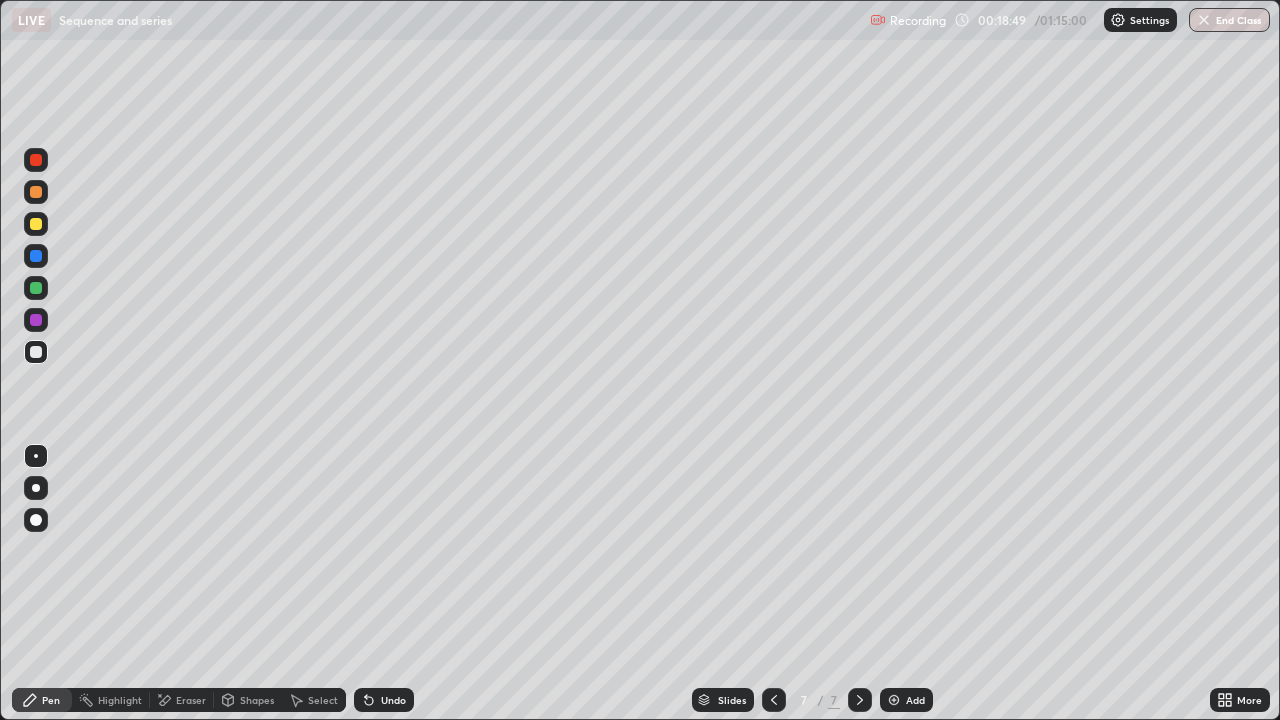 click at bounding box center [36, 224] 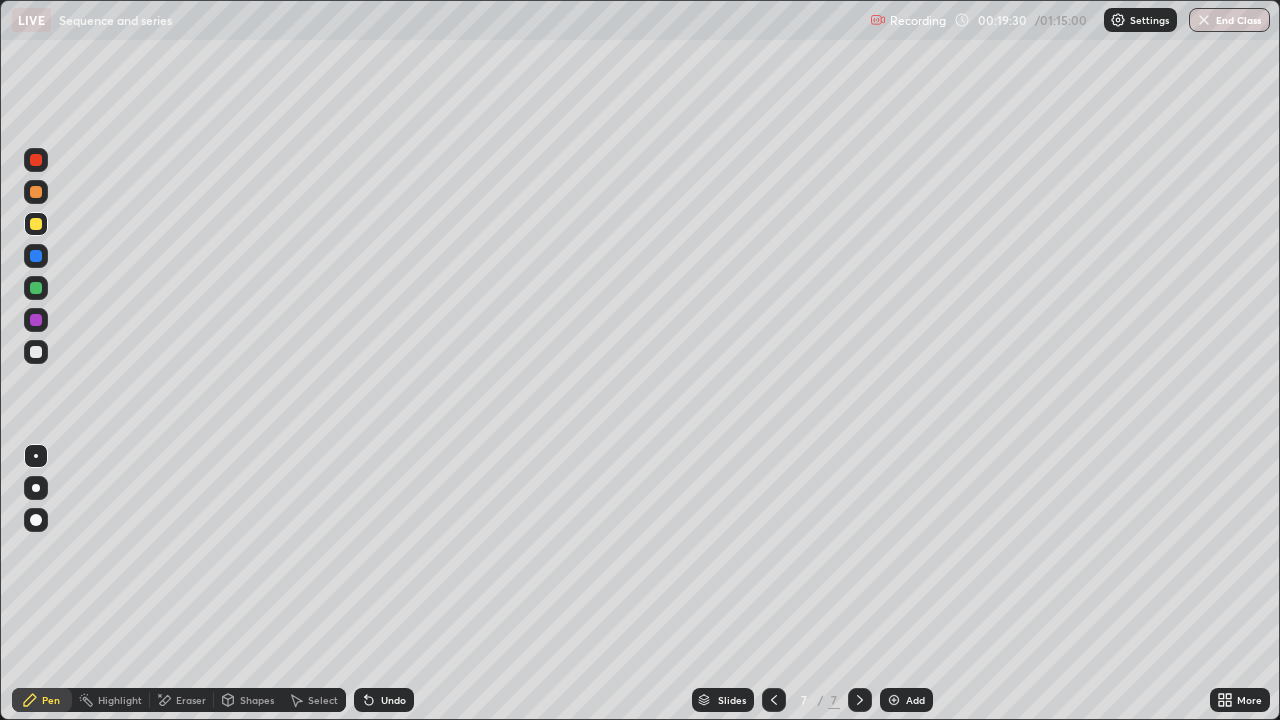 click 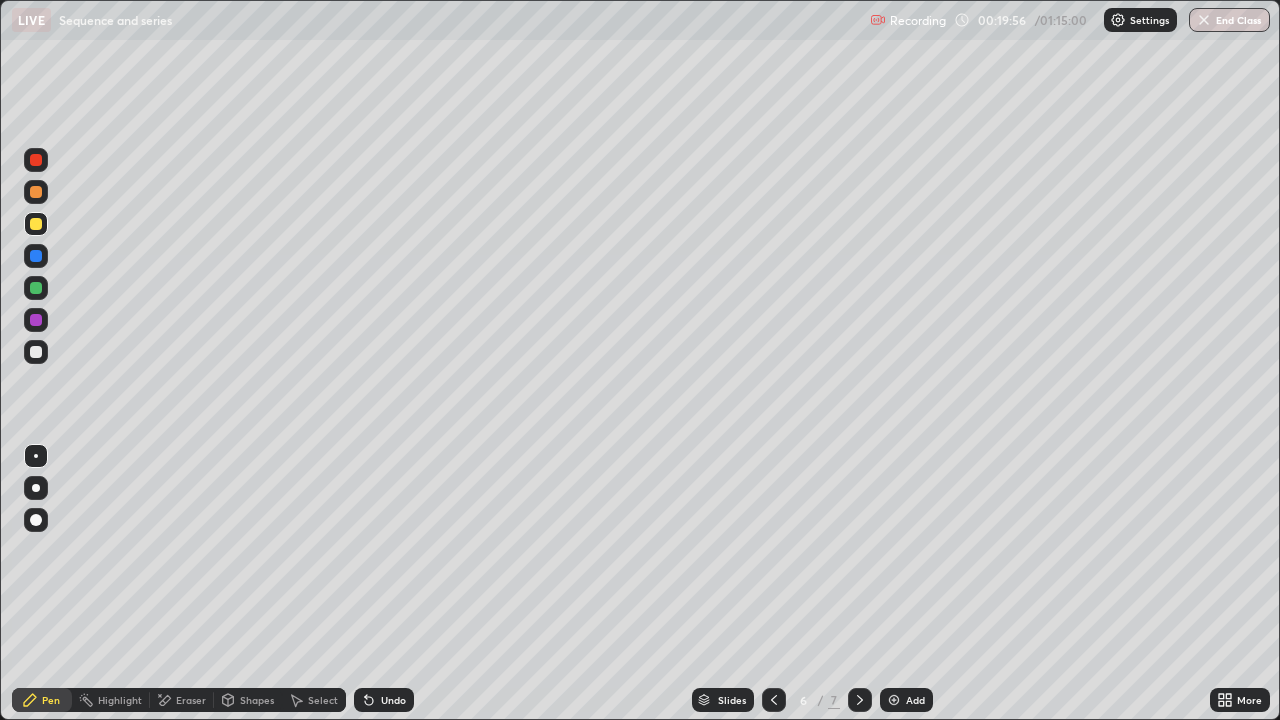 click at bounding box center [36, 256] 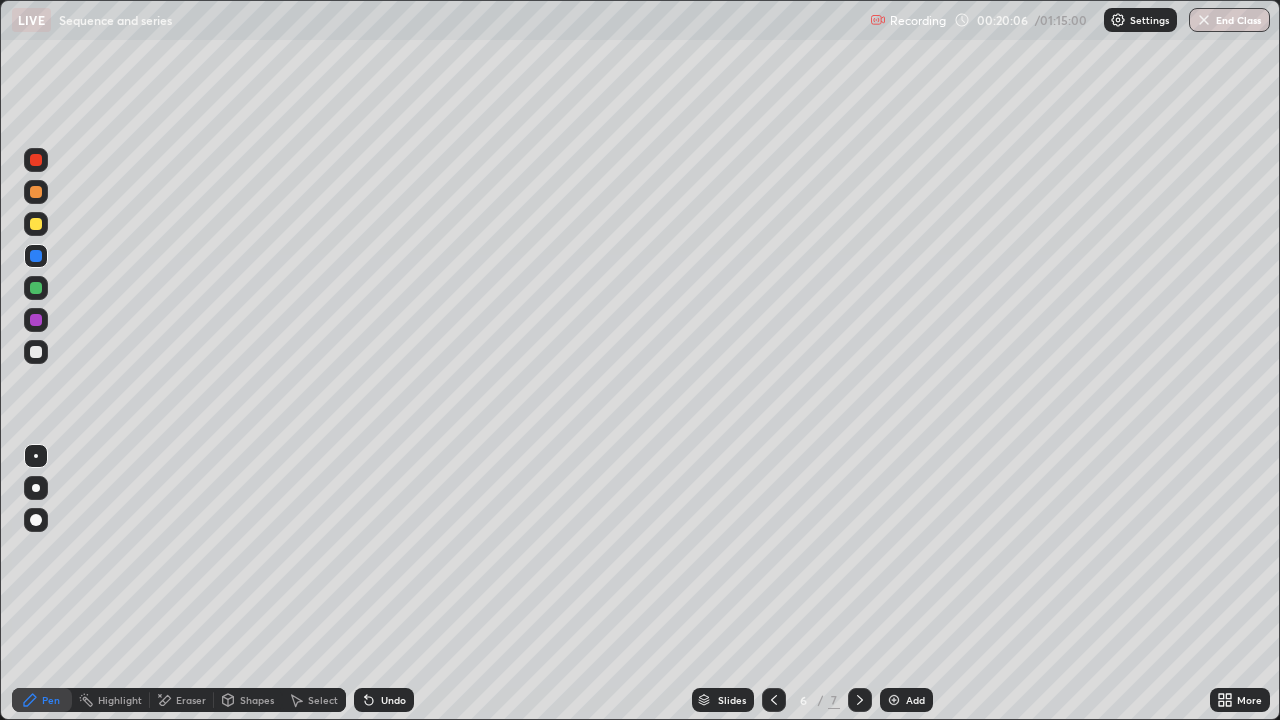 click 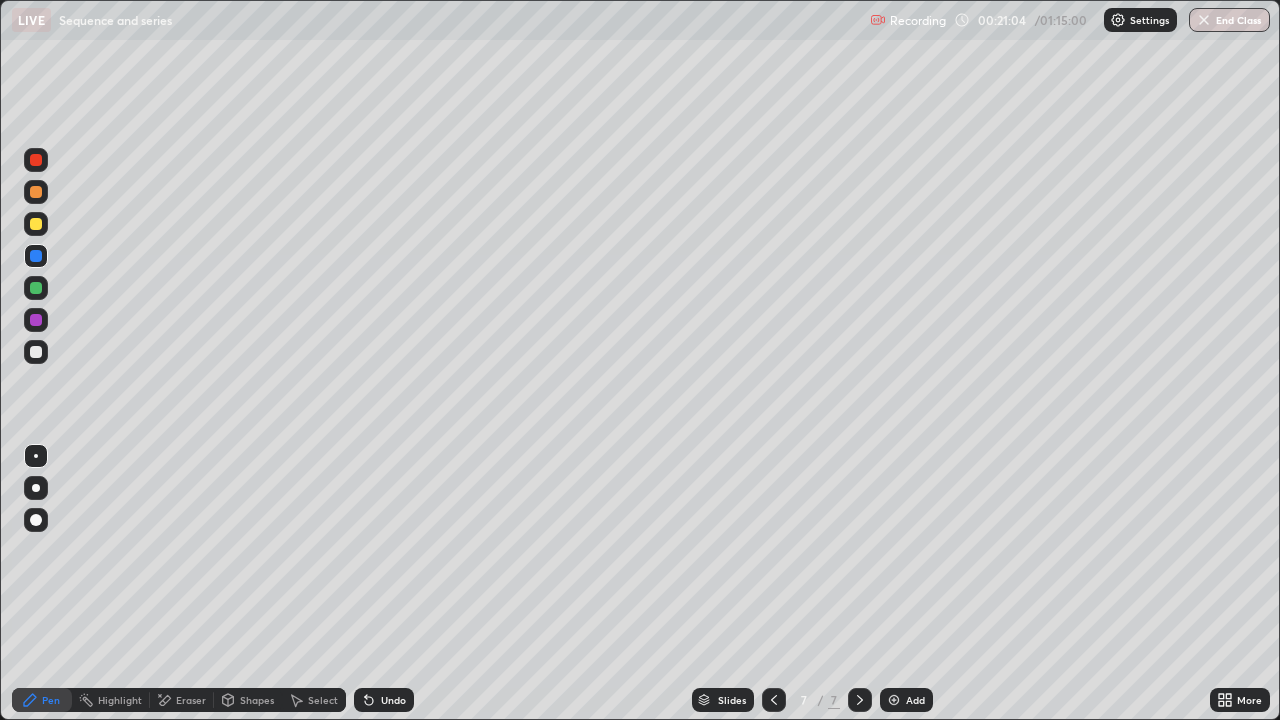 click at bounding box center [36, 352] 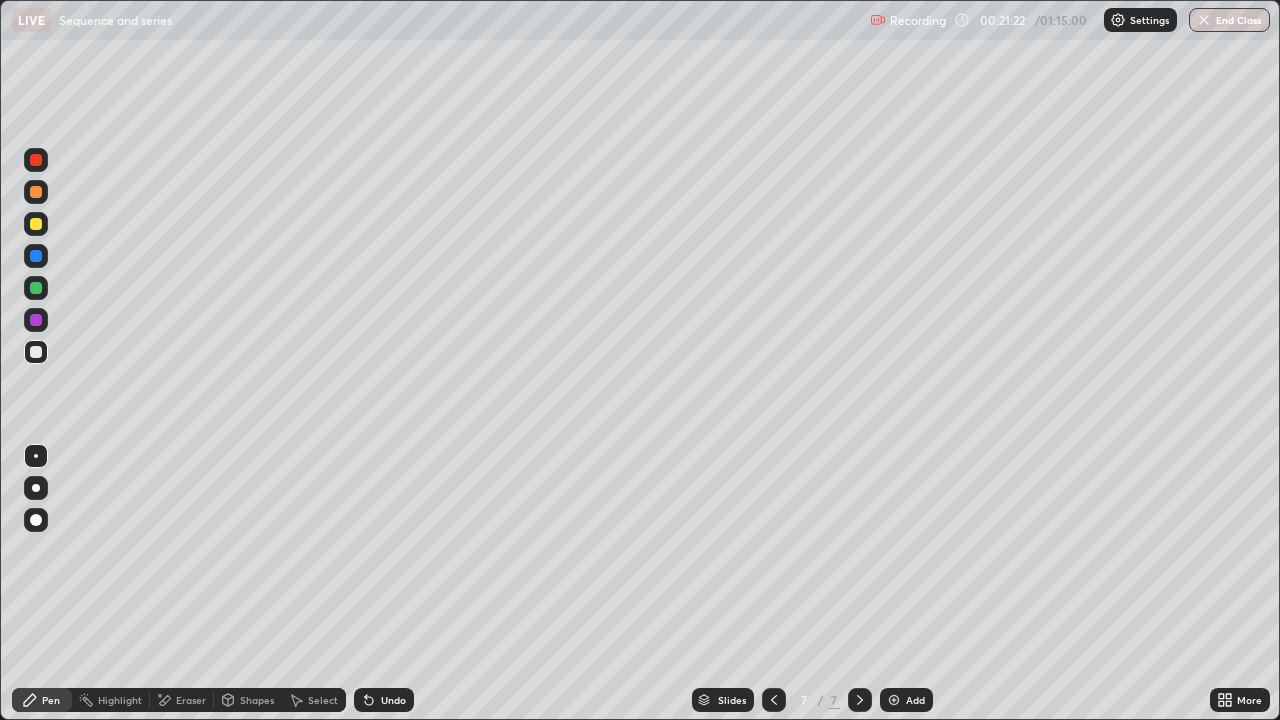click on "Eraser" at bounding box center [191, 700] 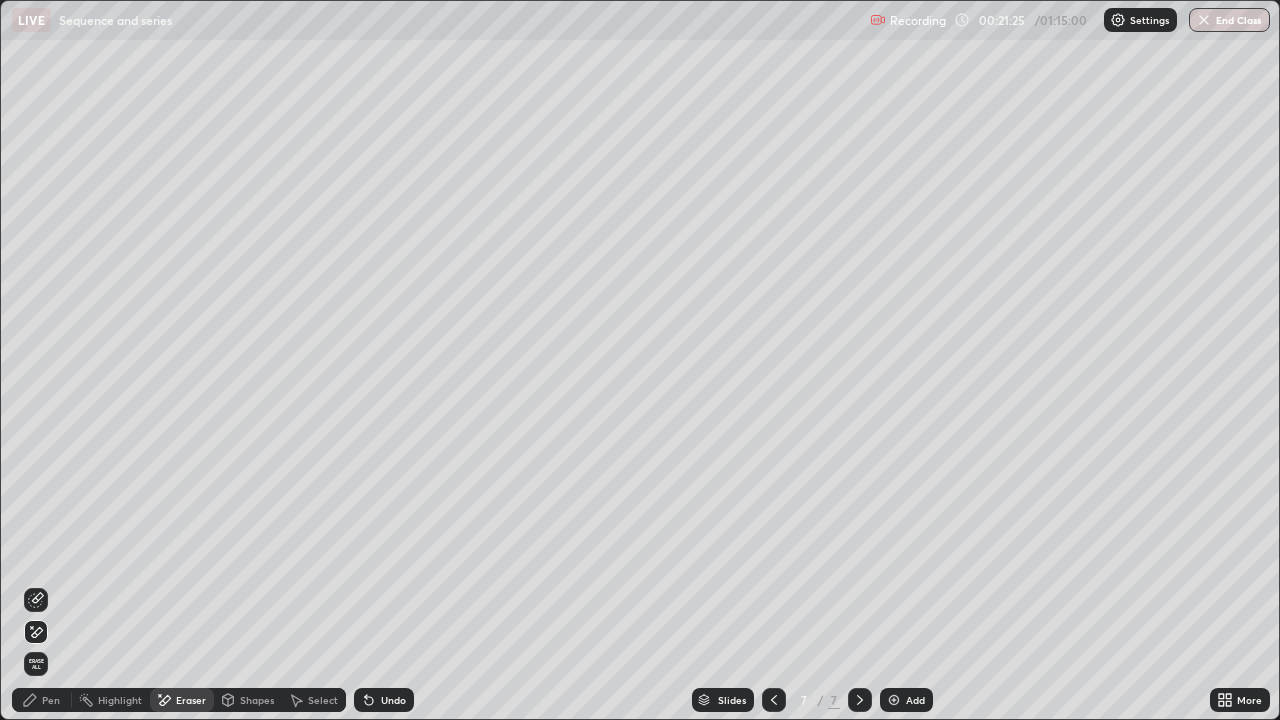 click 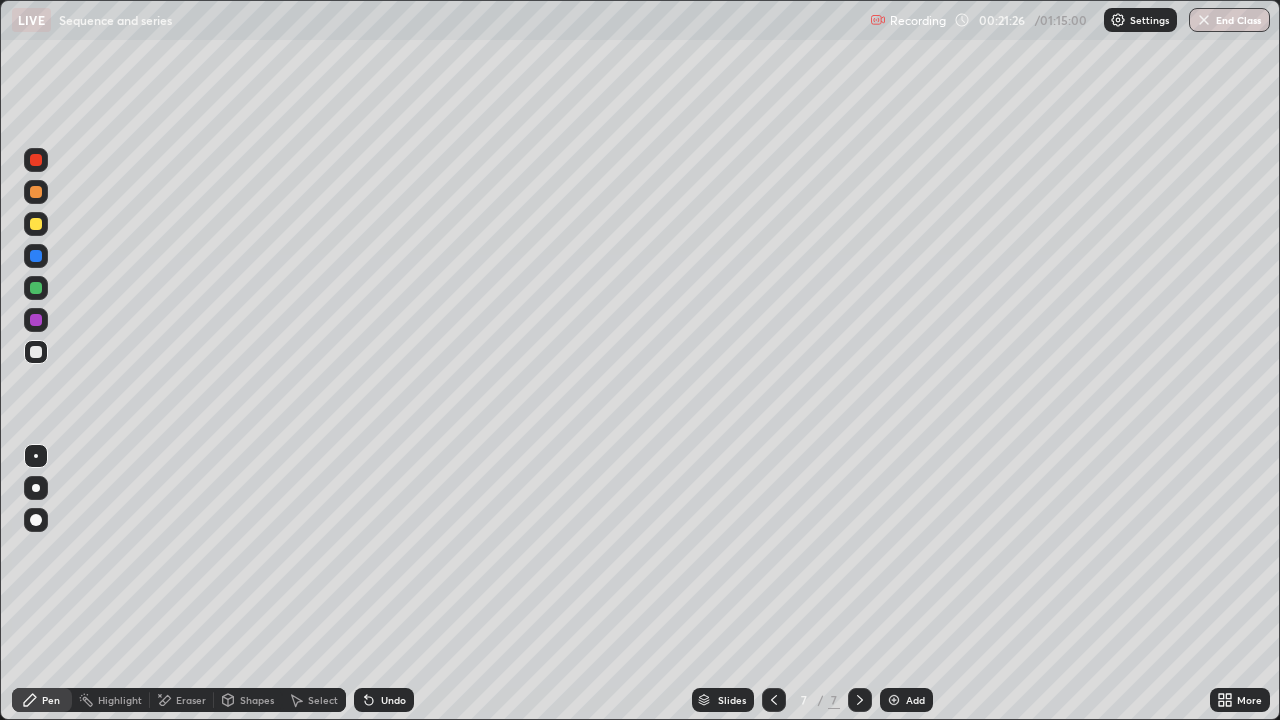 click at bounding box center (36, 320) 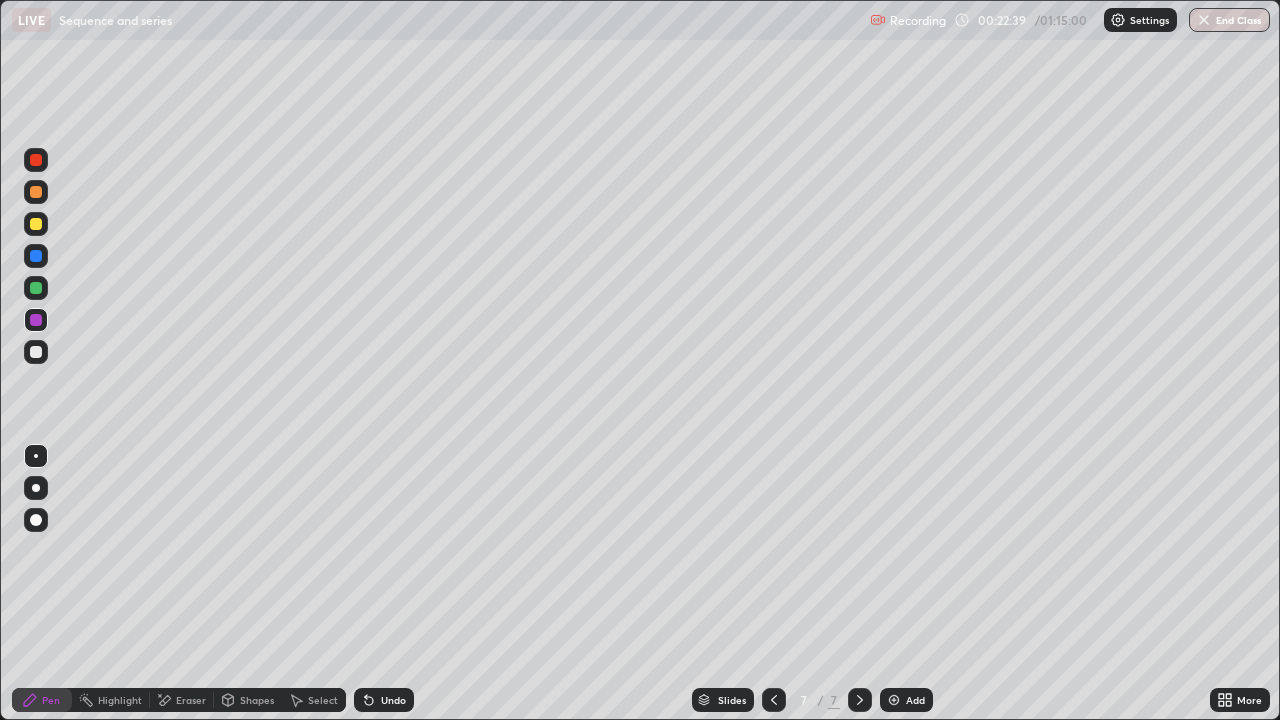 click 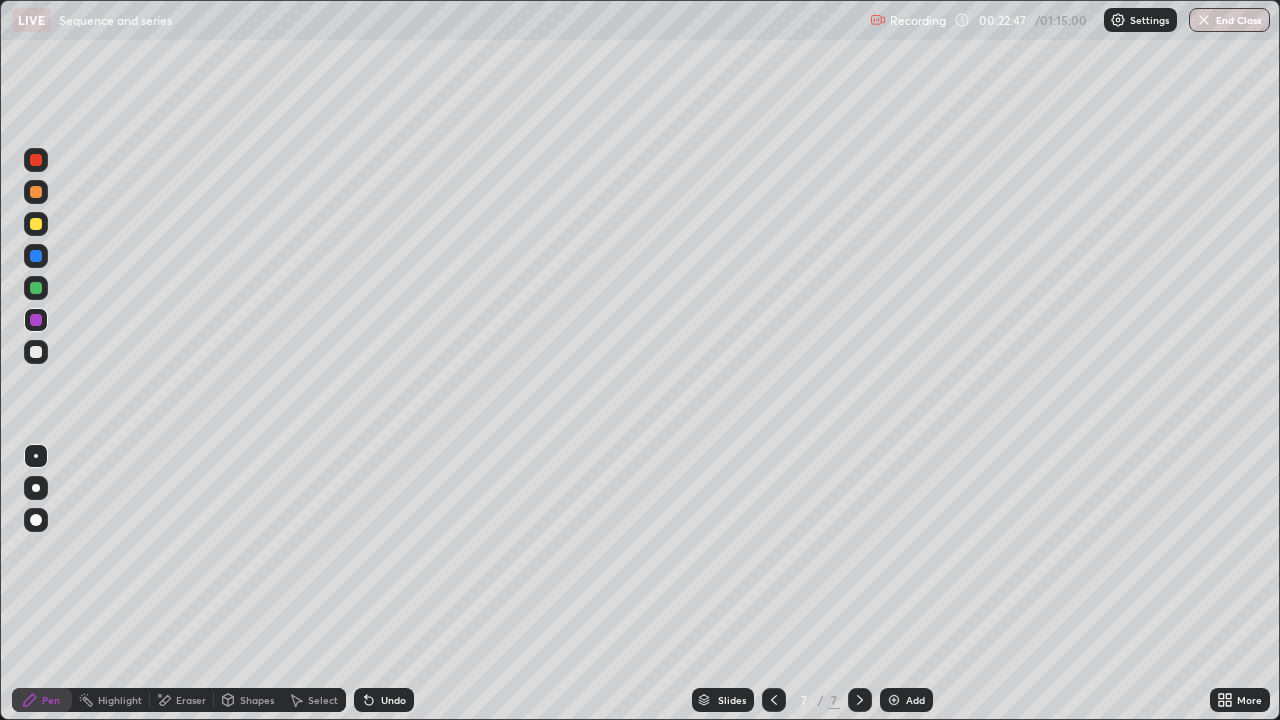 click at bounding box center [36, 352] 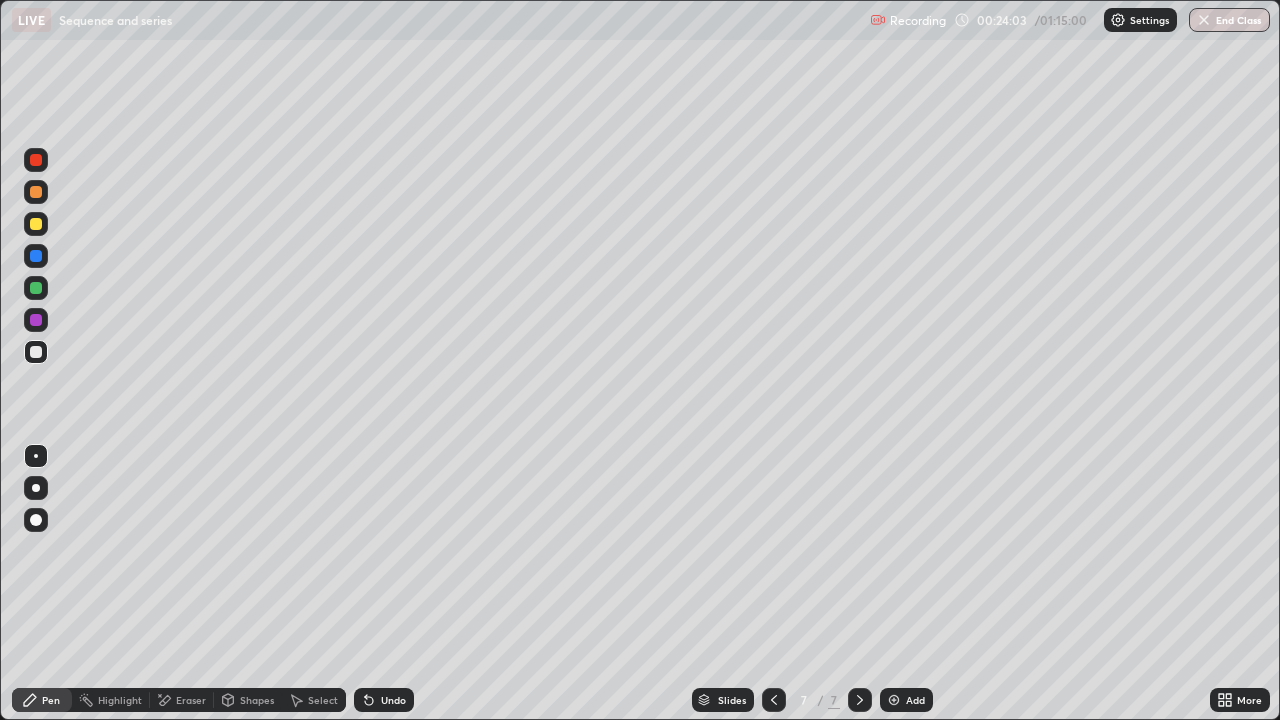 click at bounding box center [36, 352] 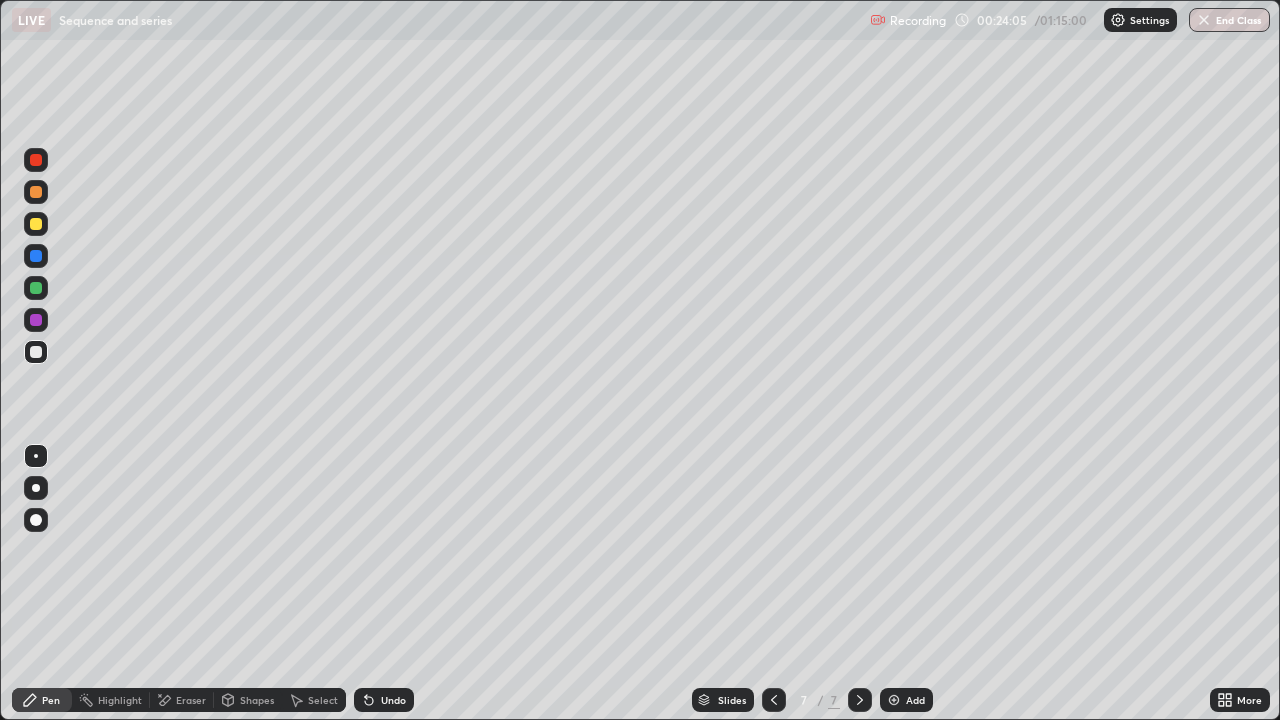 click at bounding box center (36, 288) 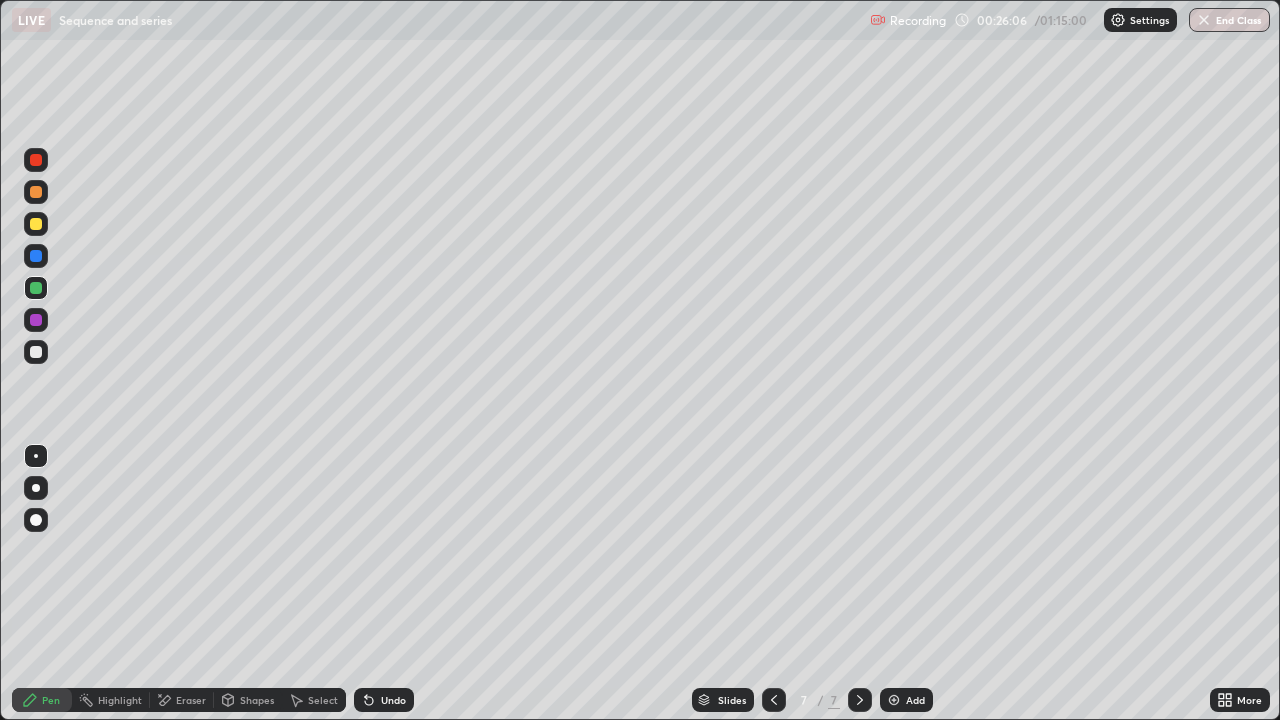 click at bounding box center [860, 700] 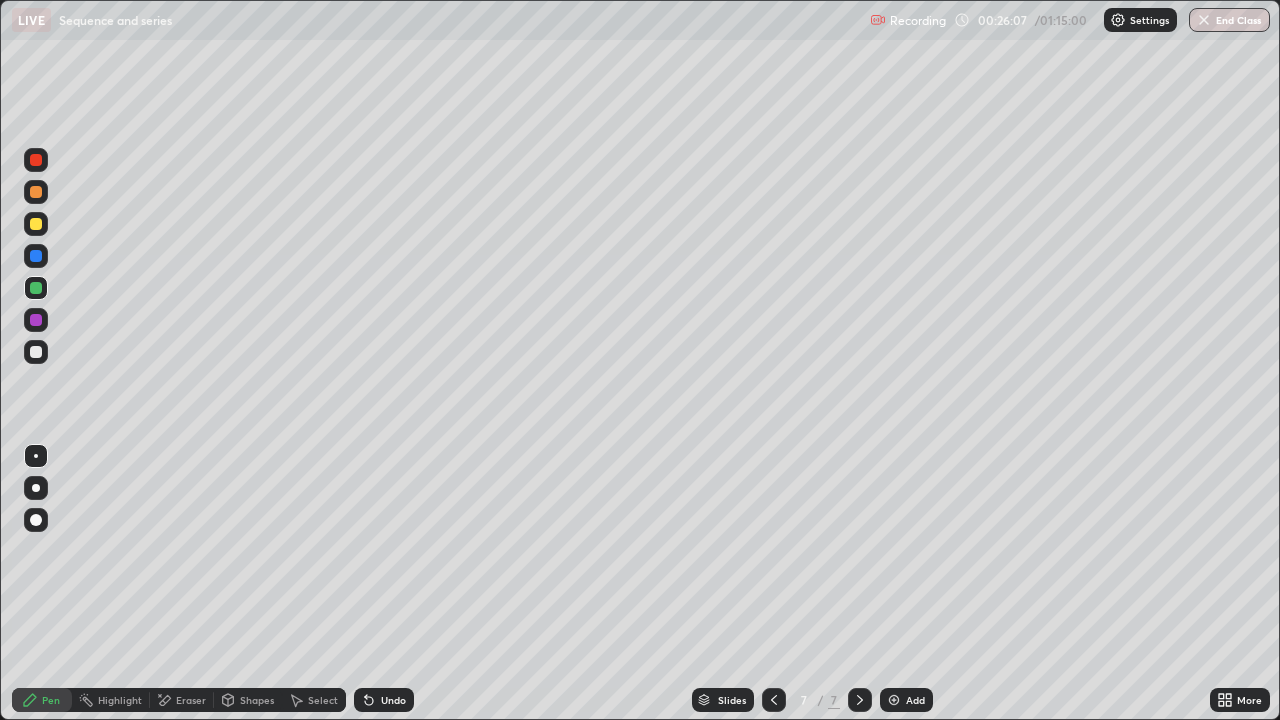click at bounding box center [894, 700] 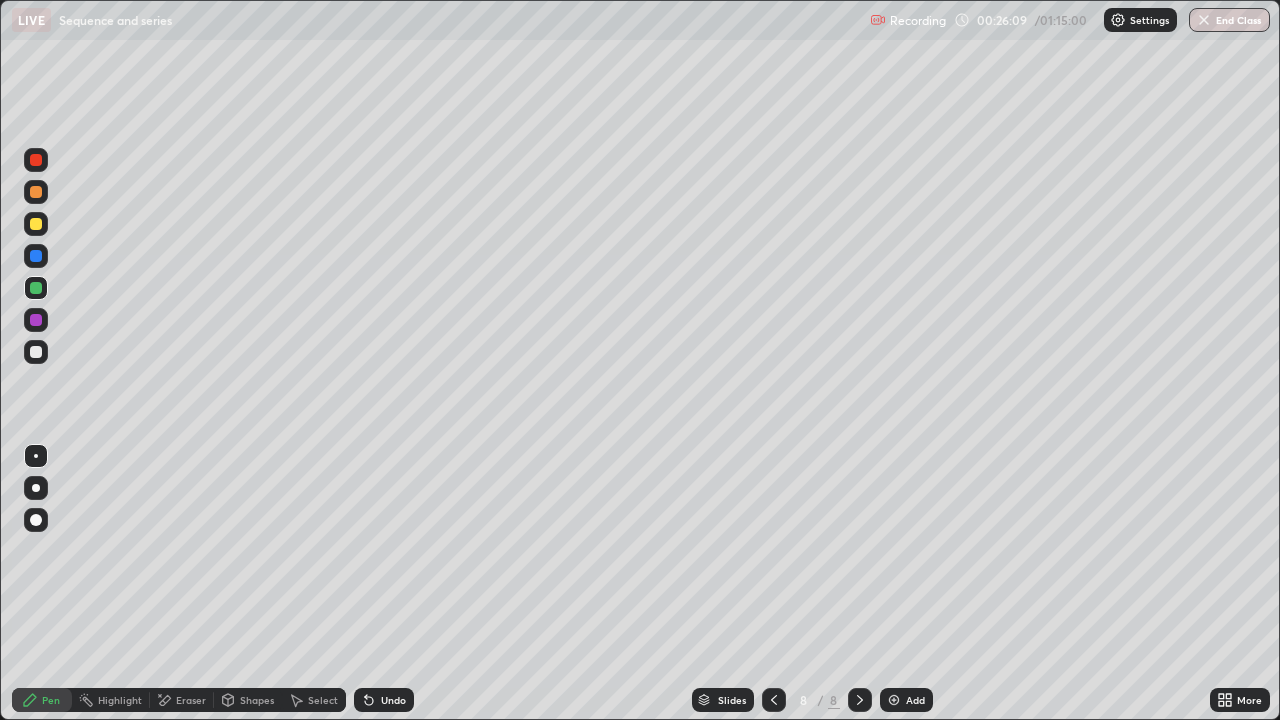 click at bounding box center (36, 224) 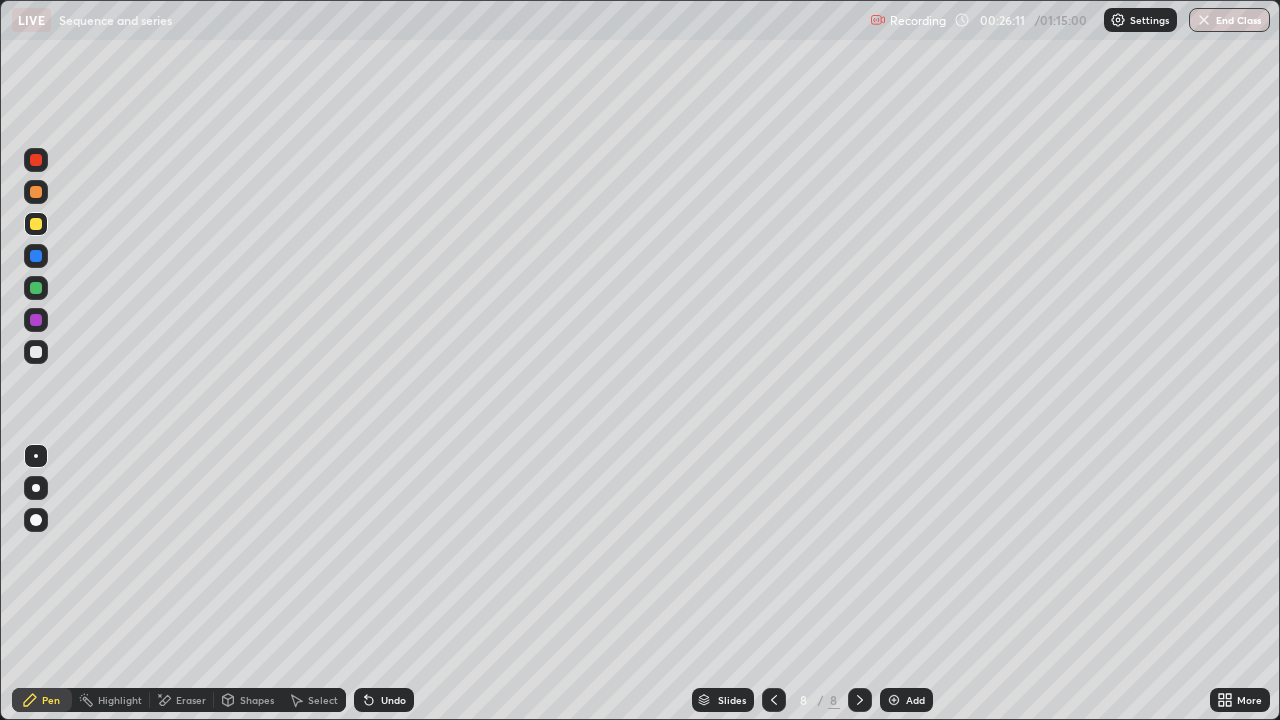 click 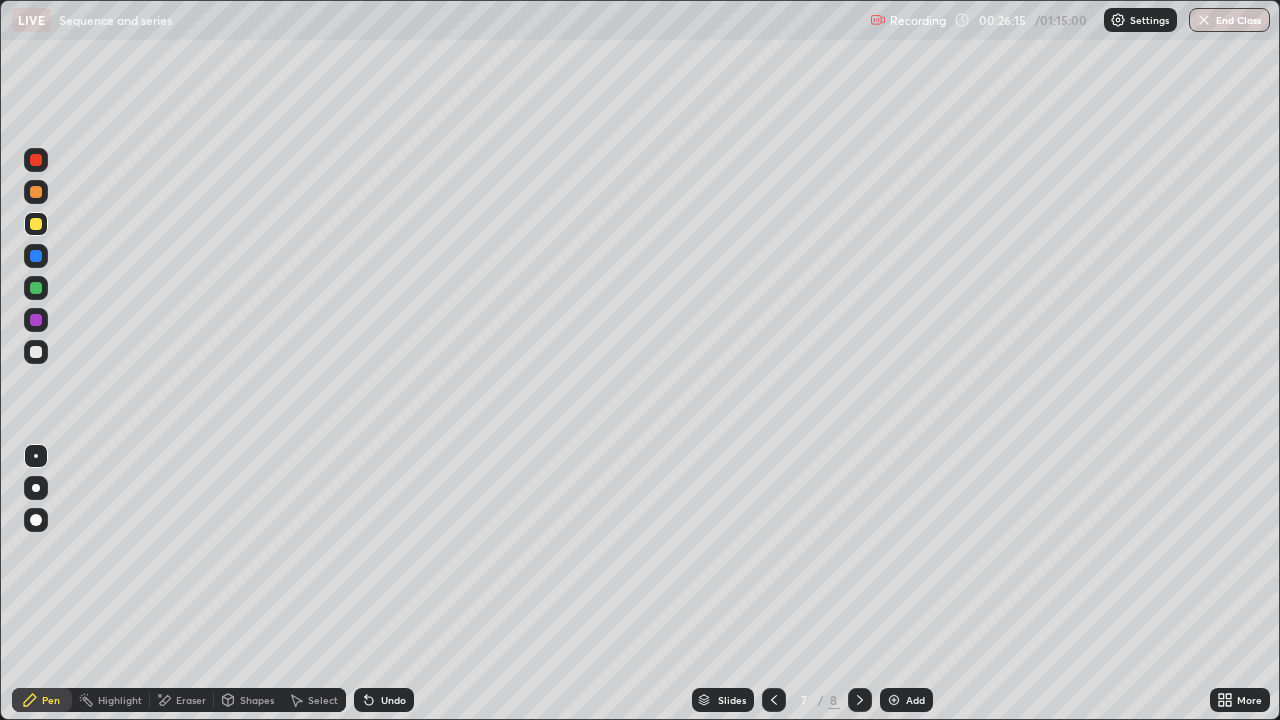 click at bounding box center (860, 700) 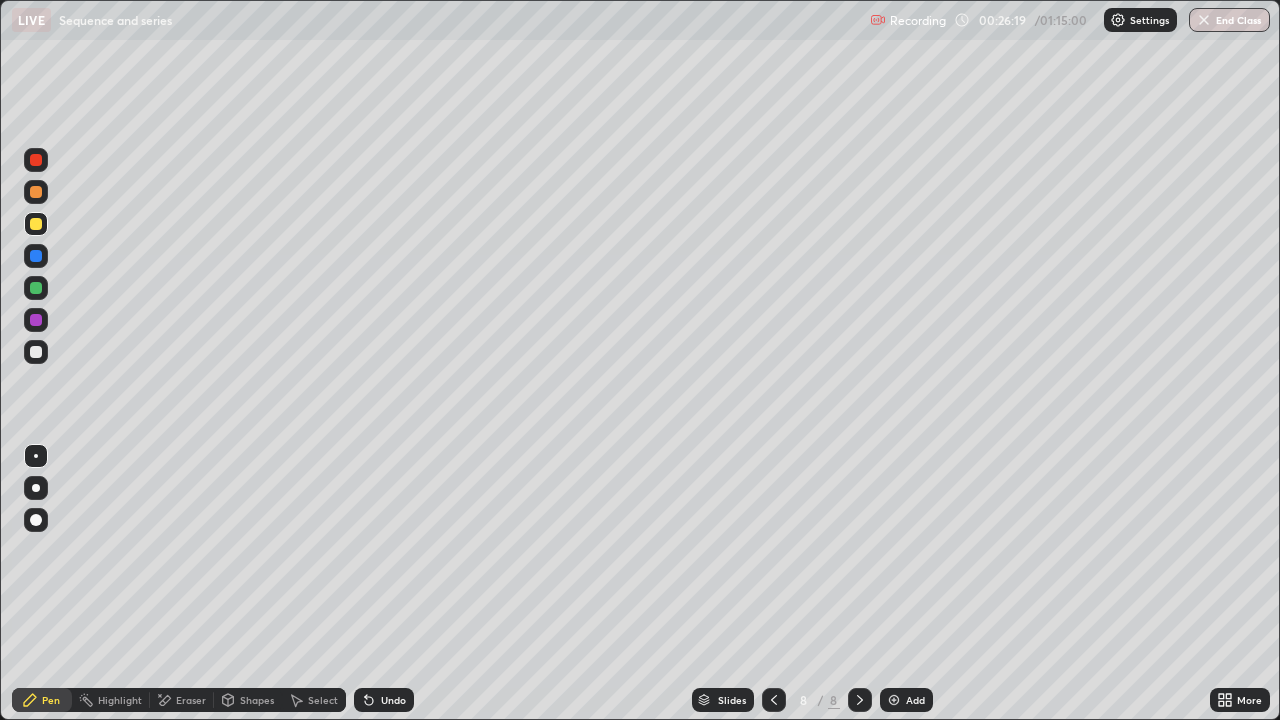 click 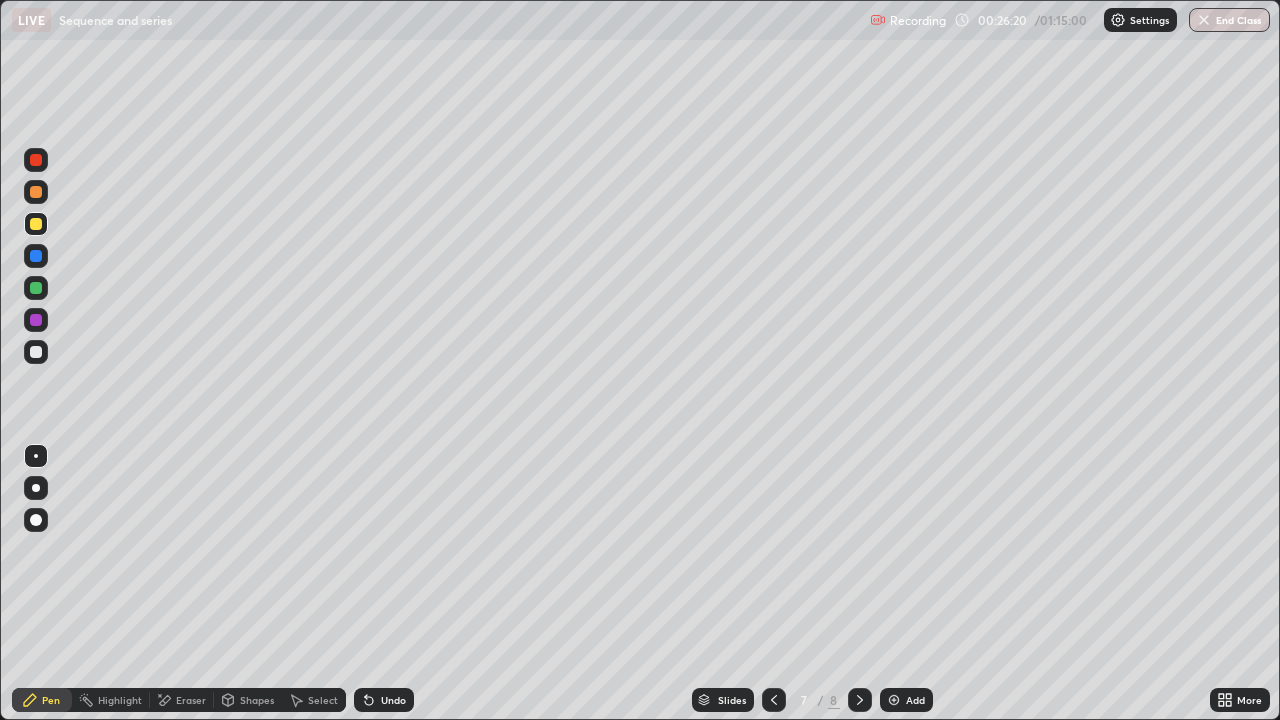 click 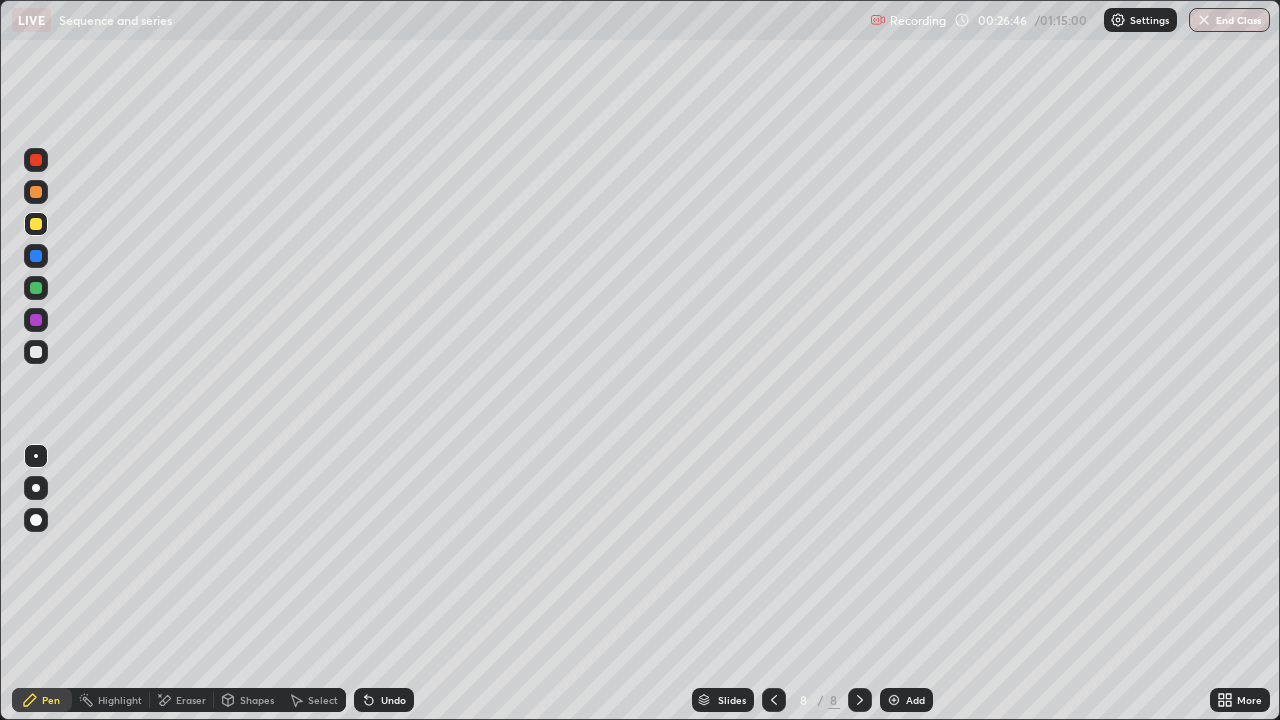 click at bounding box center [36, 256] 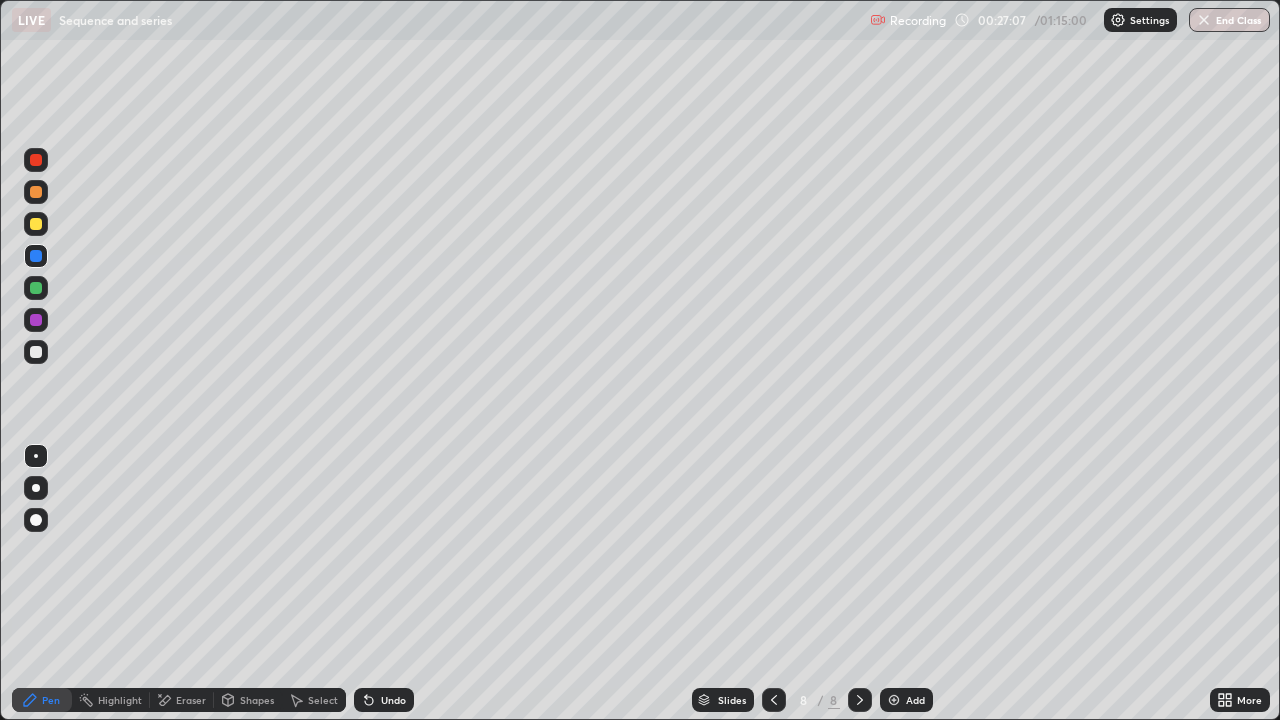 click at bounding box center [36, 320] 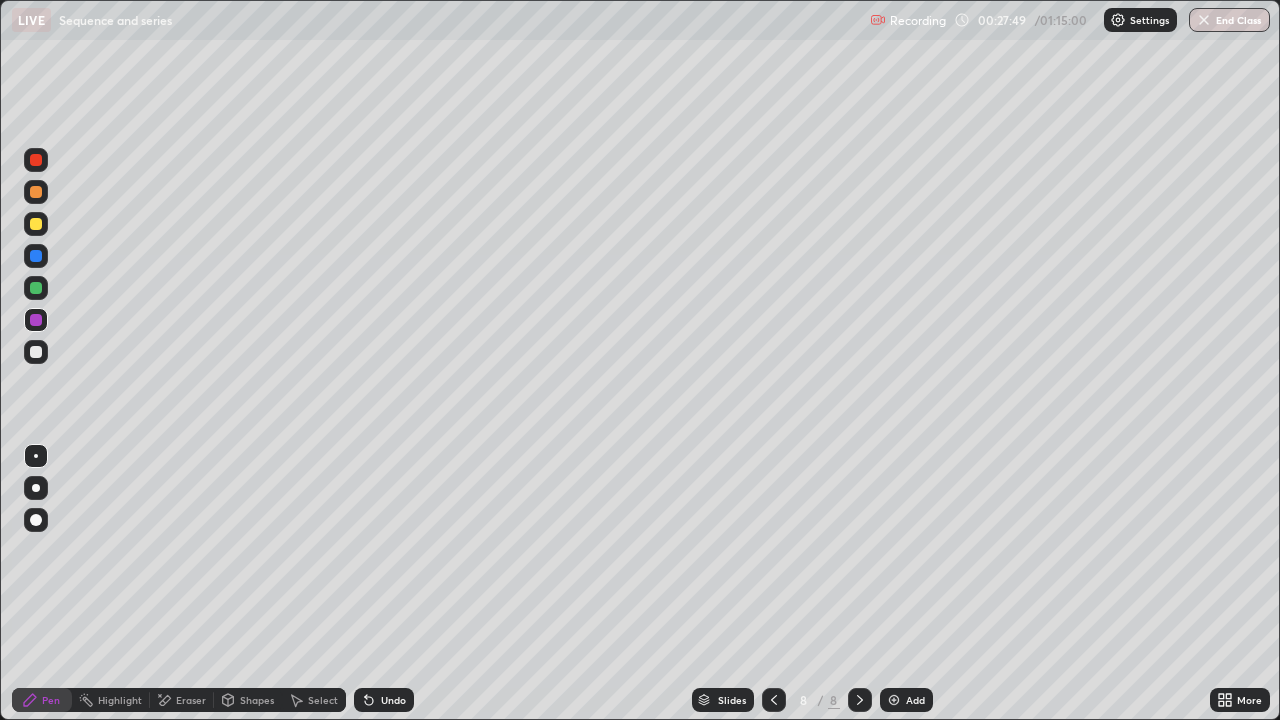 click at bounding box center [36, 288] 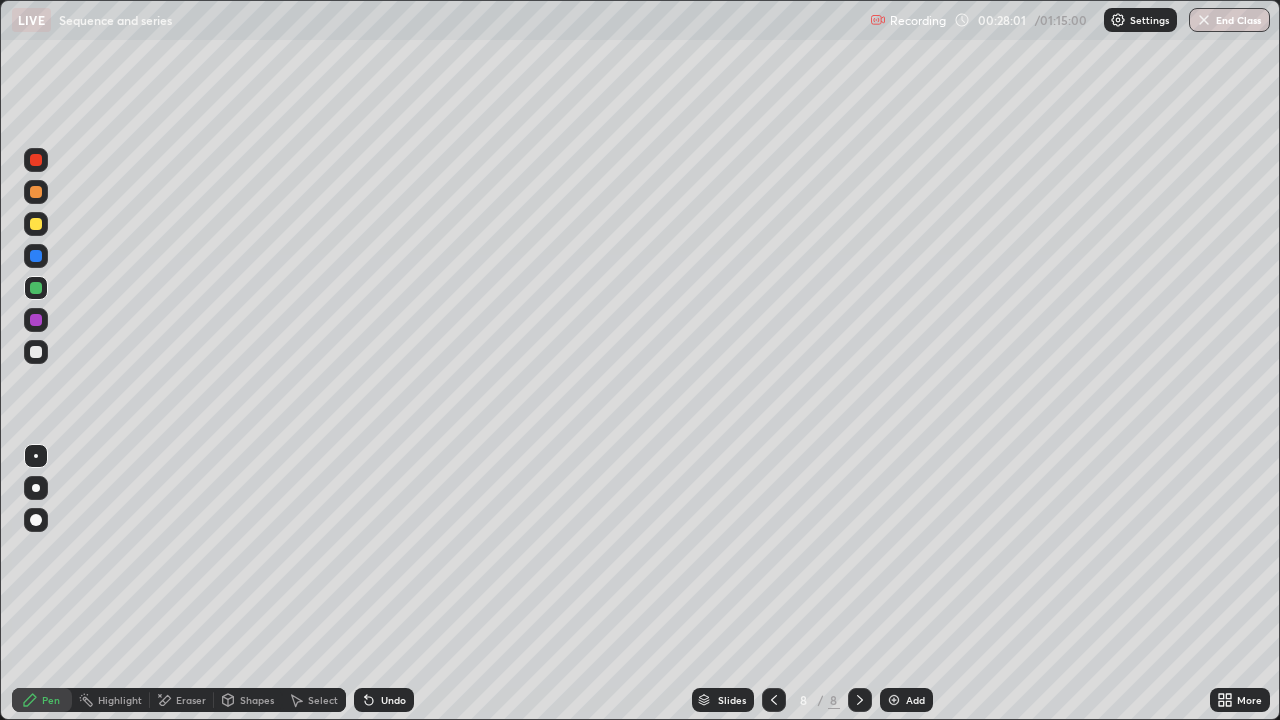 click 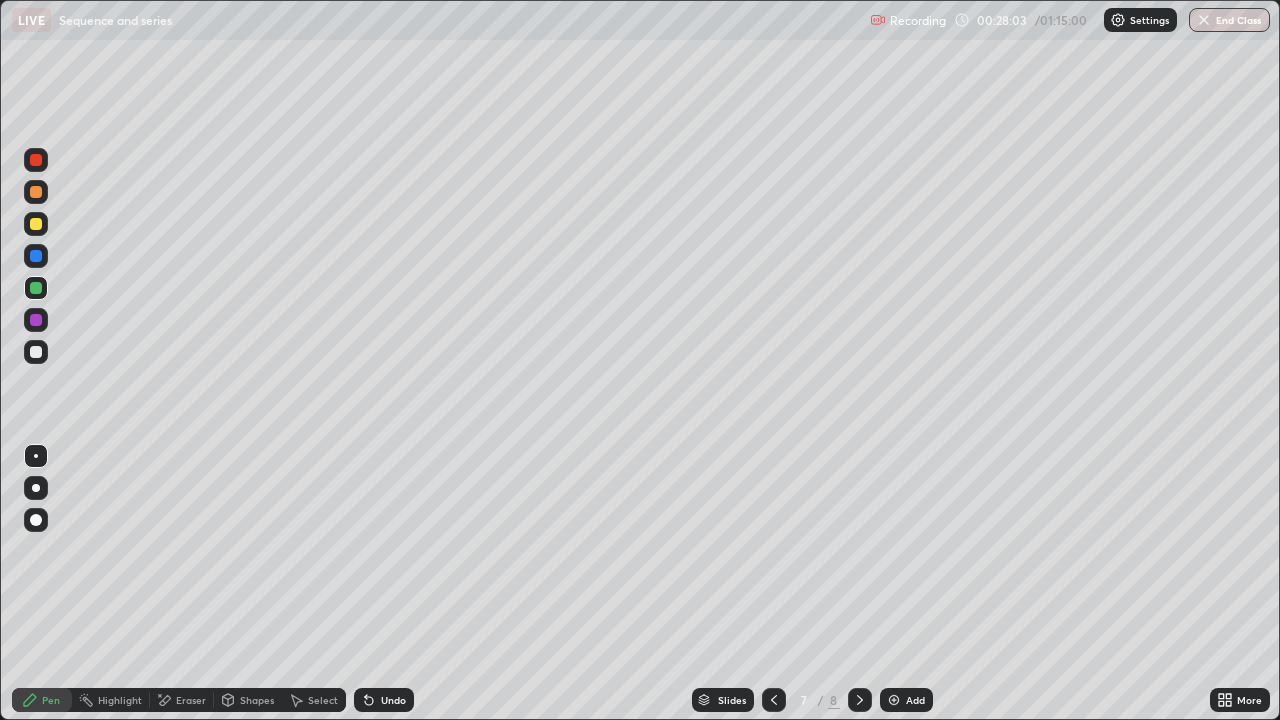 click 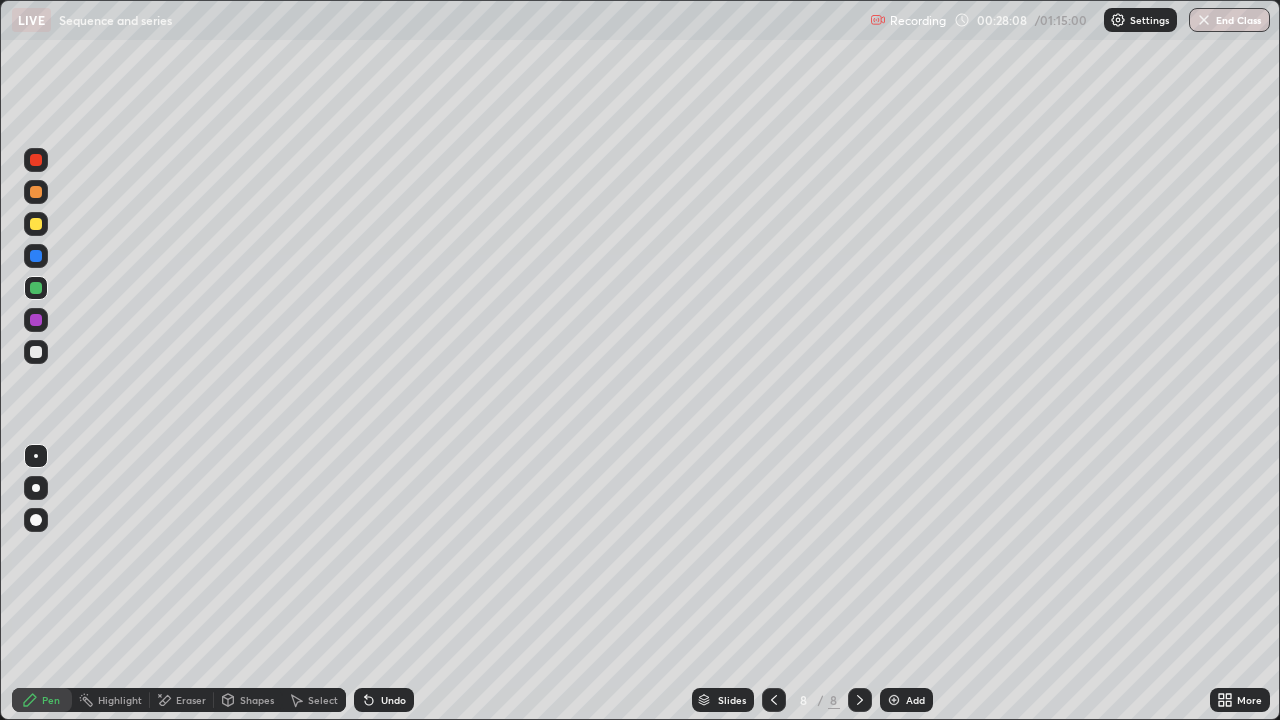 click at bounding box center (36, 256) 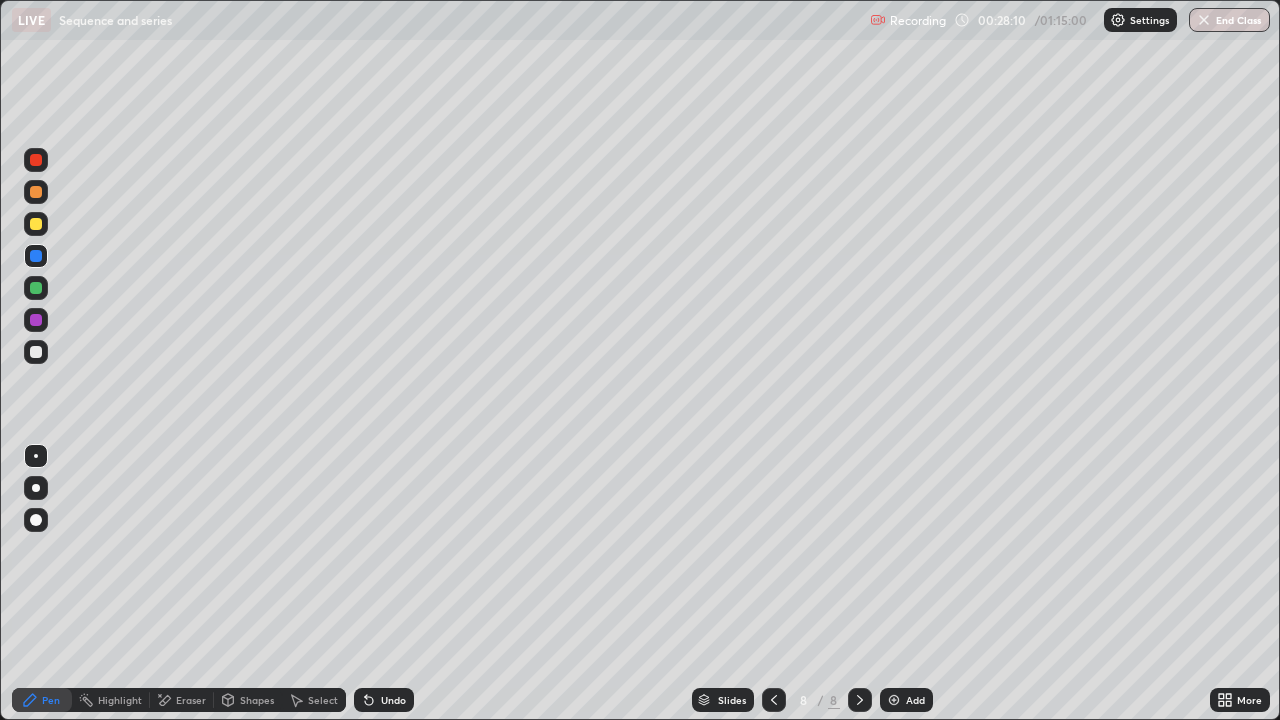 click at bounding box center [36, 352] 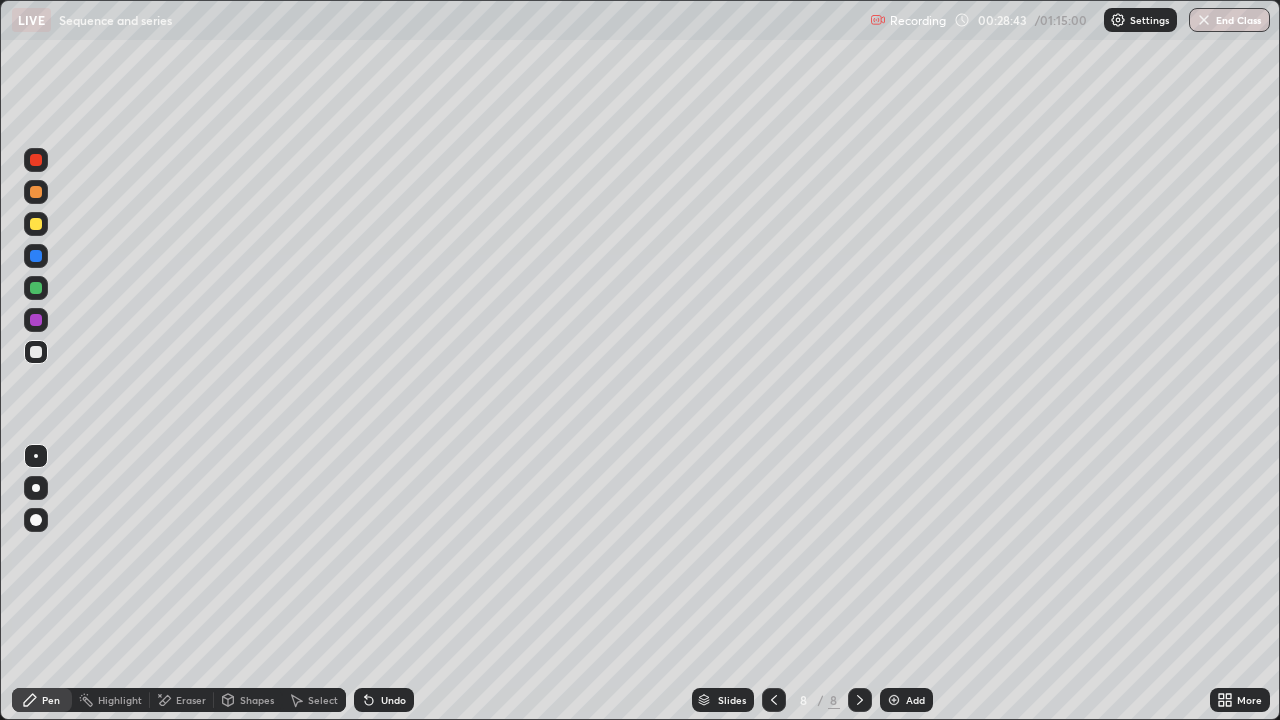 click at bounding box center [36, 320] 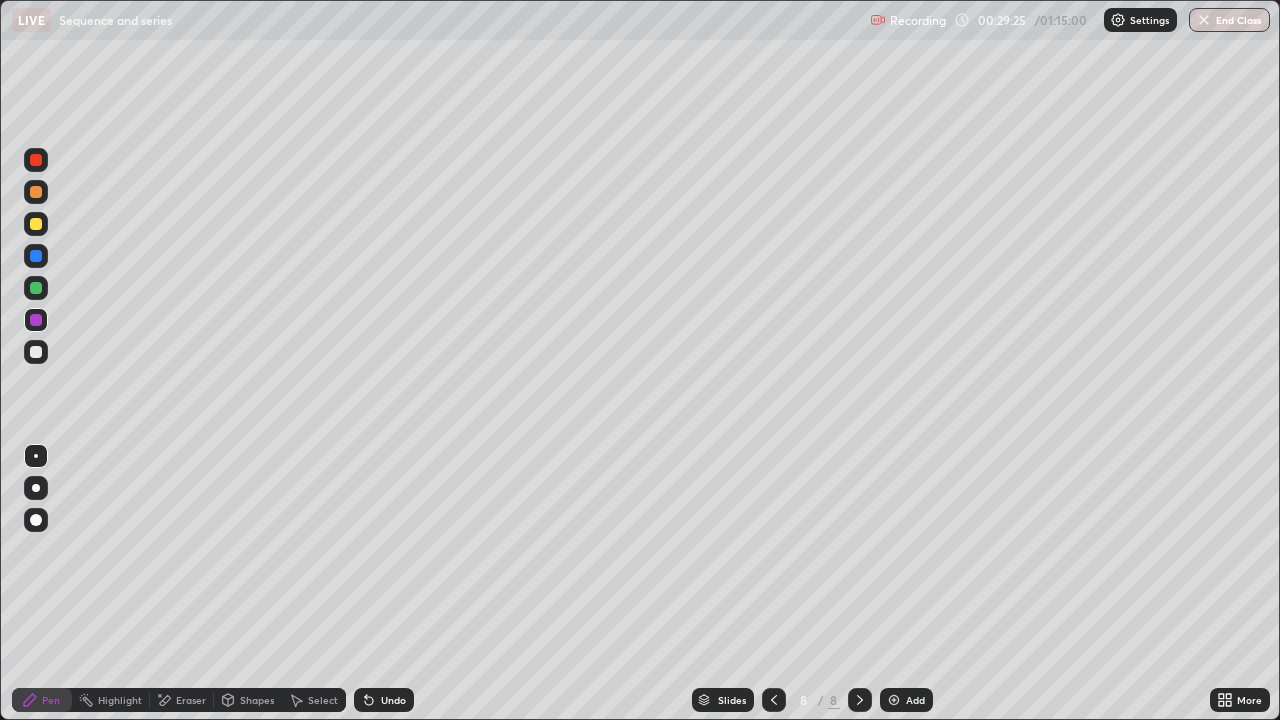 click at bounding box center [36, 352] 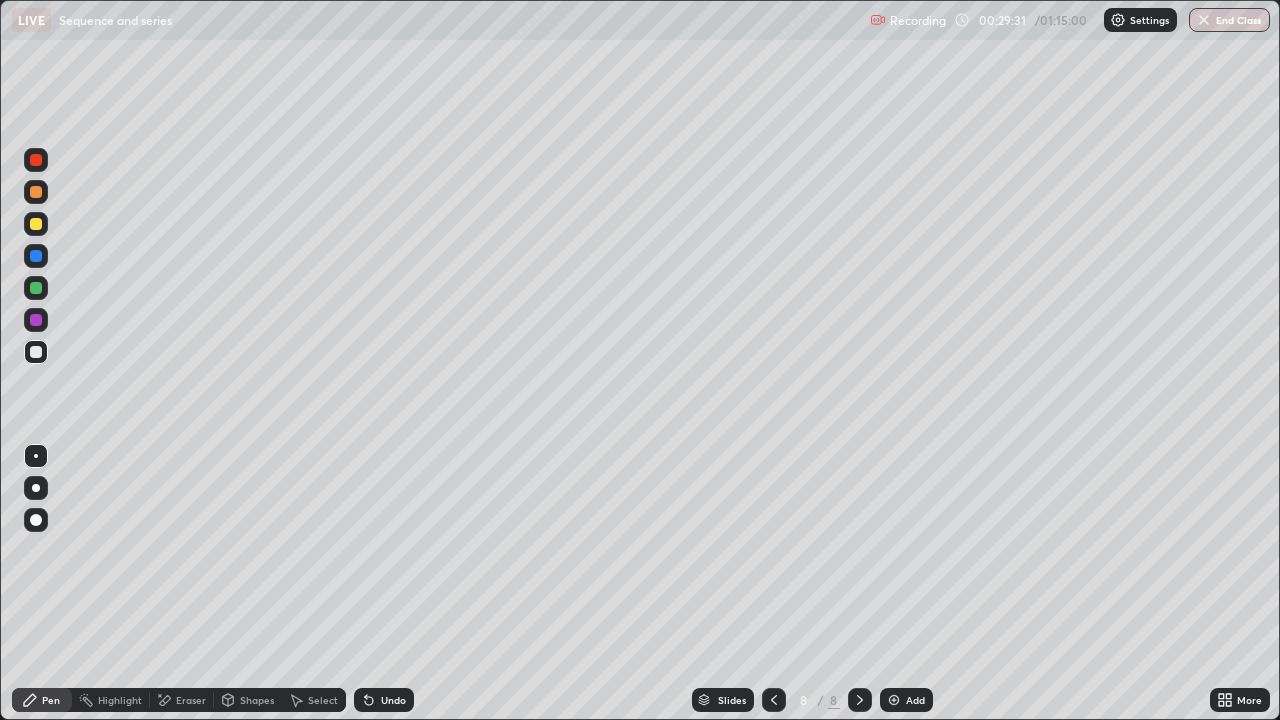 click at bounding box center (36, 256) 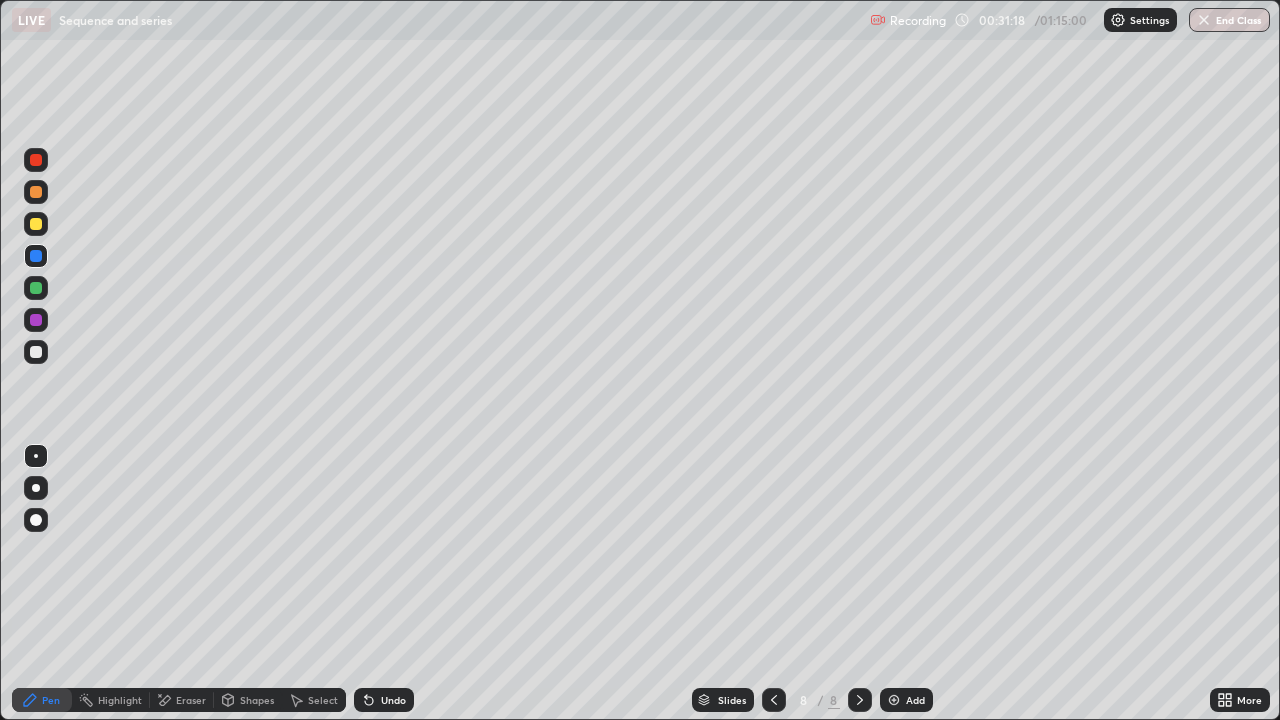 click on "Add" at bounding box center [906, 700] 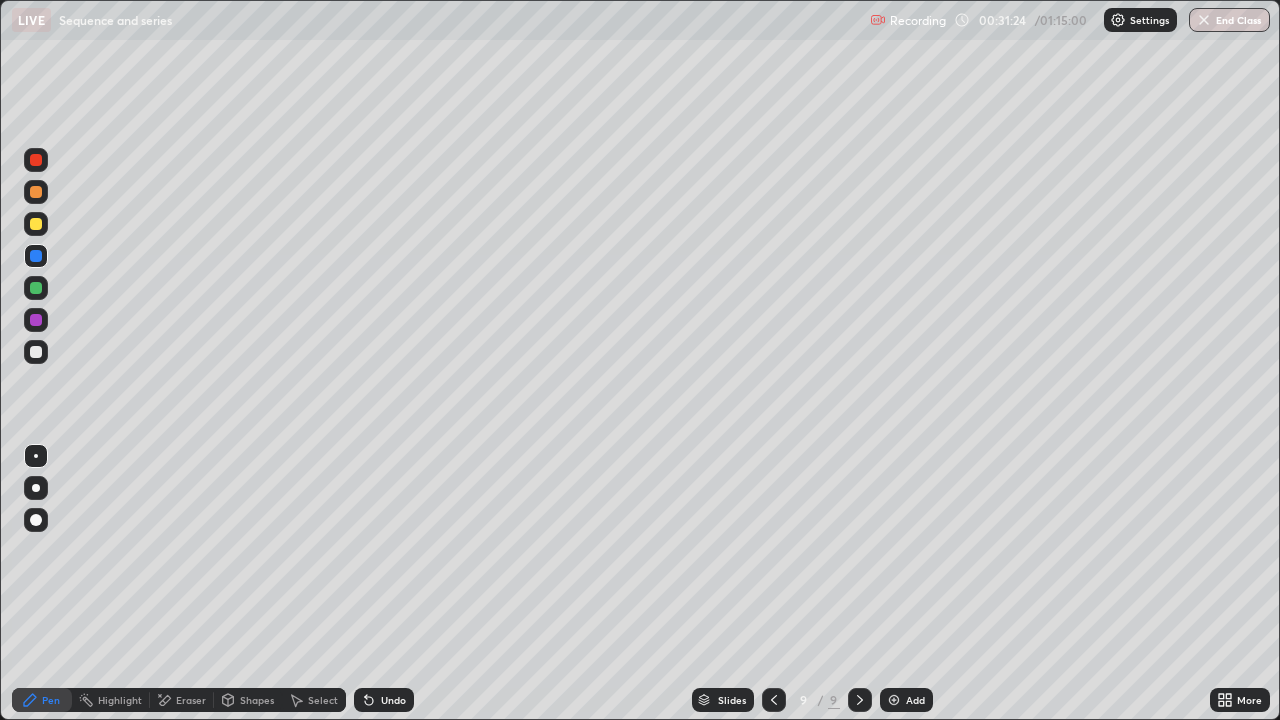 click at bounding box center [36, 352] 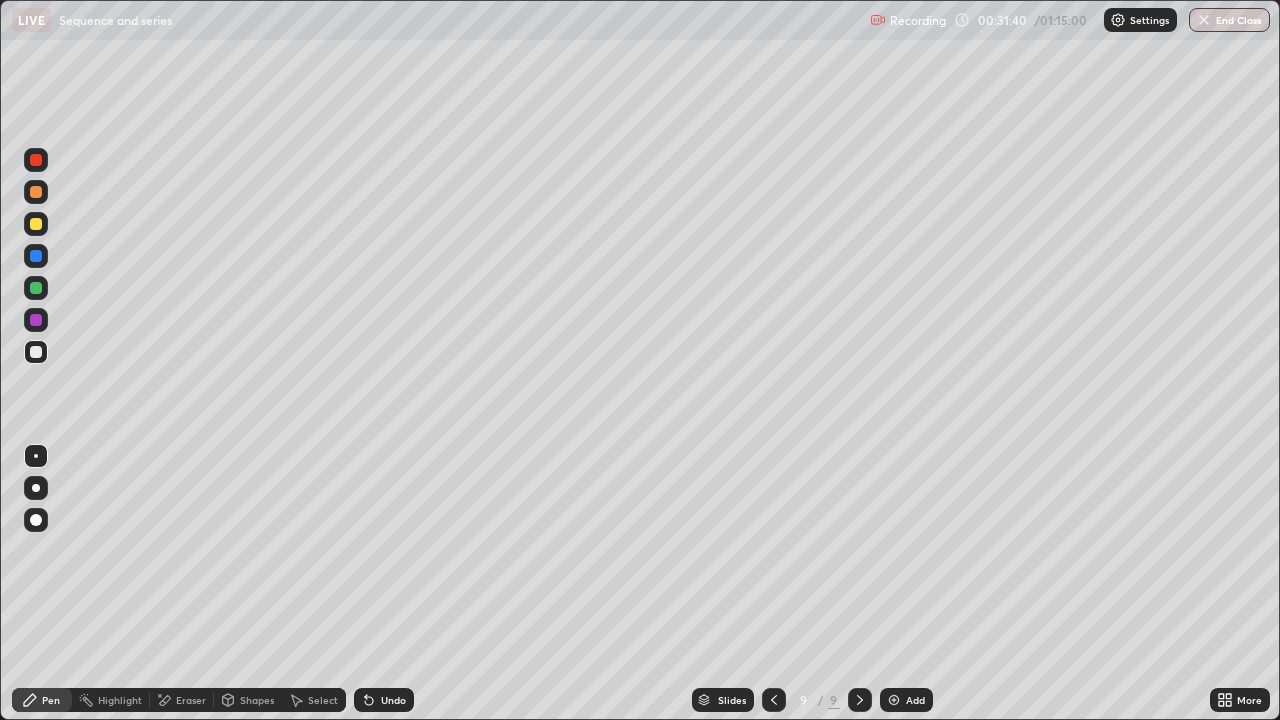 click at bounding box center [36, 288] 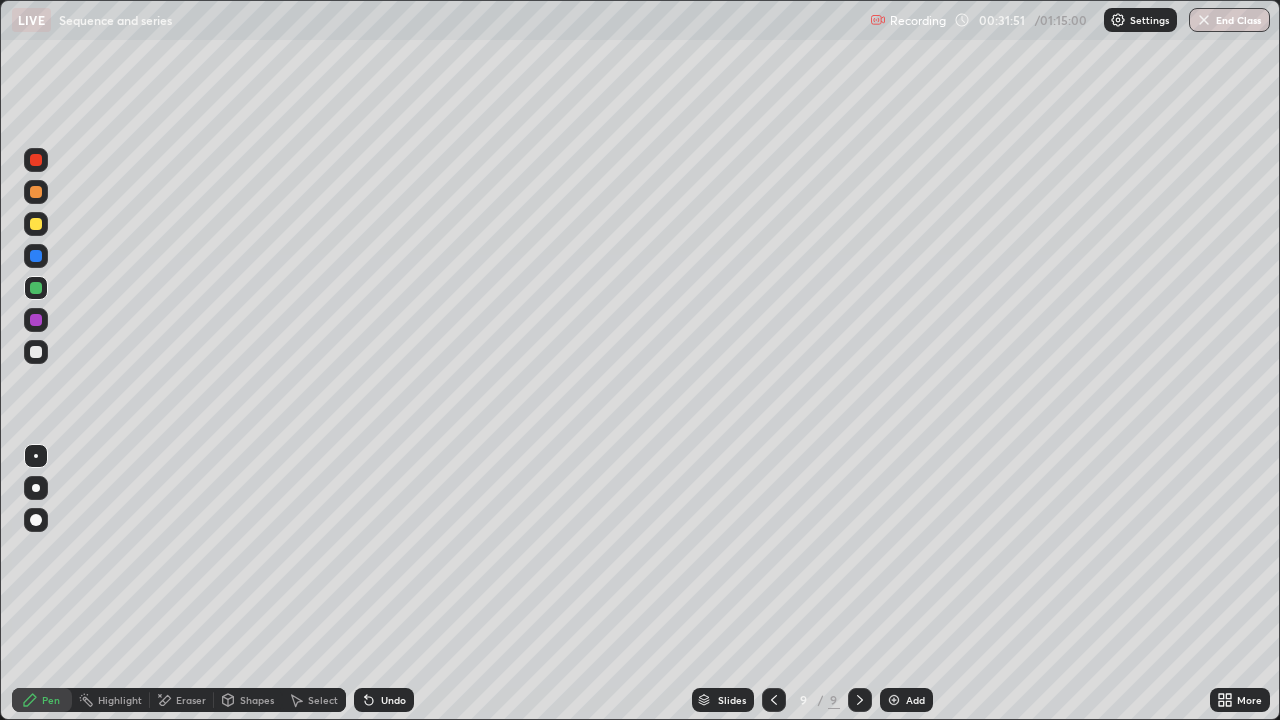 click at bounding box center (36, 256) 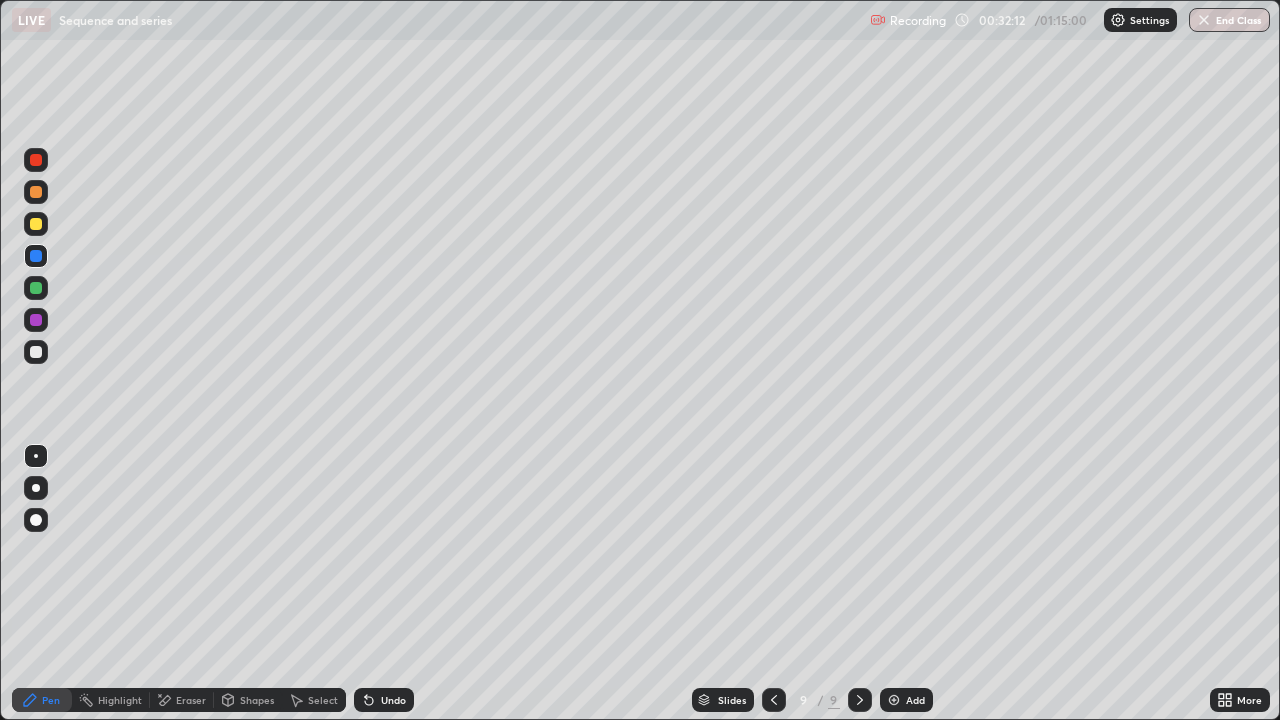 click at bounding box center [36, 320] 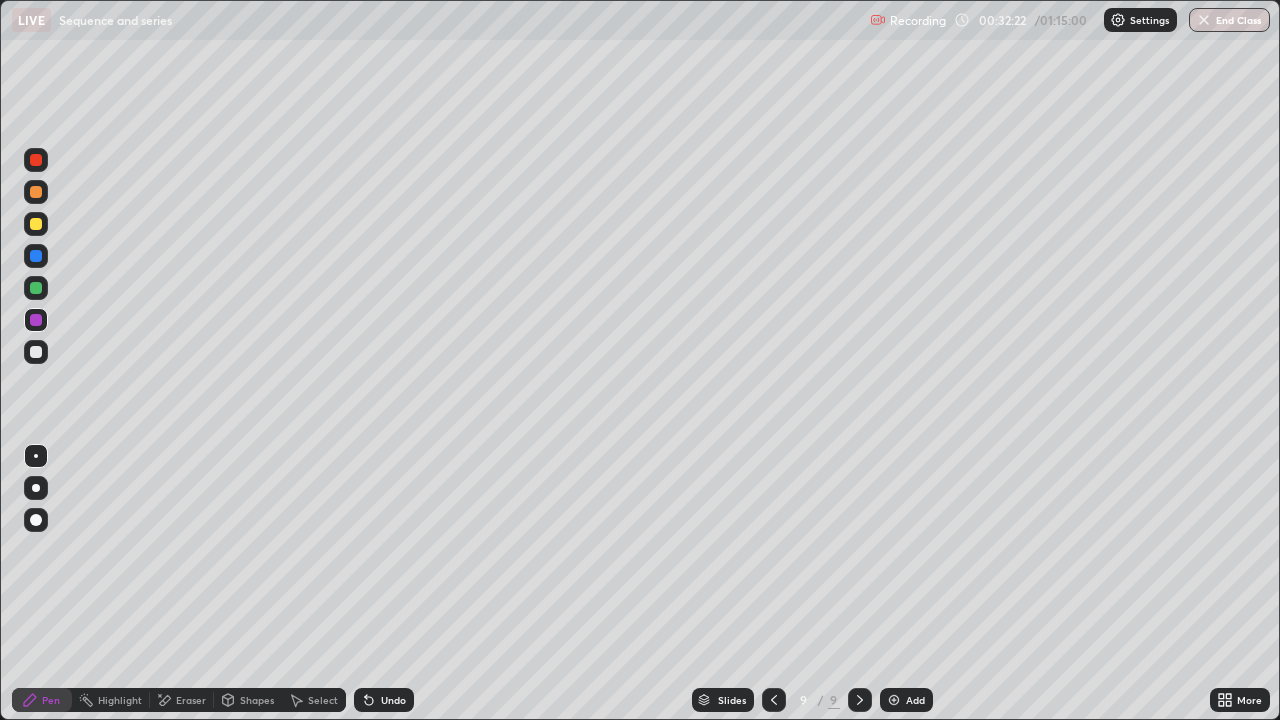click at bounding box center (36, 288) 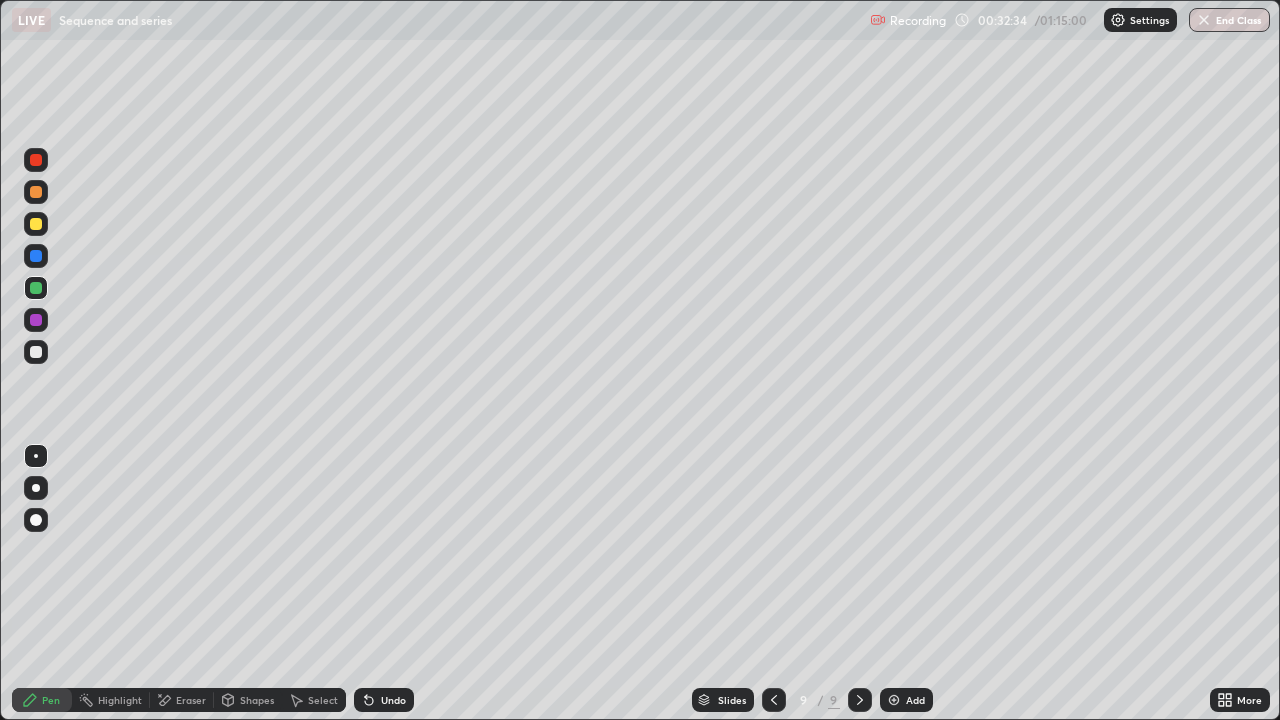 click at bounding box center [36, 224] 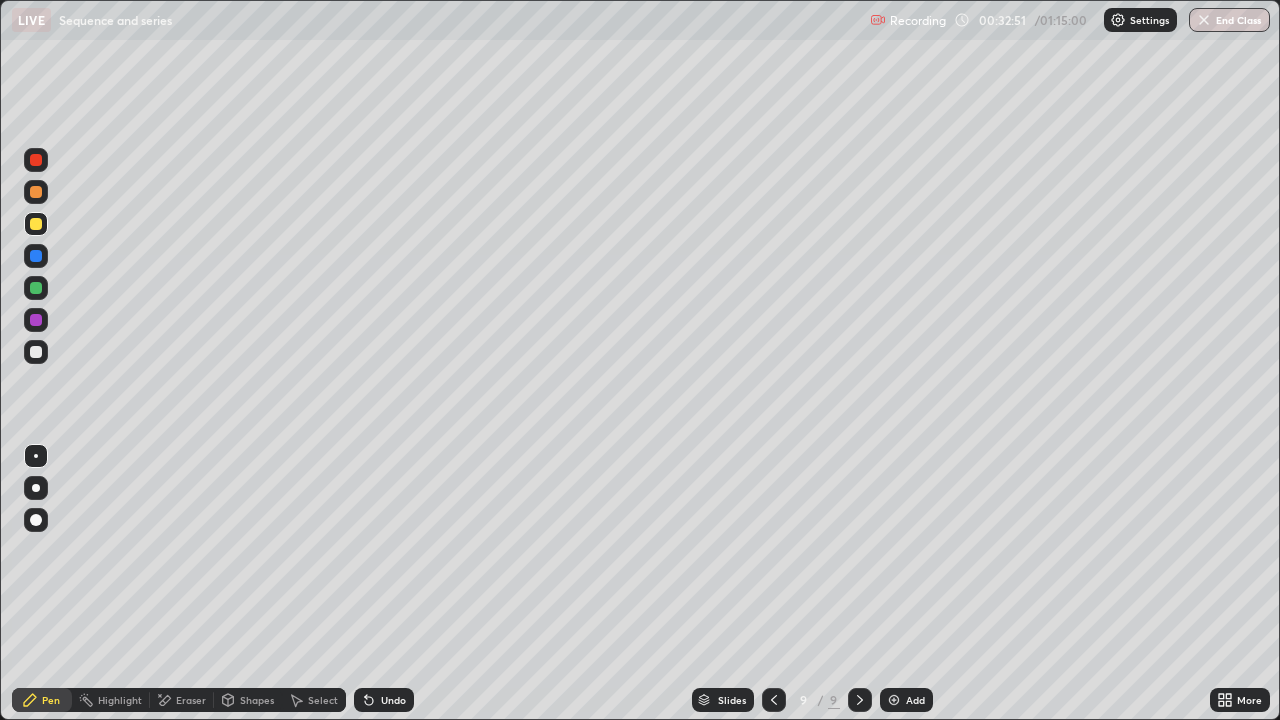 click at bounding box center (36, 288) 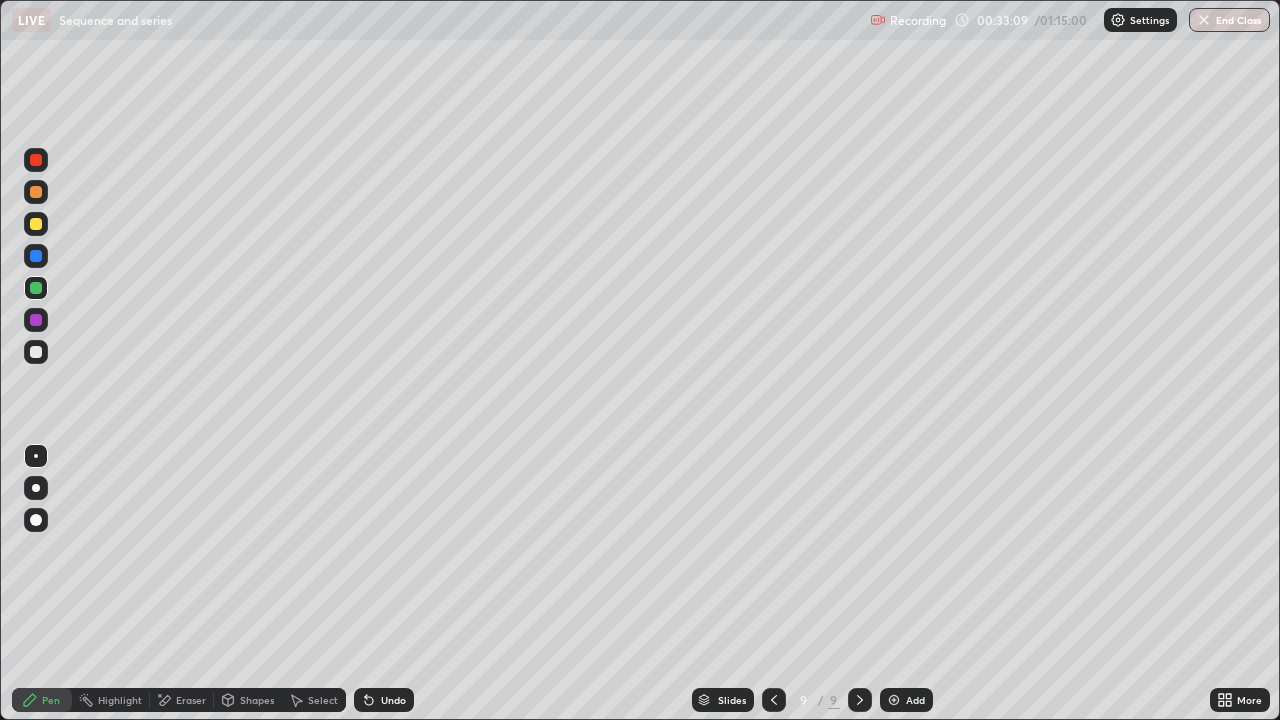 click at bounding box center [36, 192] 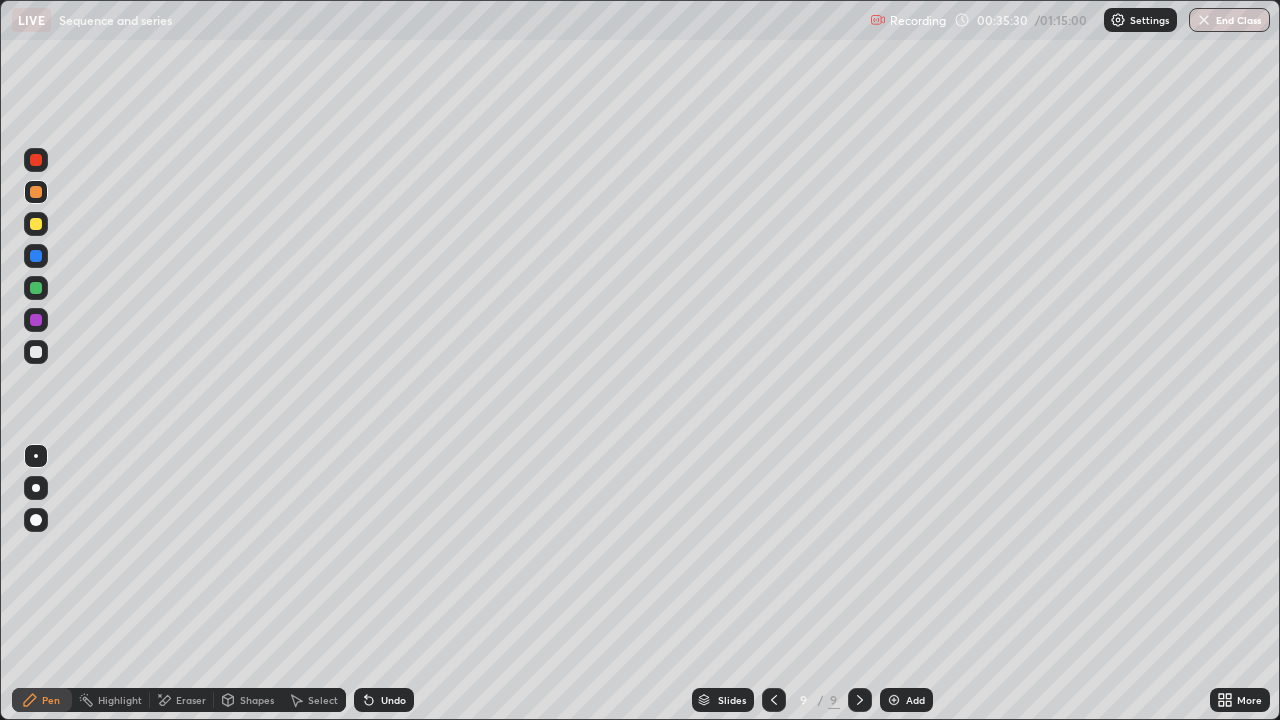 click at bounding box center (894, 700) 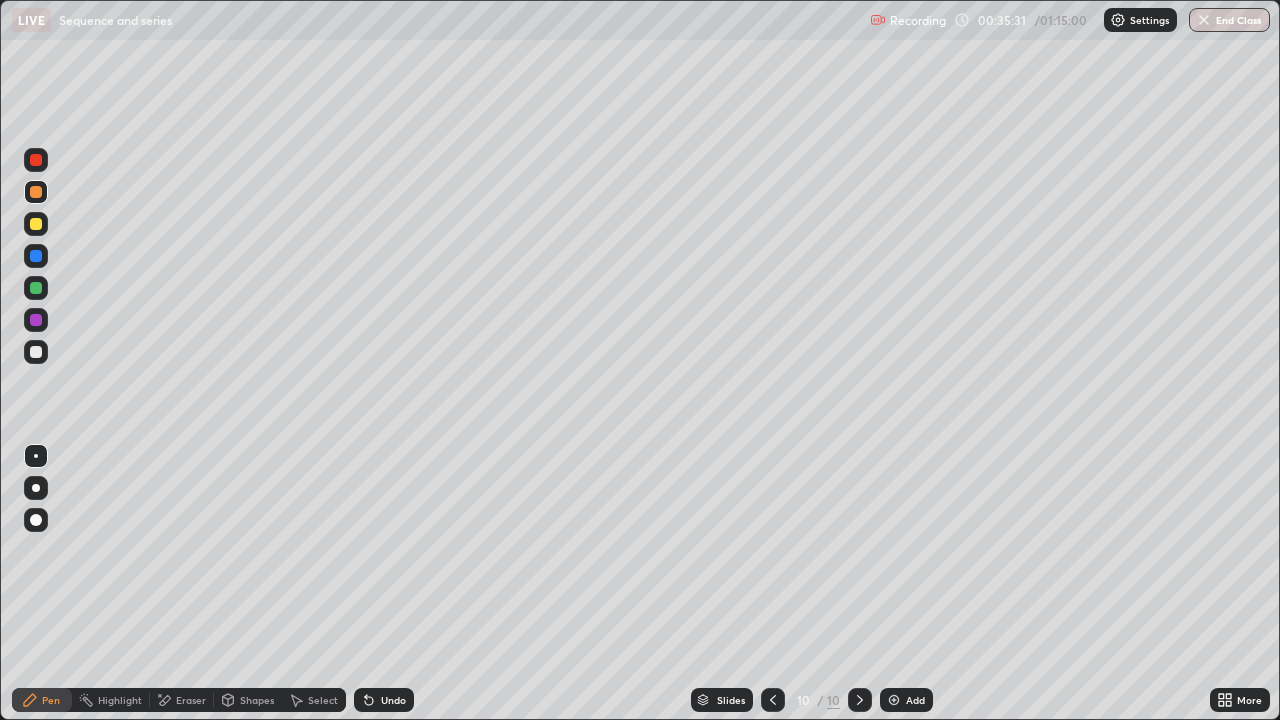 click at bounding box center (36, 224) 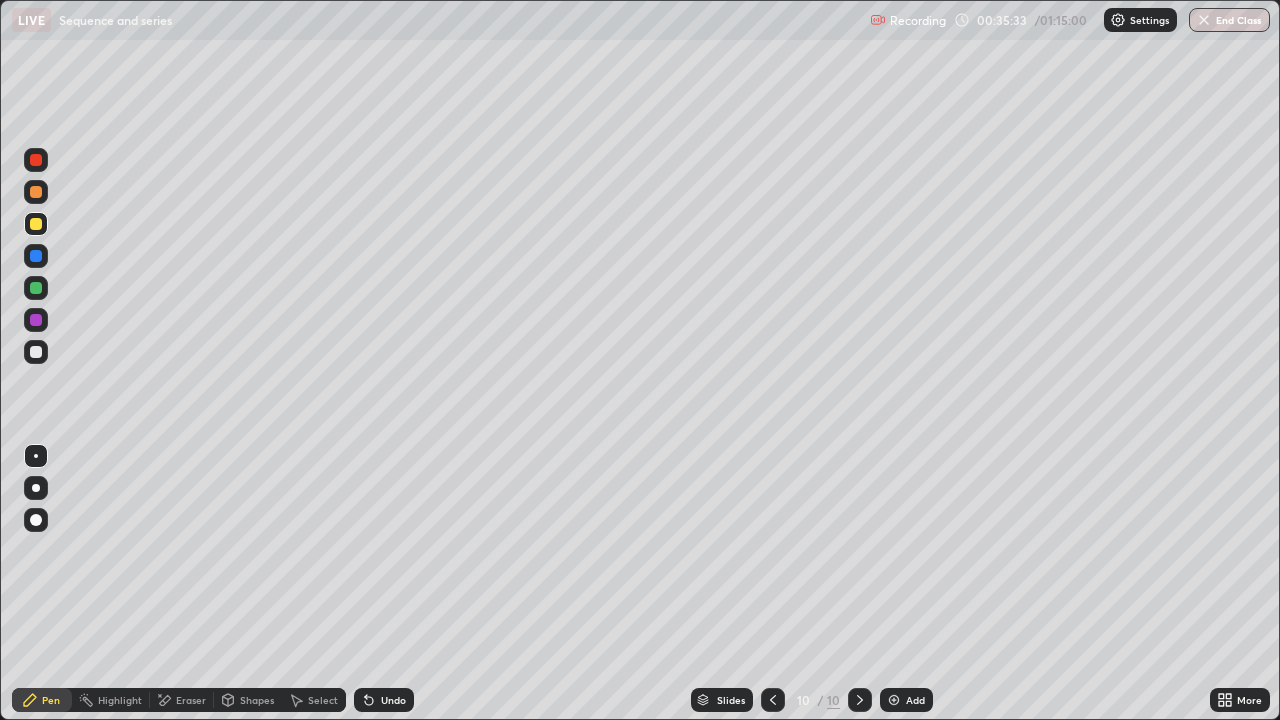 click 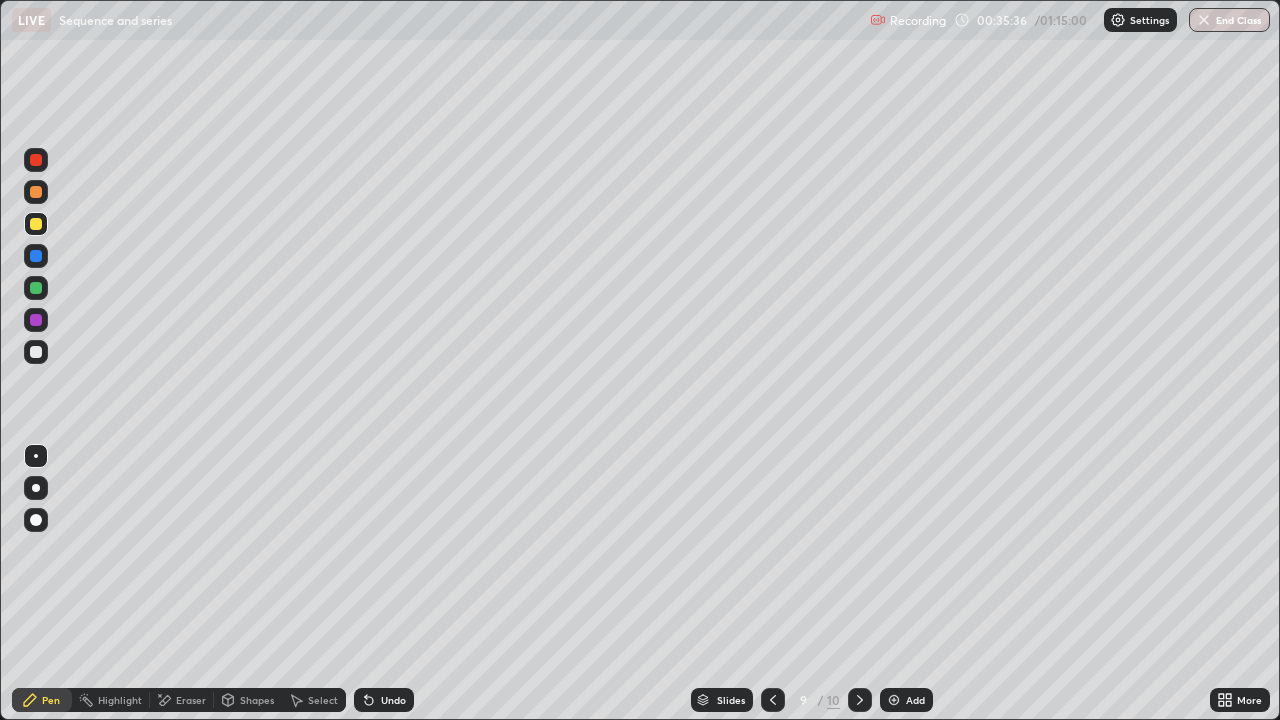 click 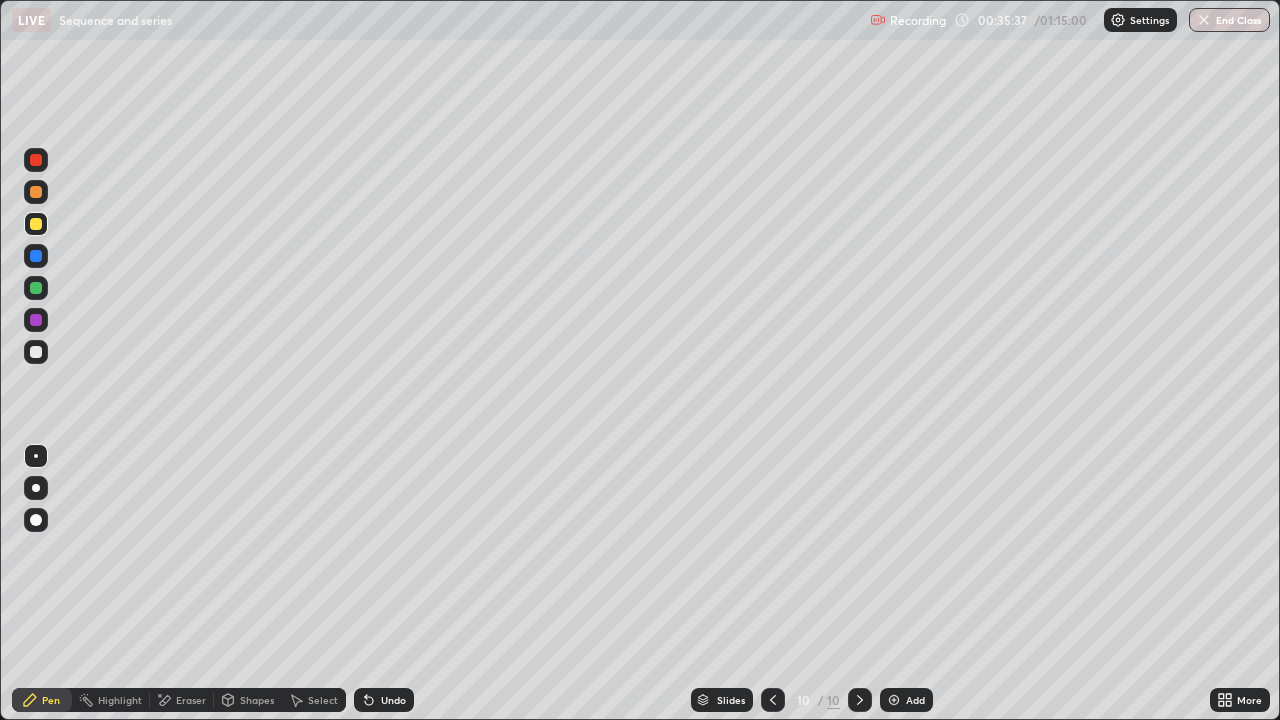 click at bounding box center (36, 256) 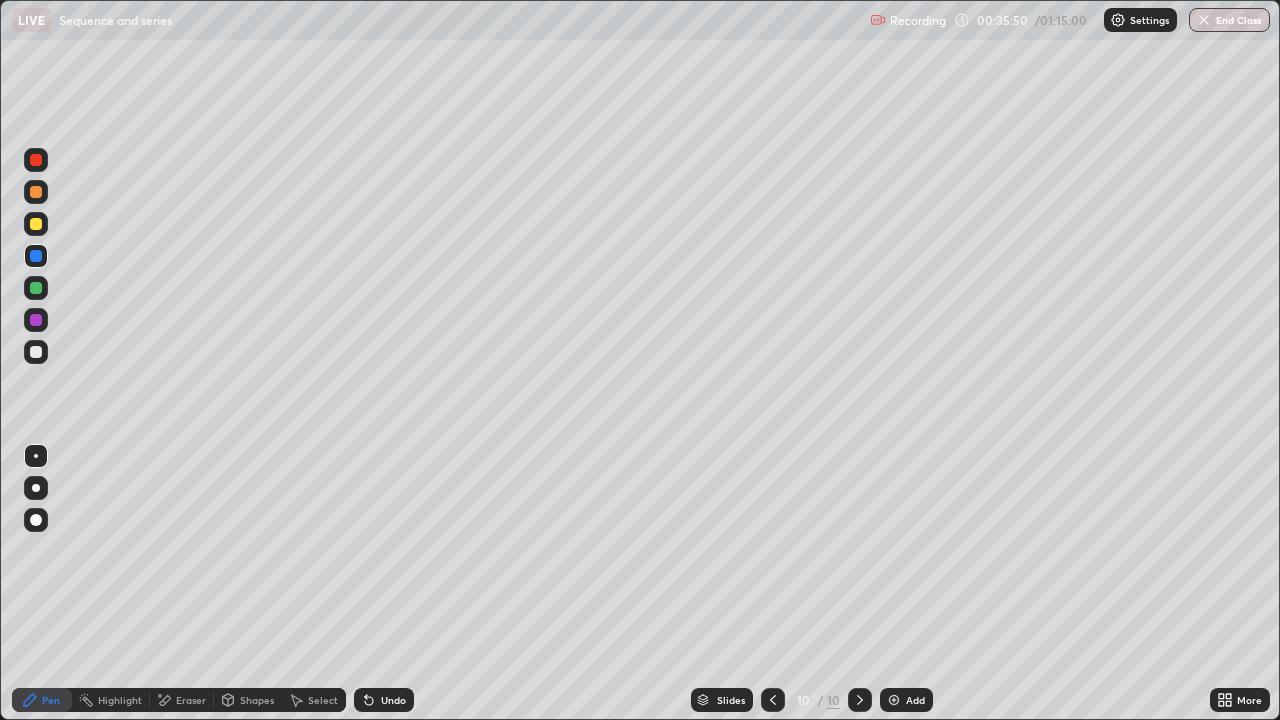 click at bounding box center [36, 352] 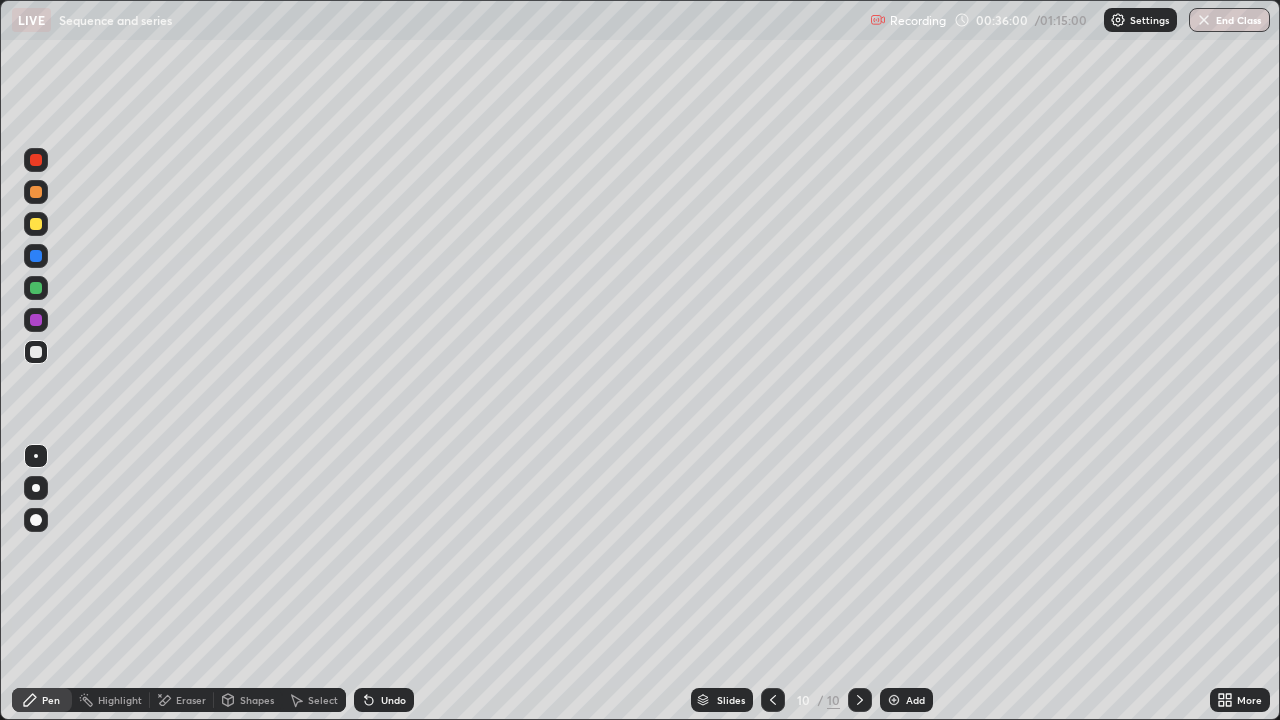 click at bounding box center (36, 224) 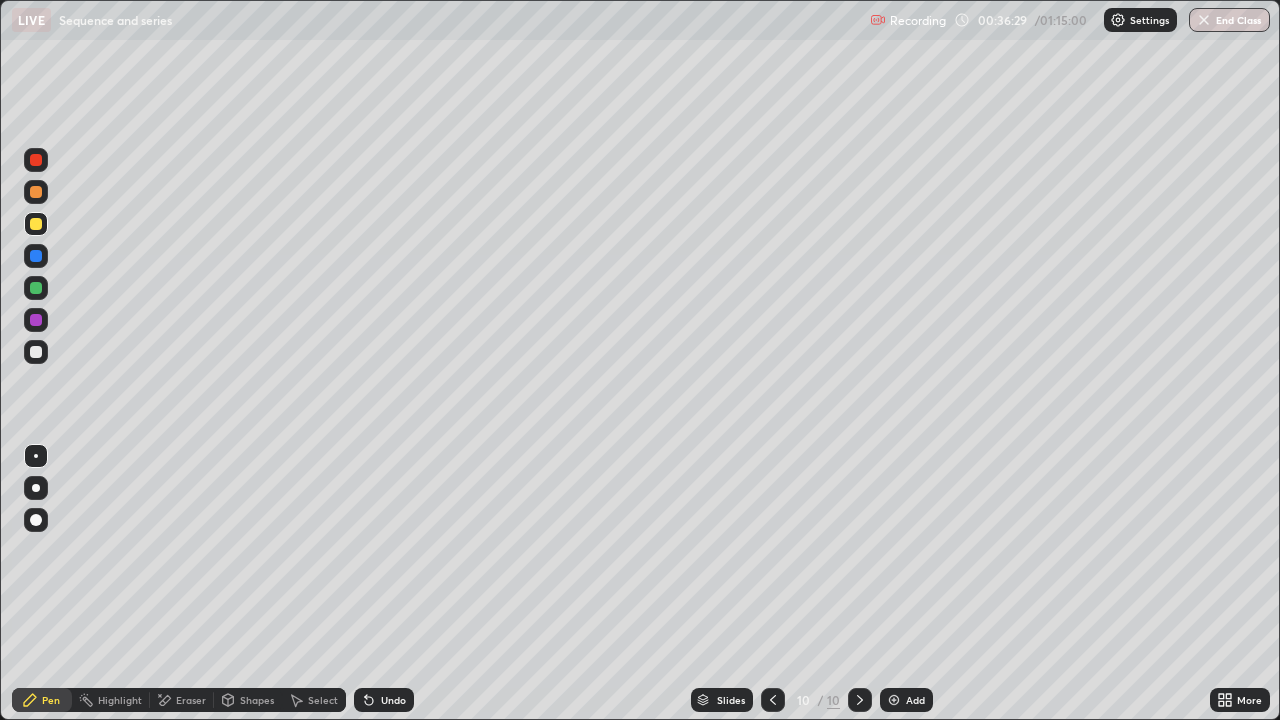 click at bounding box center (36, 352) 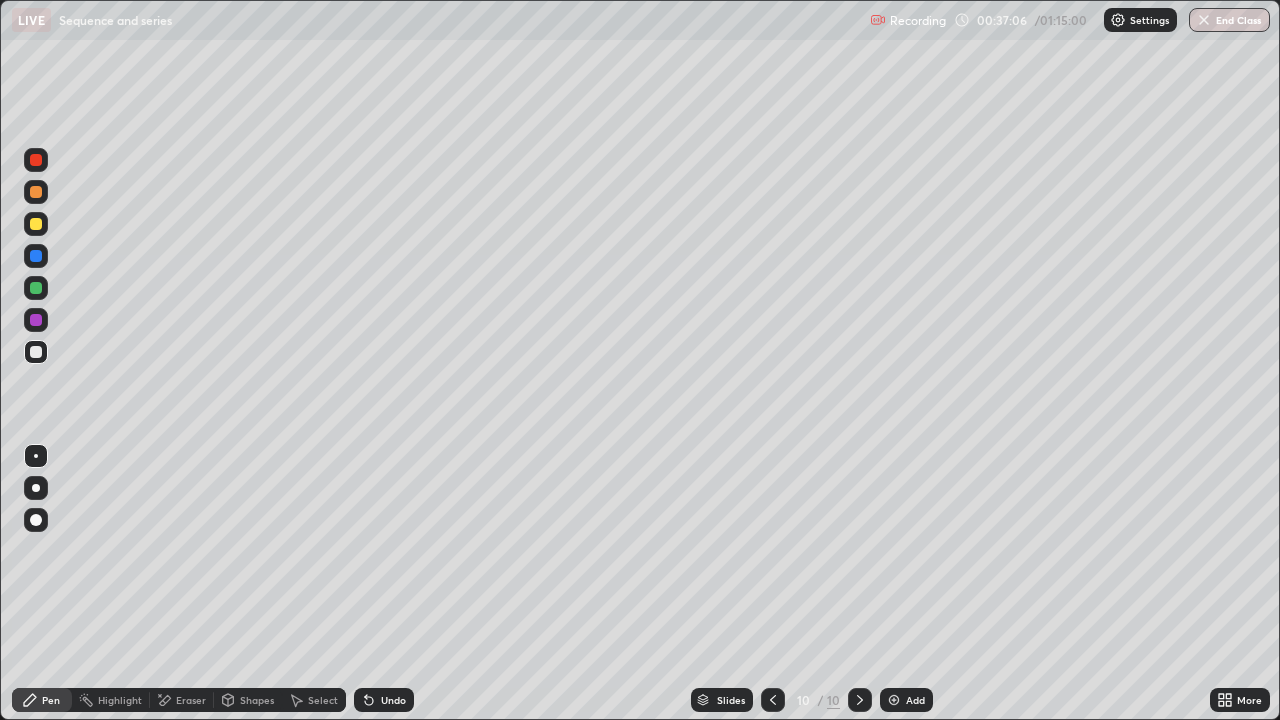 click at bounding box center (36, 320) 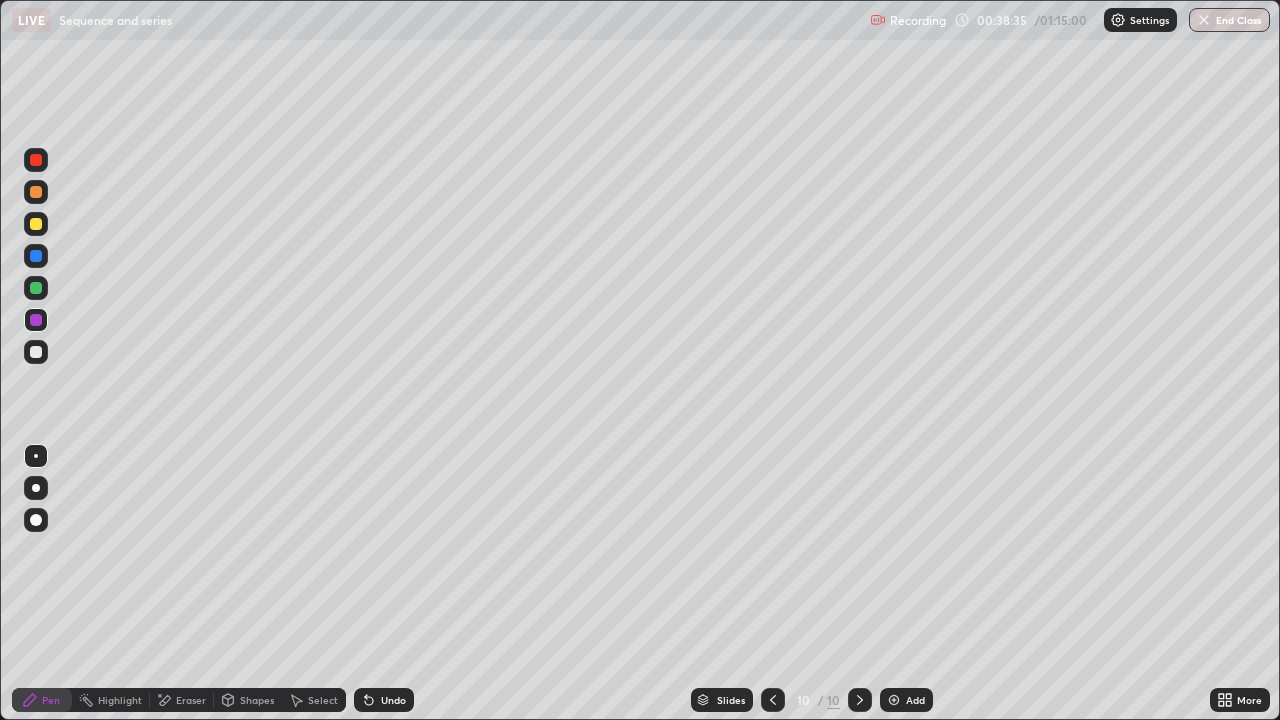 click at bounding box center [894, 700] 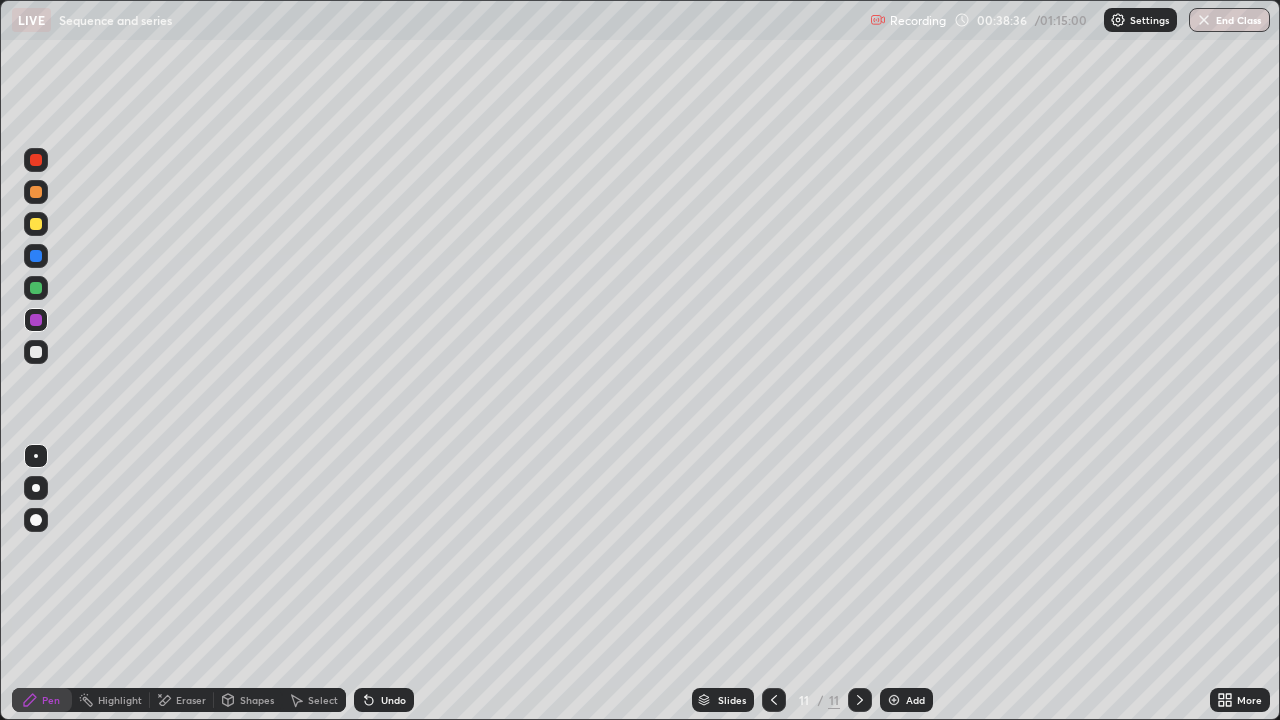 click at bounding box center [36, 224] 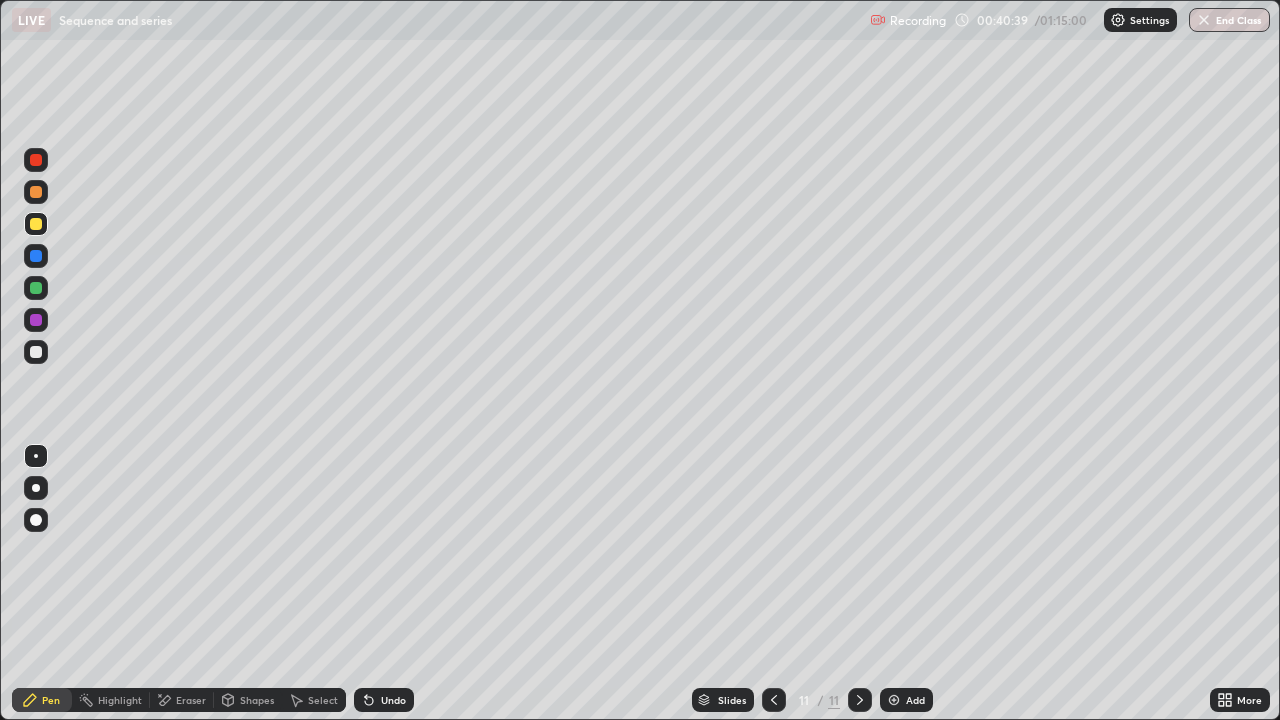 click at bounding box center [36, 256] 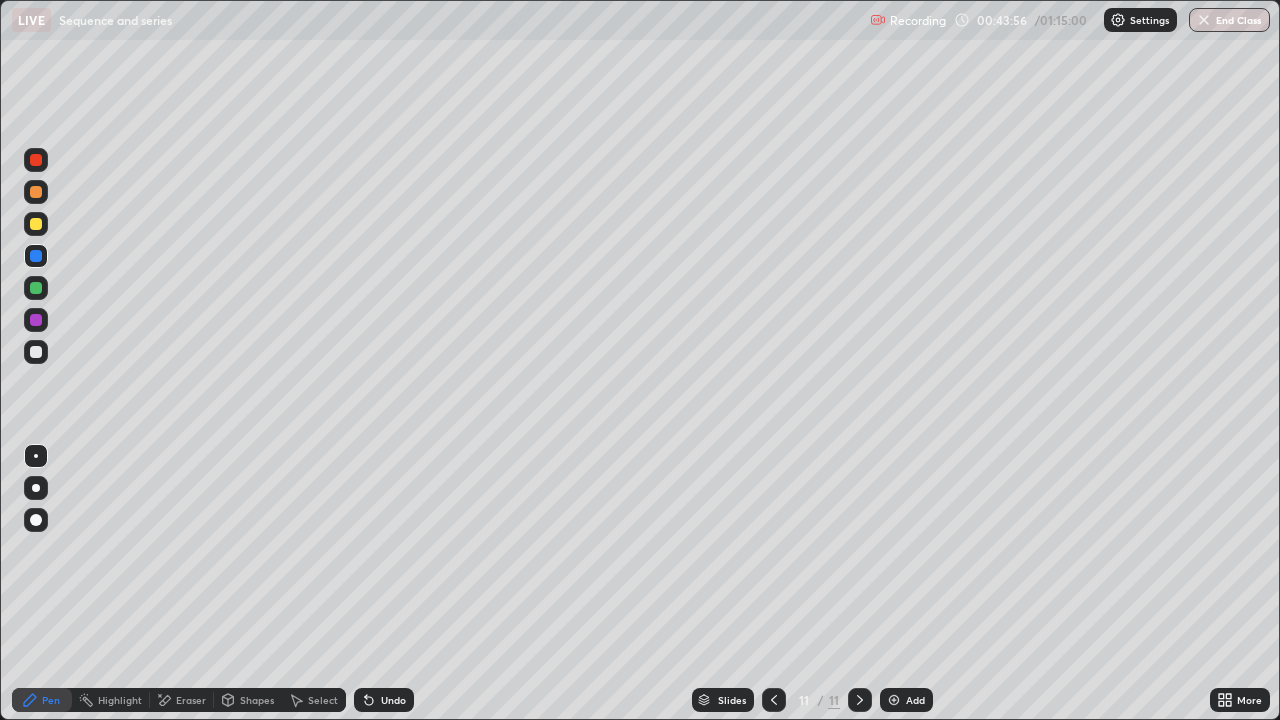 click 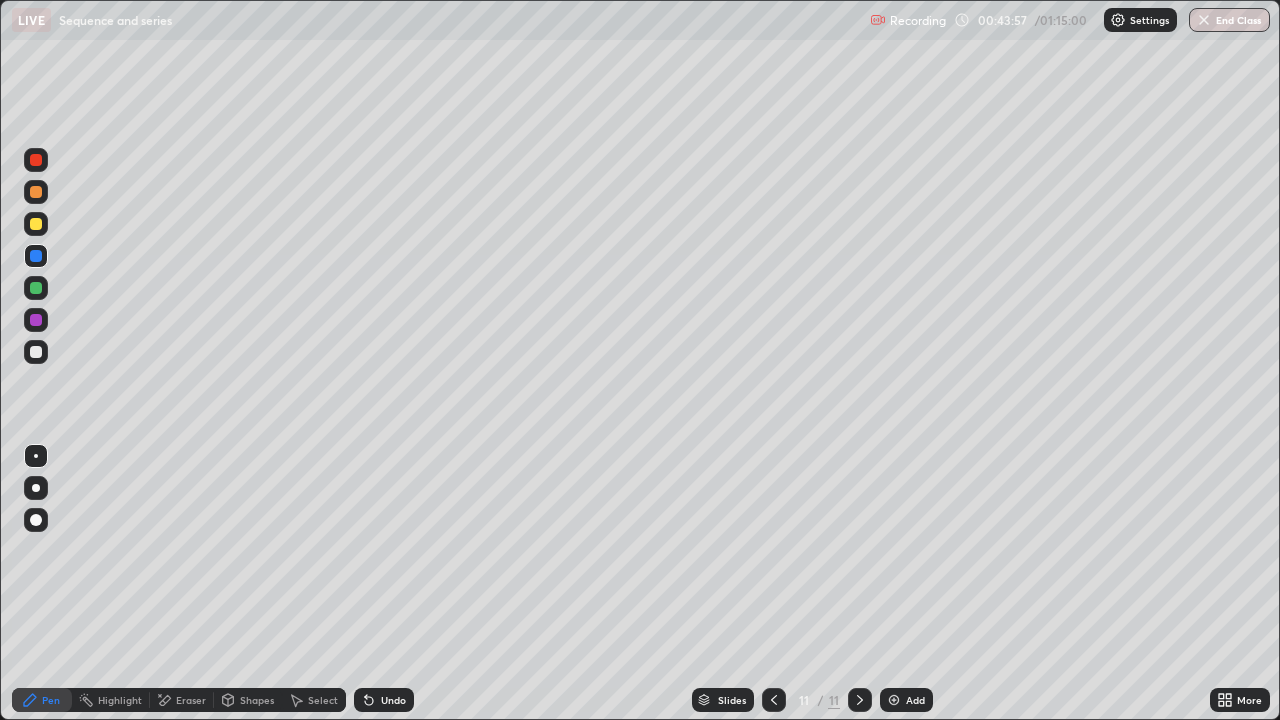 click at bounding box center (894, 700) 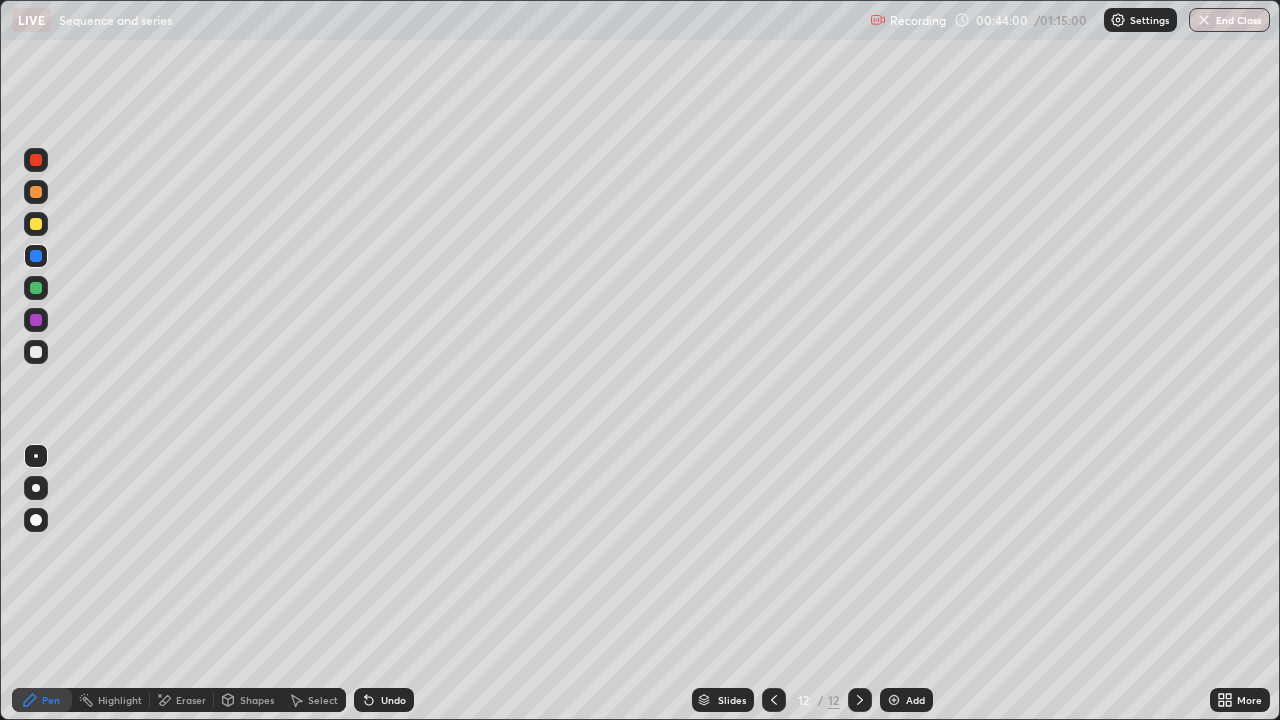 click at bounding box center [36, 224] 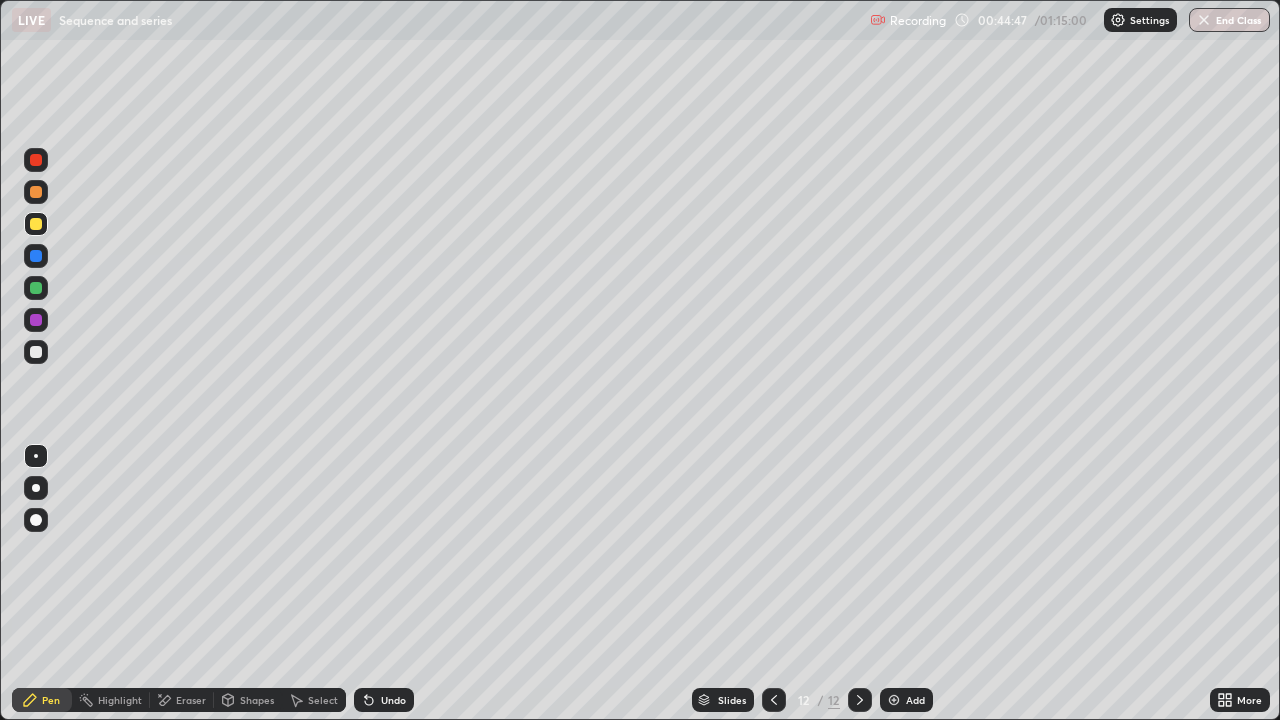 click at bounding box center (36, 352) 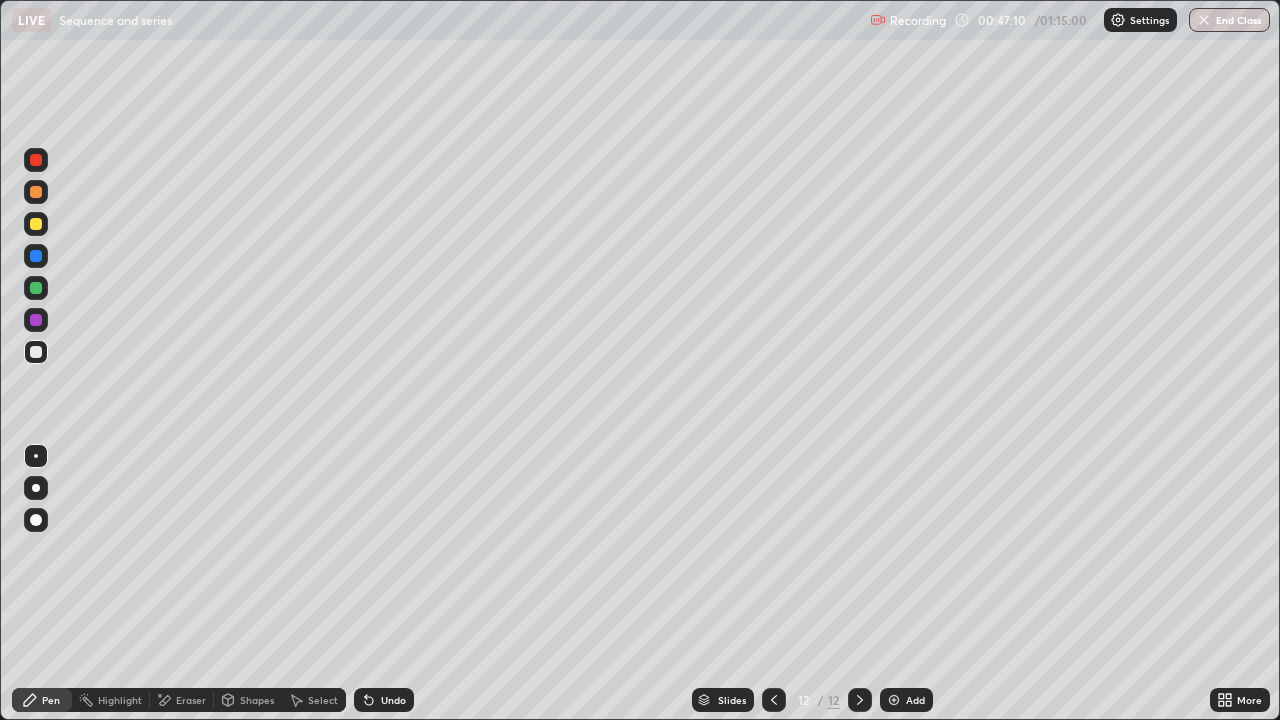 click at bounding box center (36, 288) 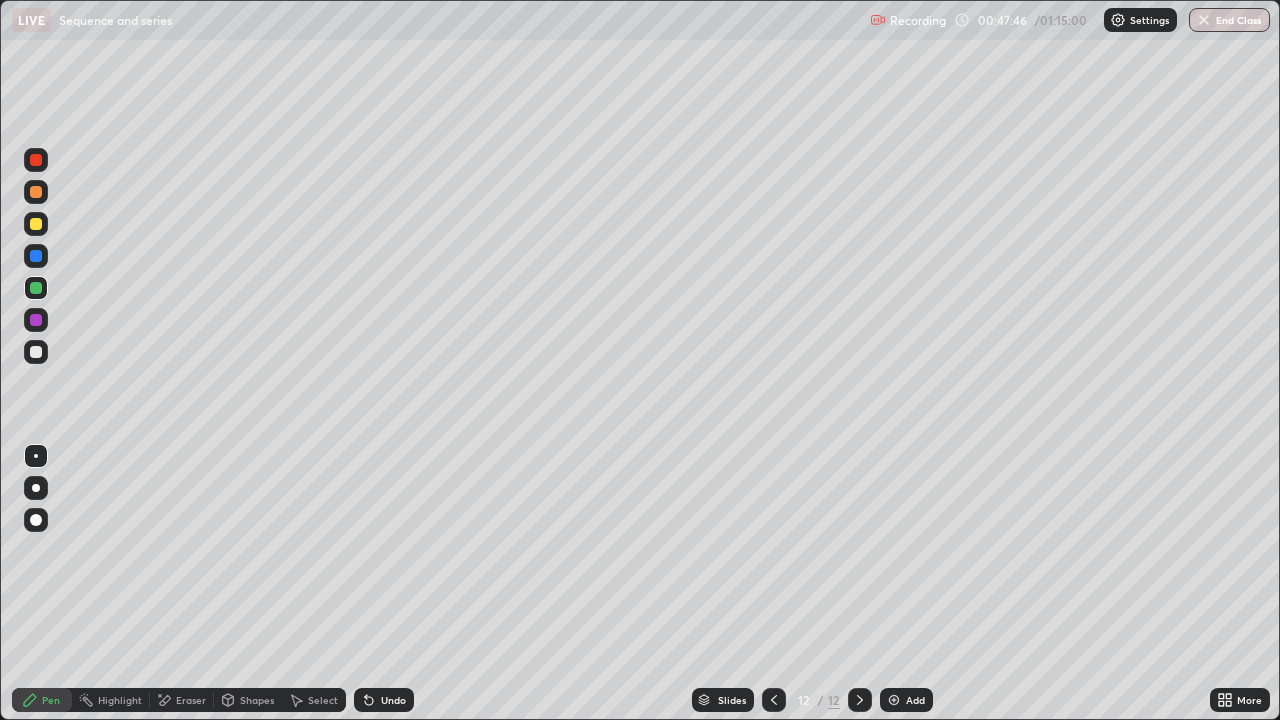 click at bounding box center (36, 320) 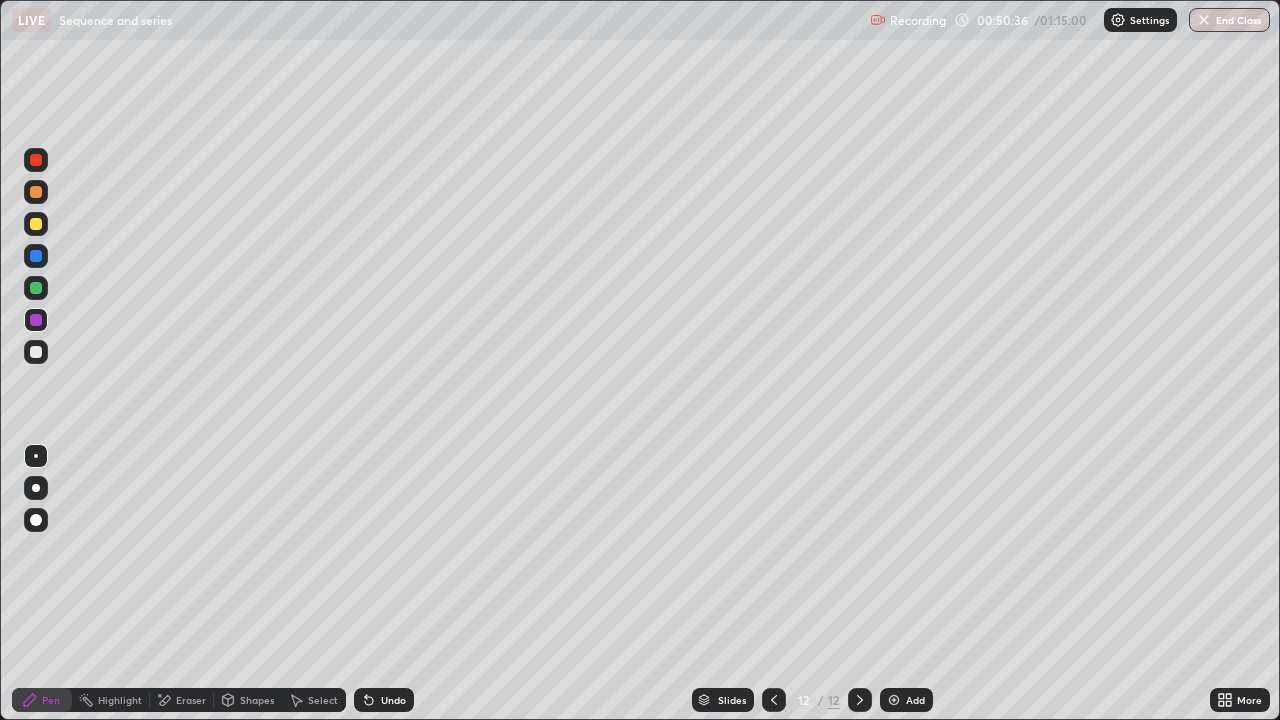 click at bounding box center [36, 352] 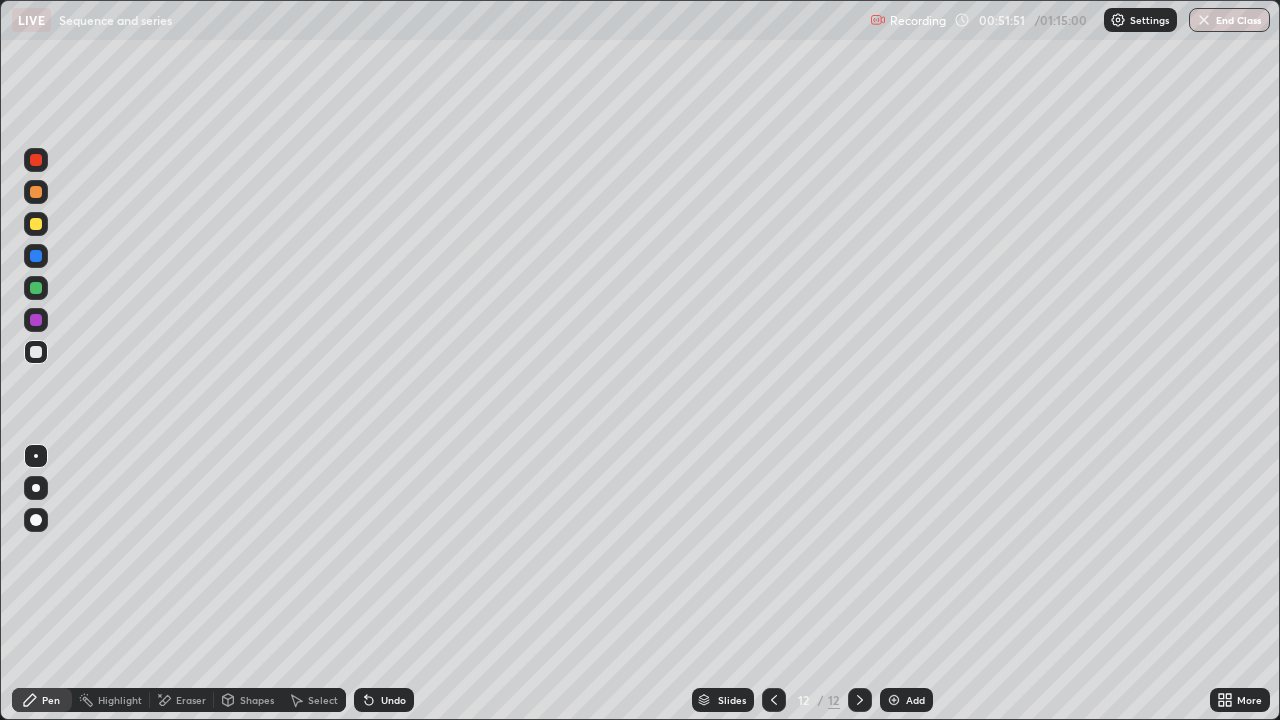 click on "Add" at bounding box center [906, 700] 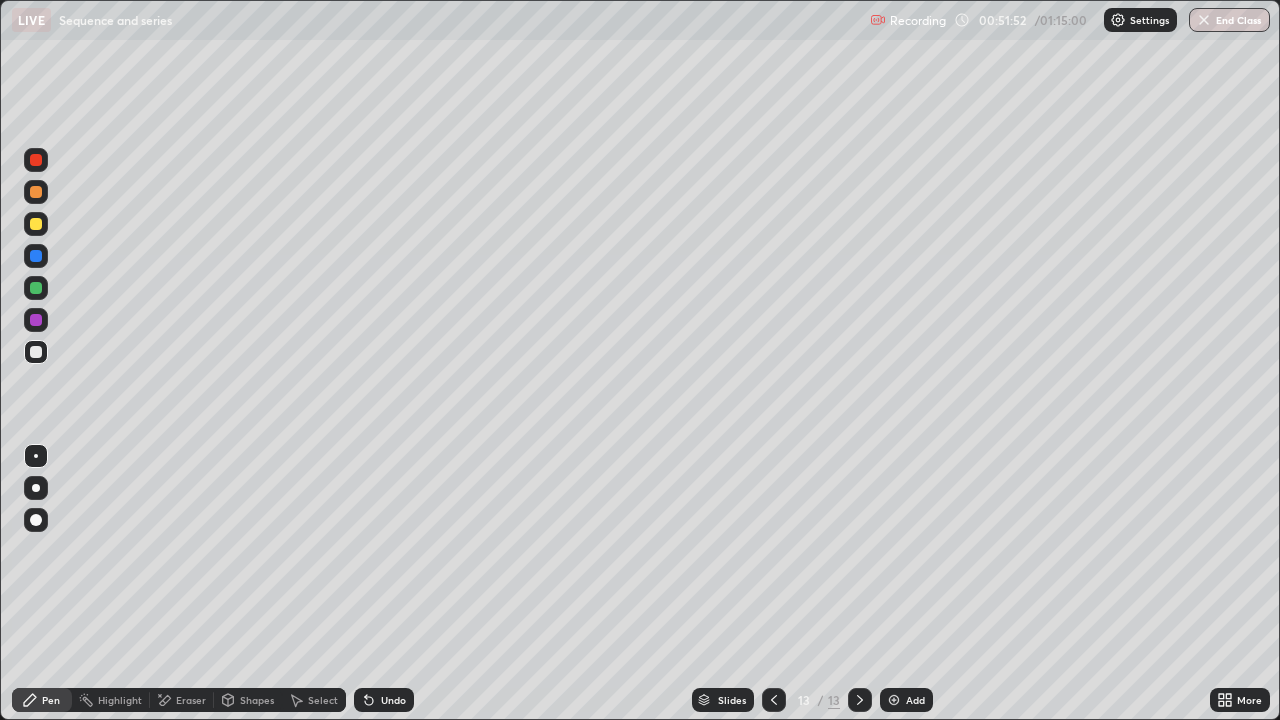 click at bounding box center [36, 224] 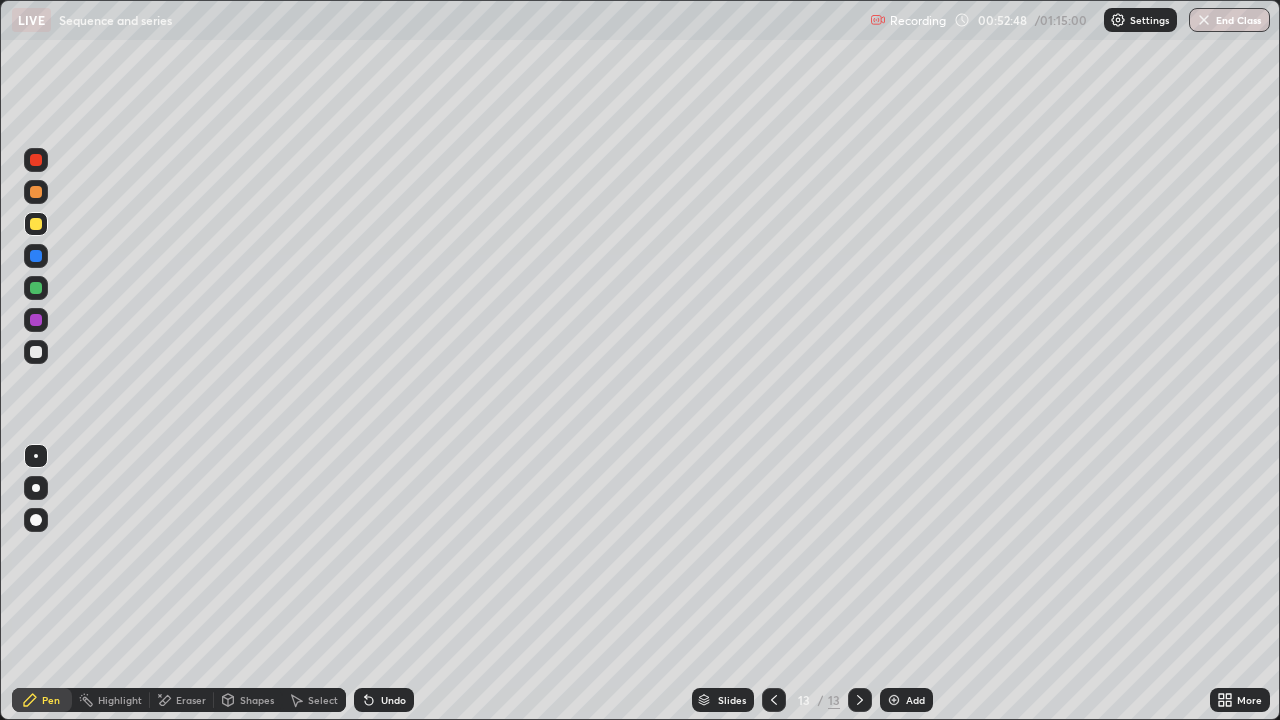 click 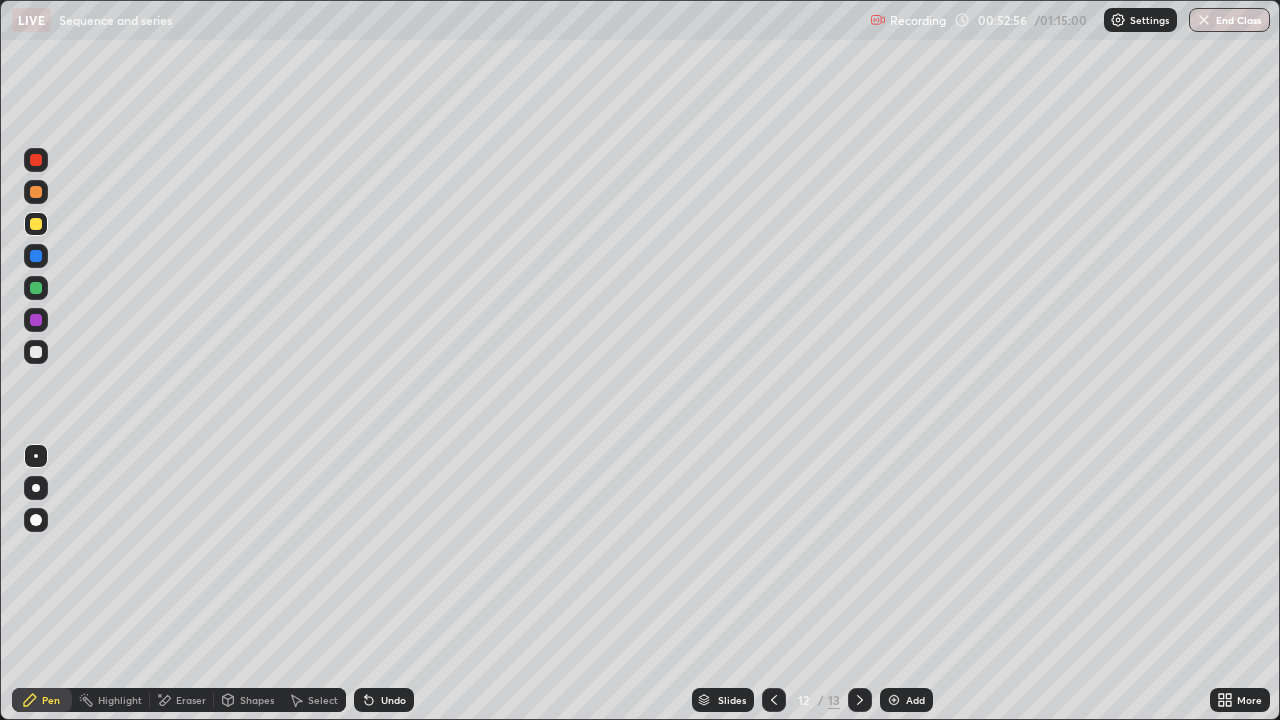 click at bounding box center [860, 700] 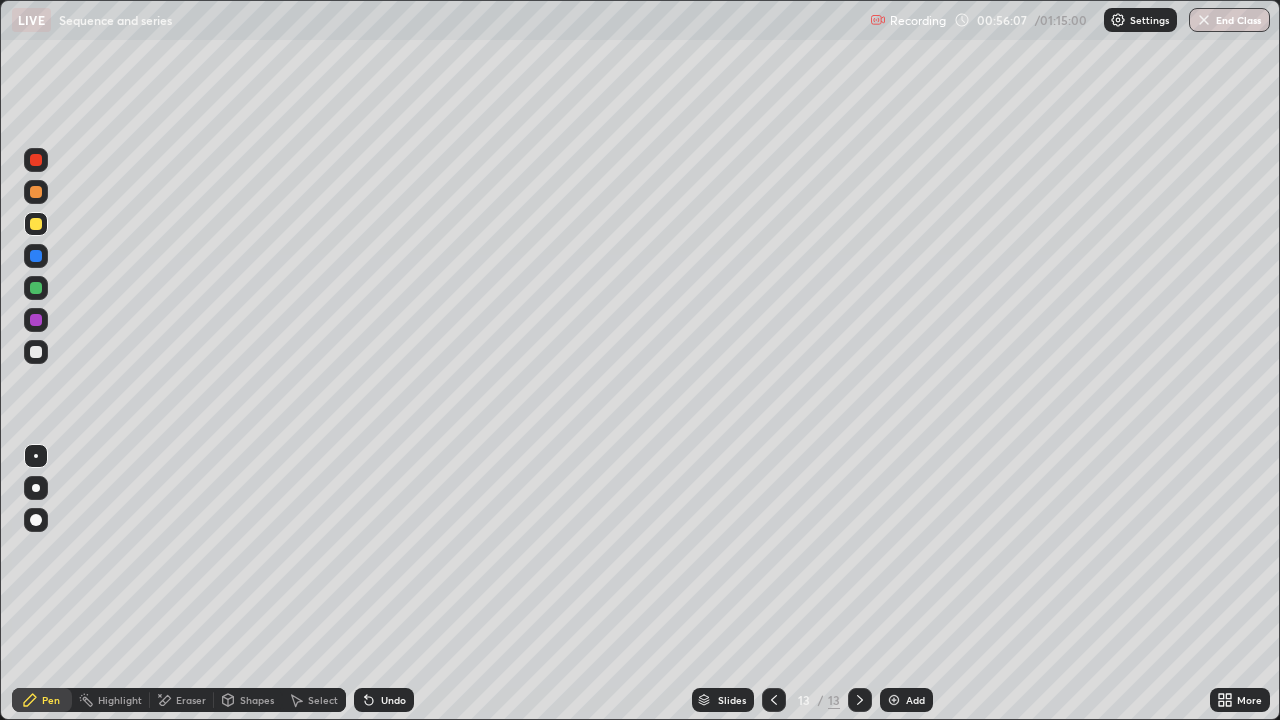 click at bounding box center [36, 352] 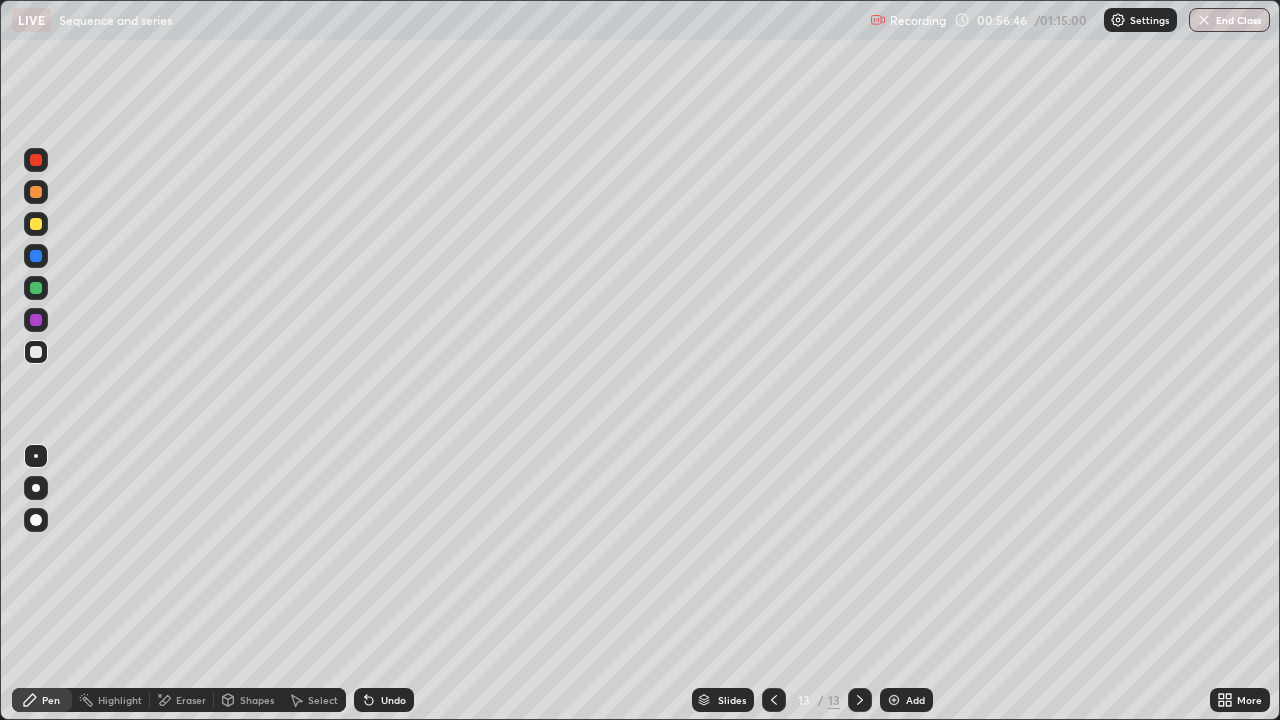 click at bounding box center [36, 288] 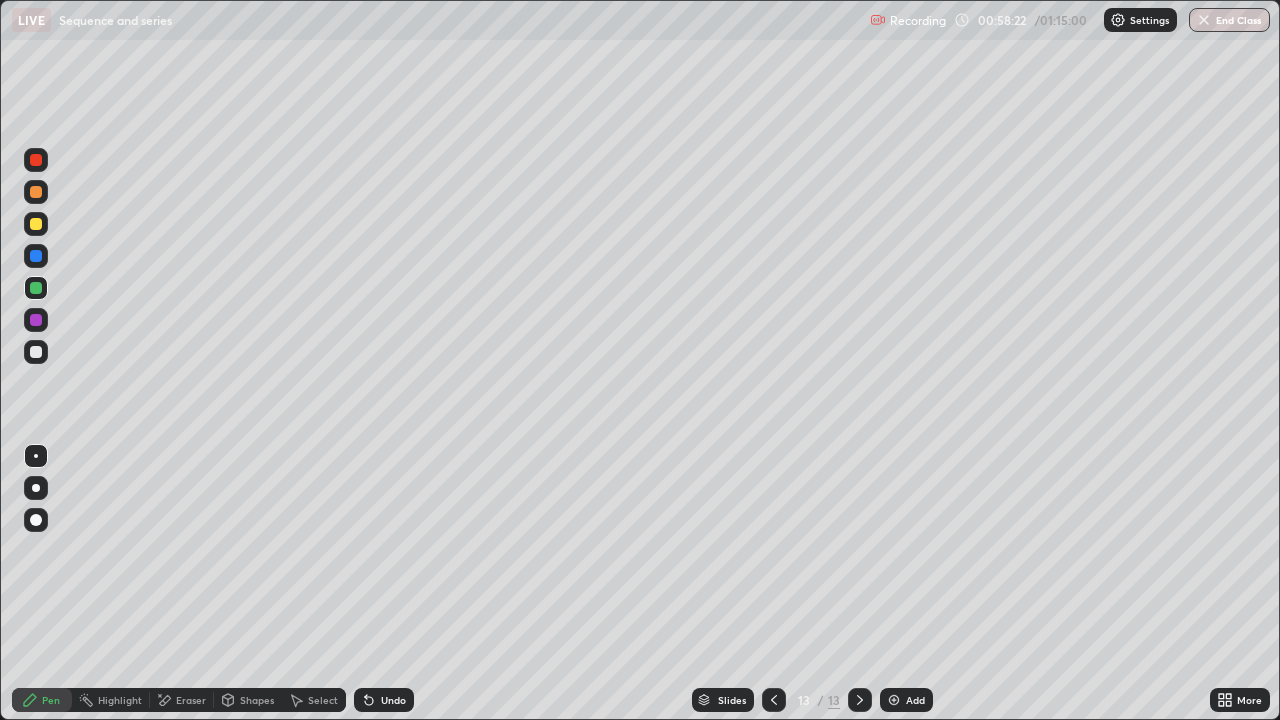 click at bounding box center (36, 352) 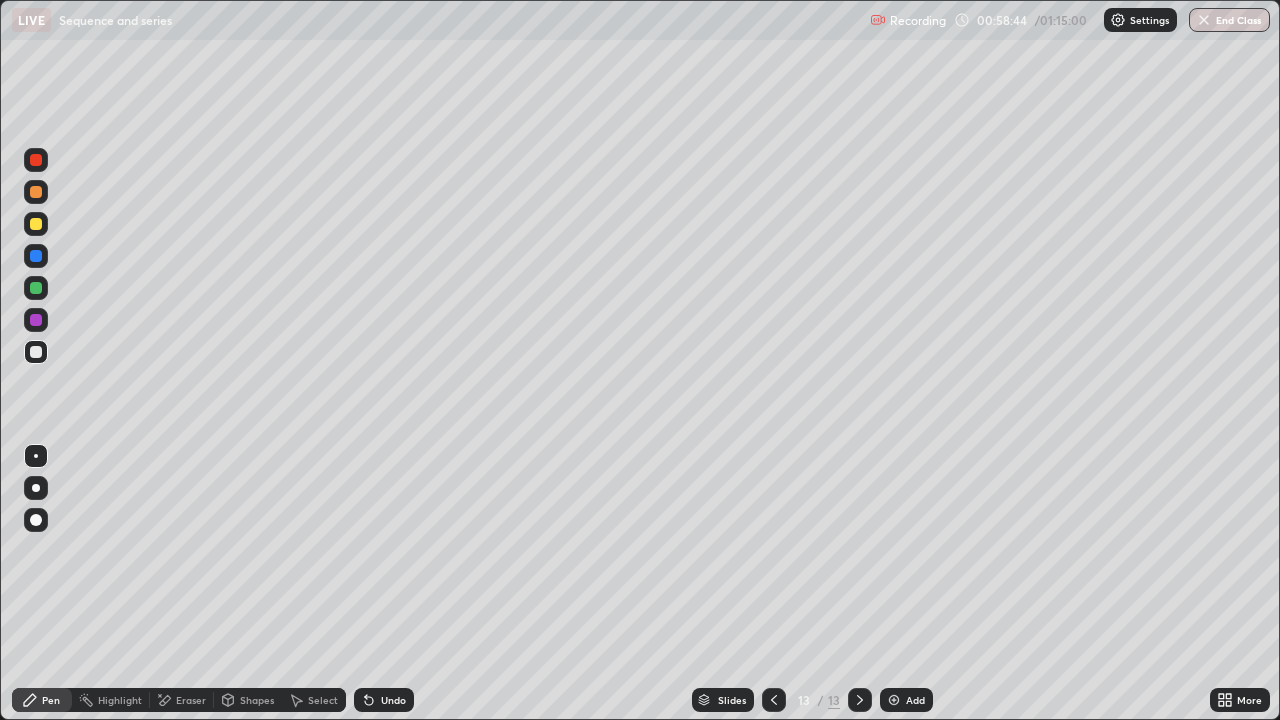 click at bounding box center [36, 160] 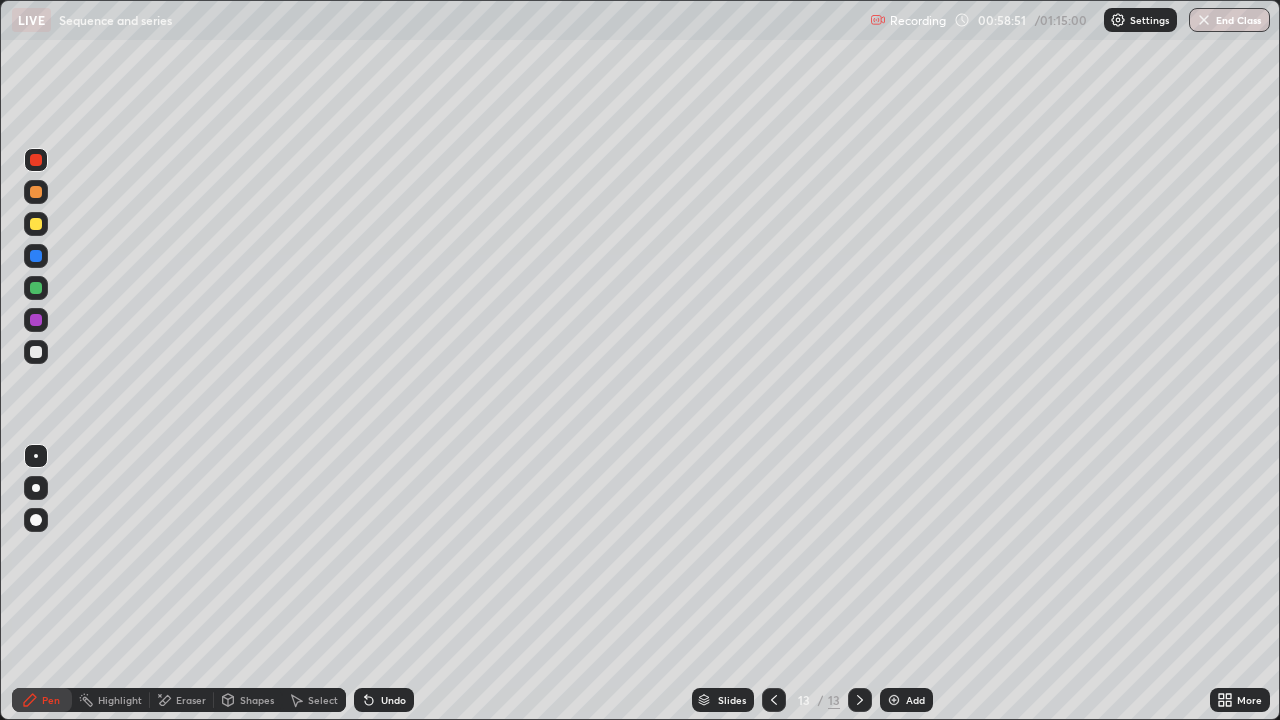 click at bounding box center (36, 288) 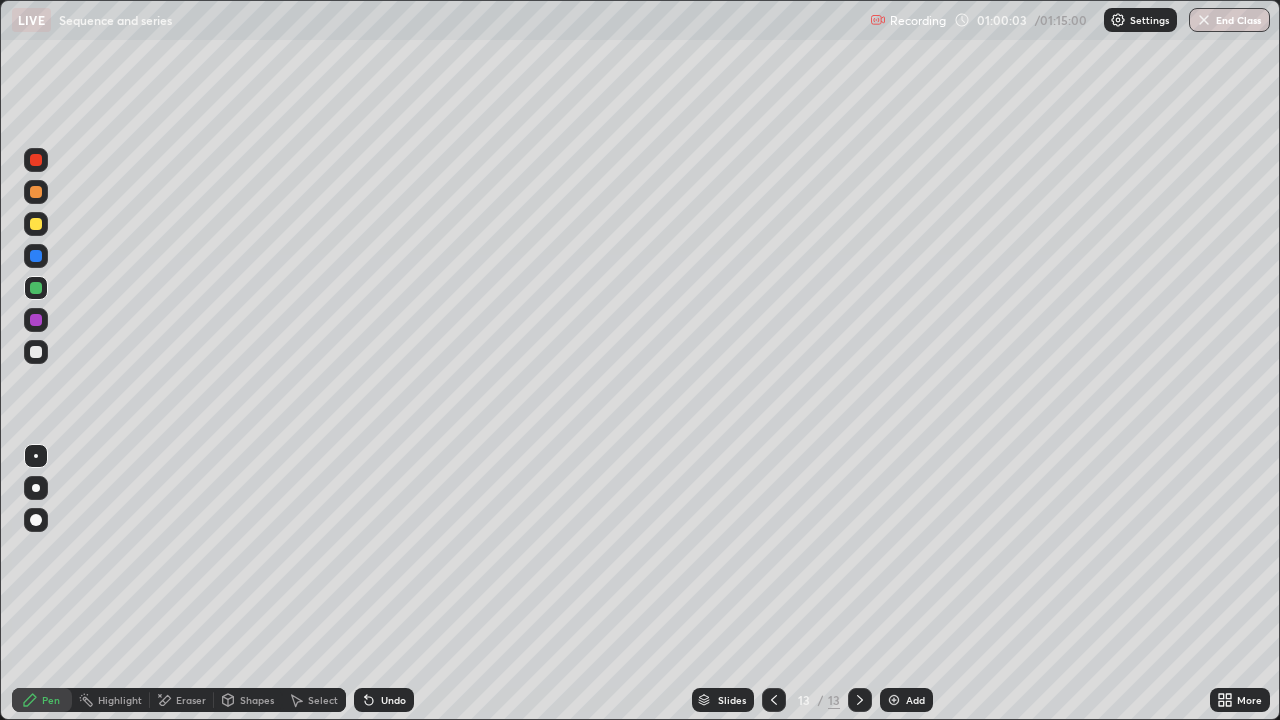 click at bounding box center [860, 700] 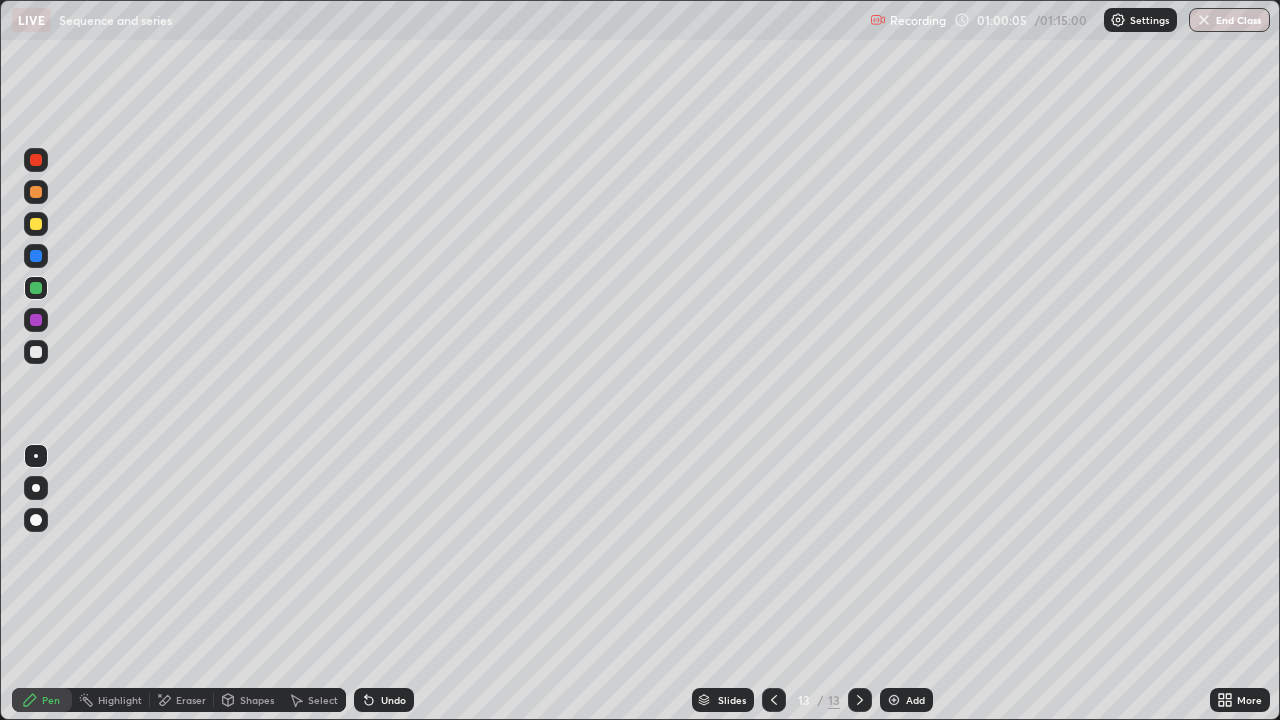 click at bounding box center (894, 700) 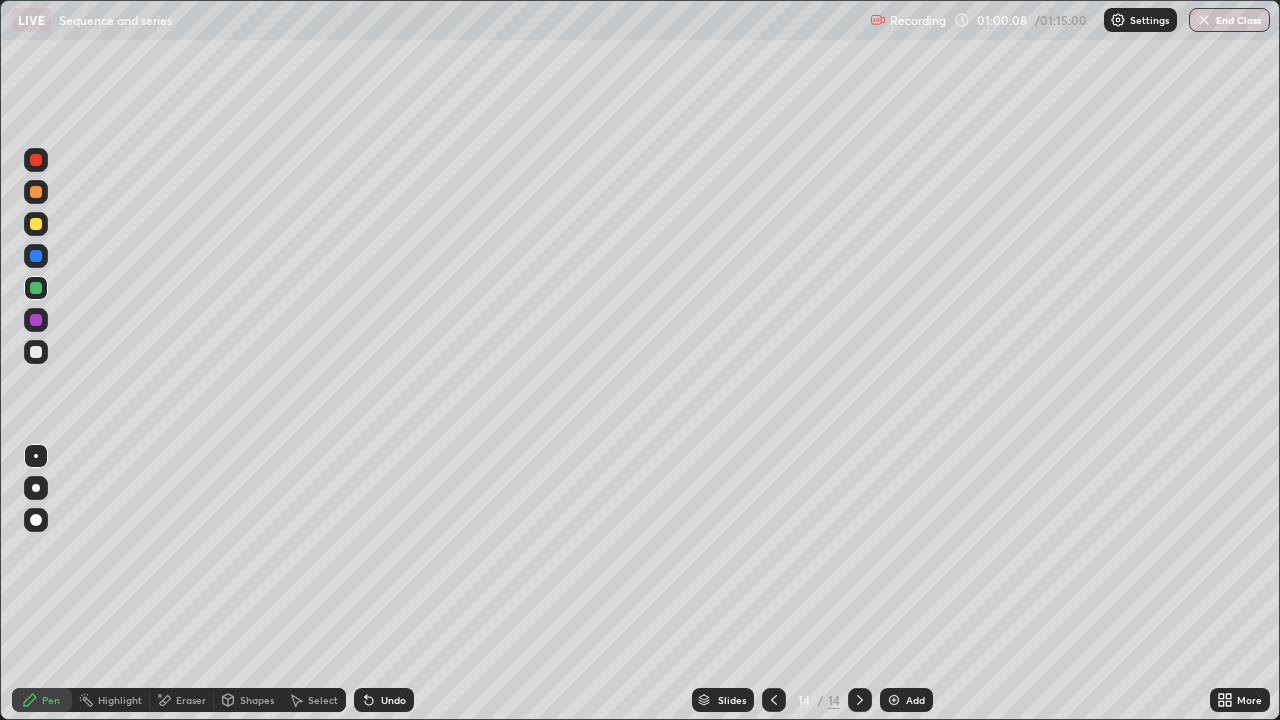 click at bounding box center (36, 224) 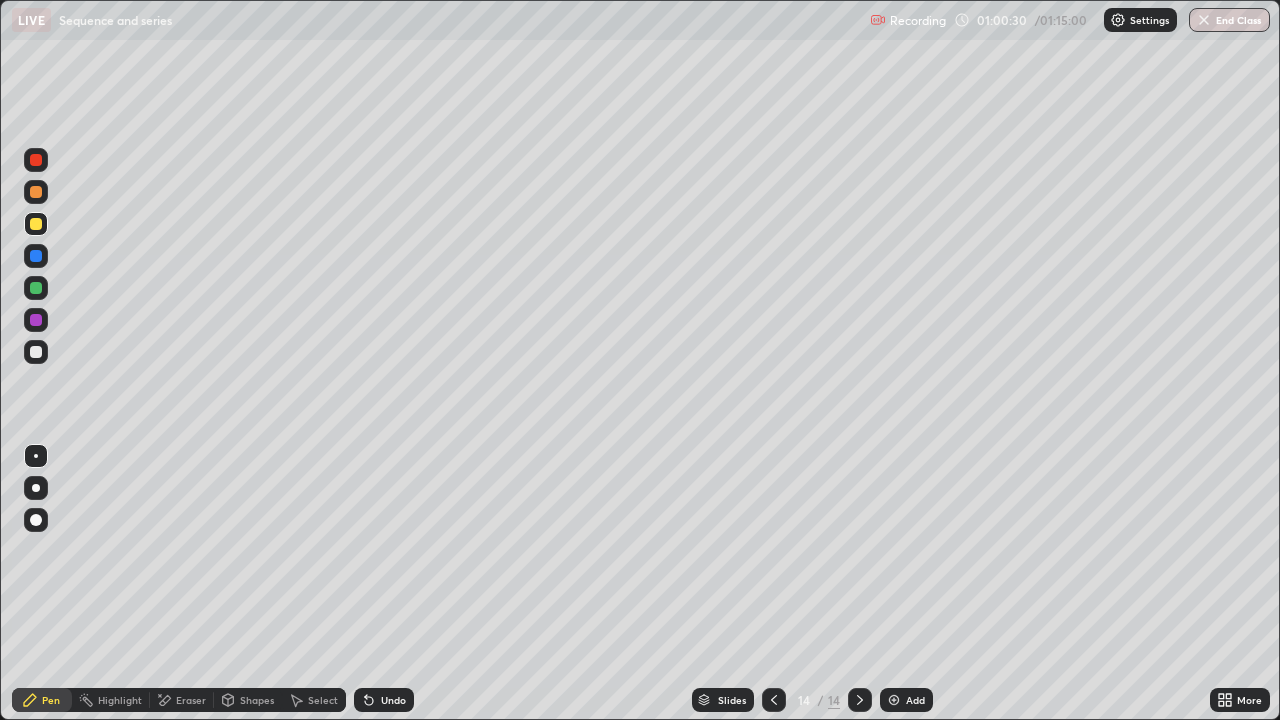 click at bounding box center (36, 352) 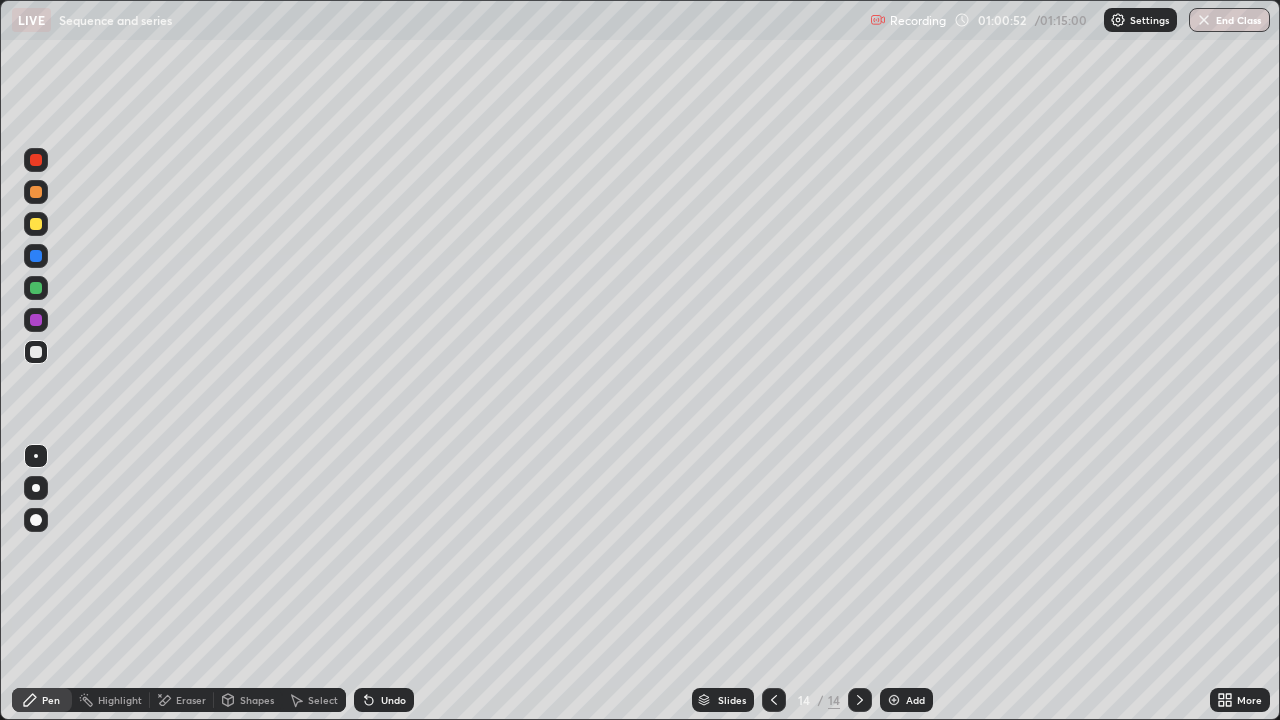 click at bounding box center (36, 320) 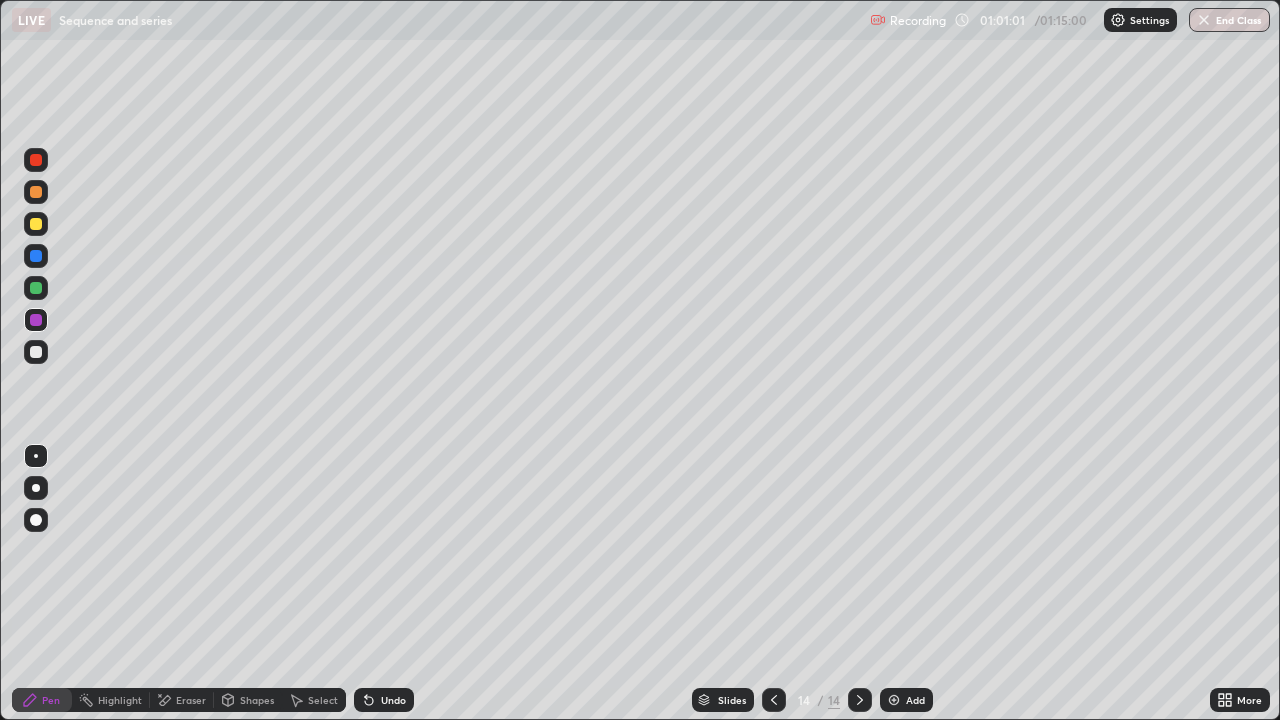 click 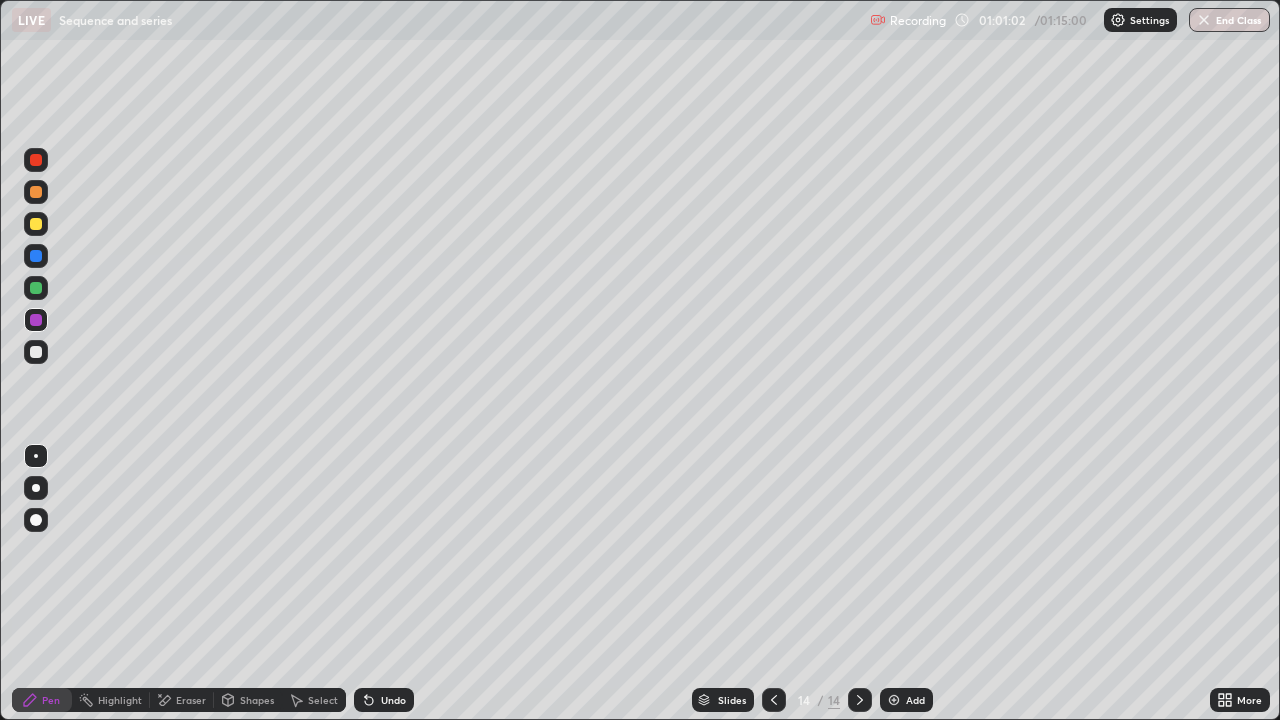 click on "Undo" at bounding box center (384, 700) 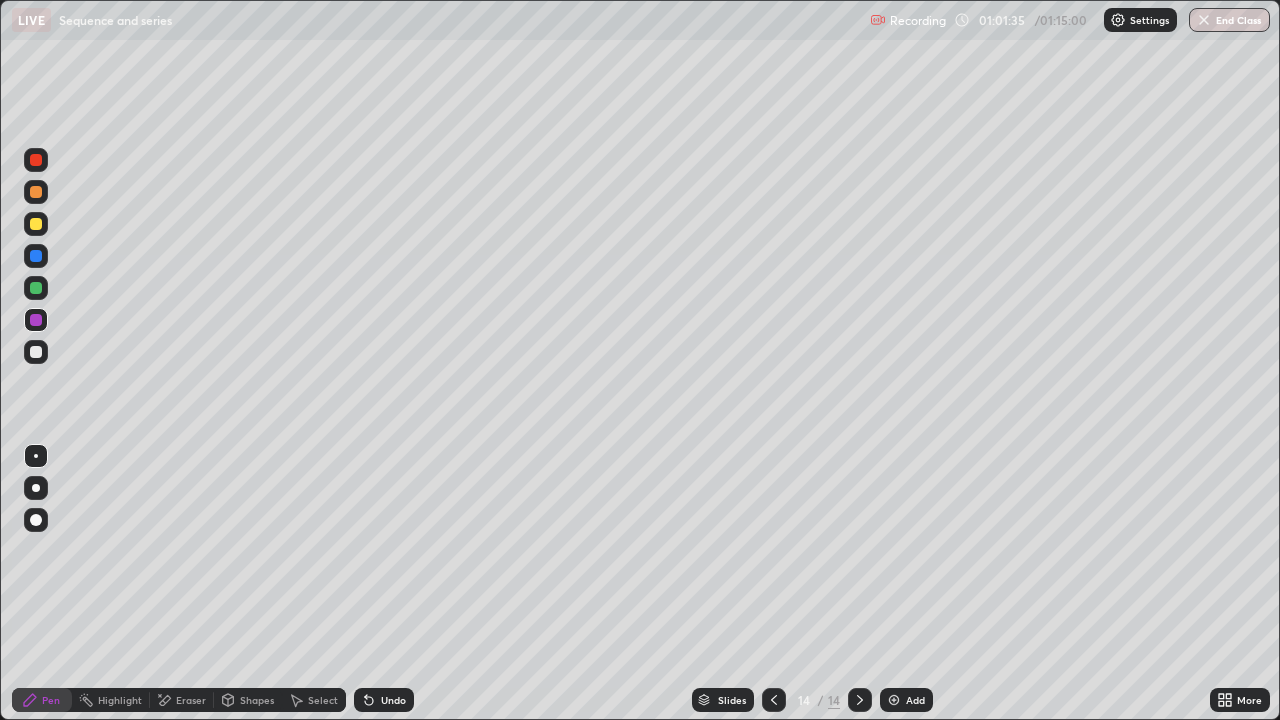 click at bounding box center (36, 256) 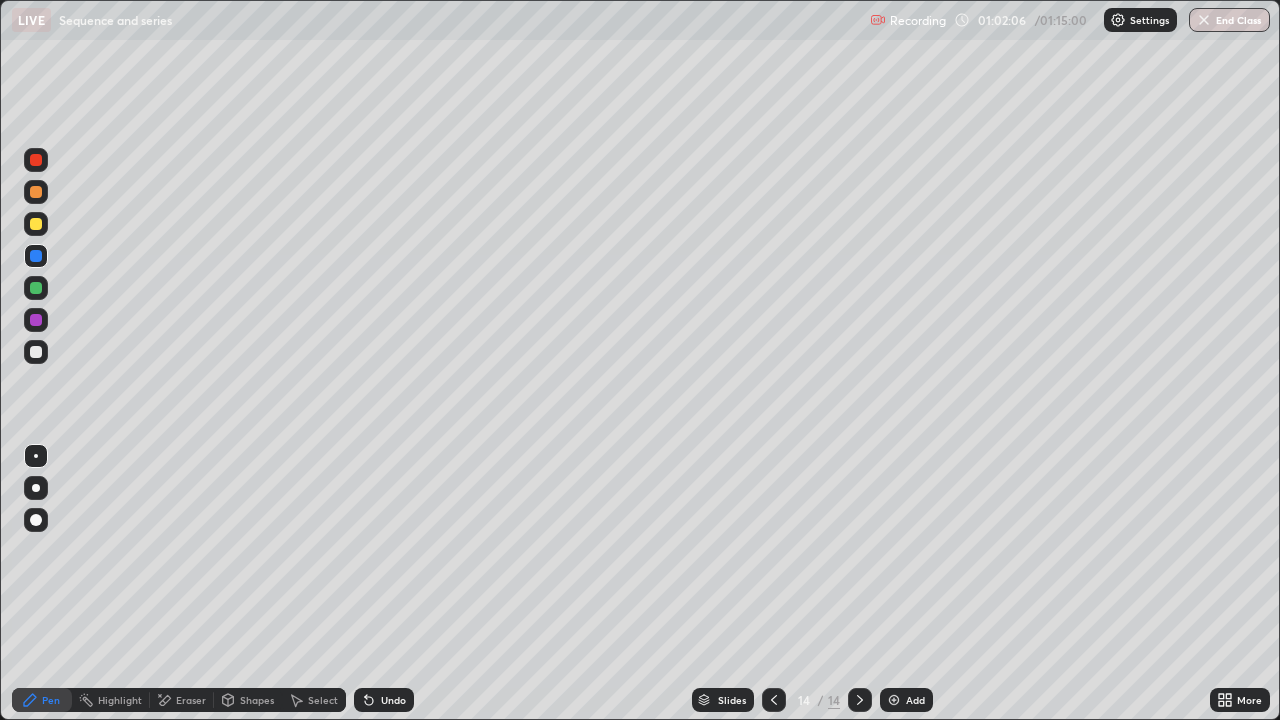 click at bounding box center (36, 288) 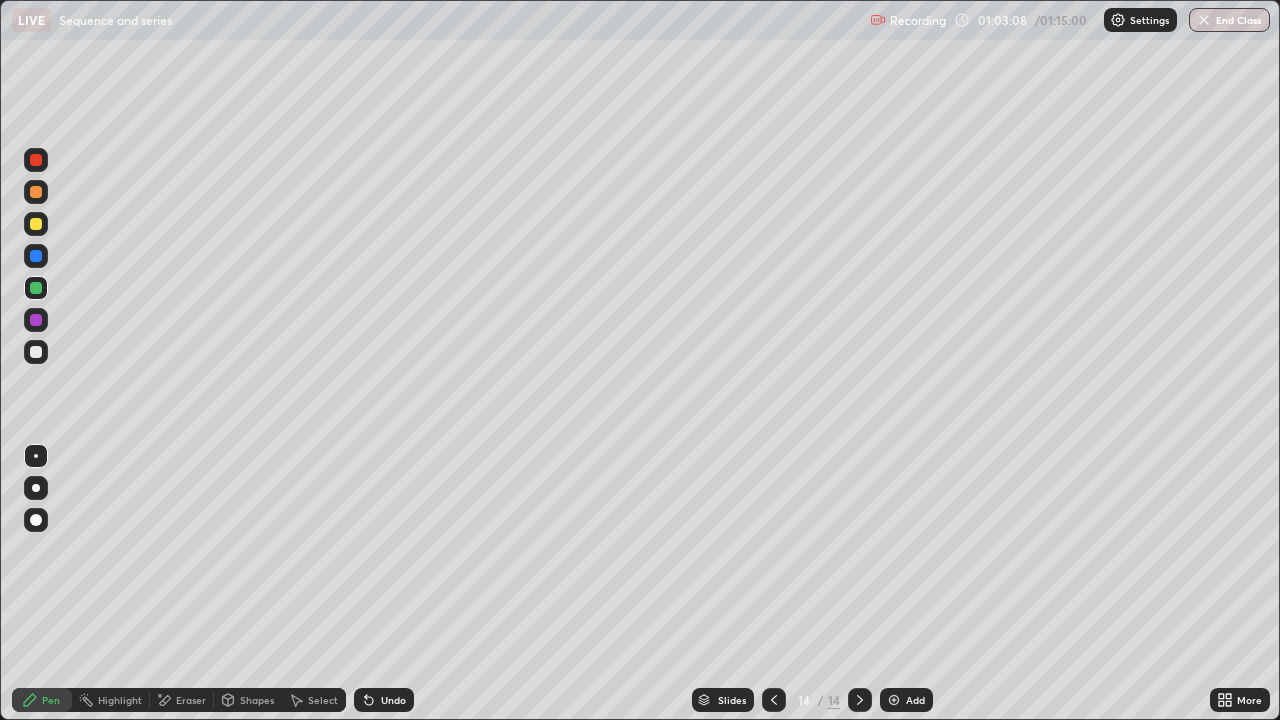 click at bounding box center [36, 256] 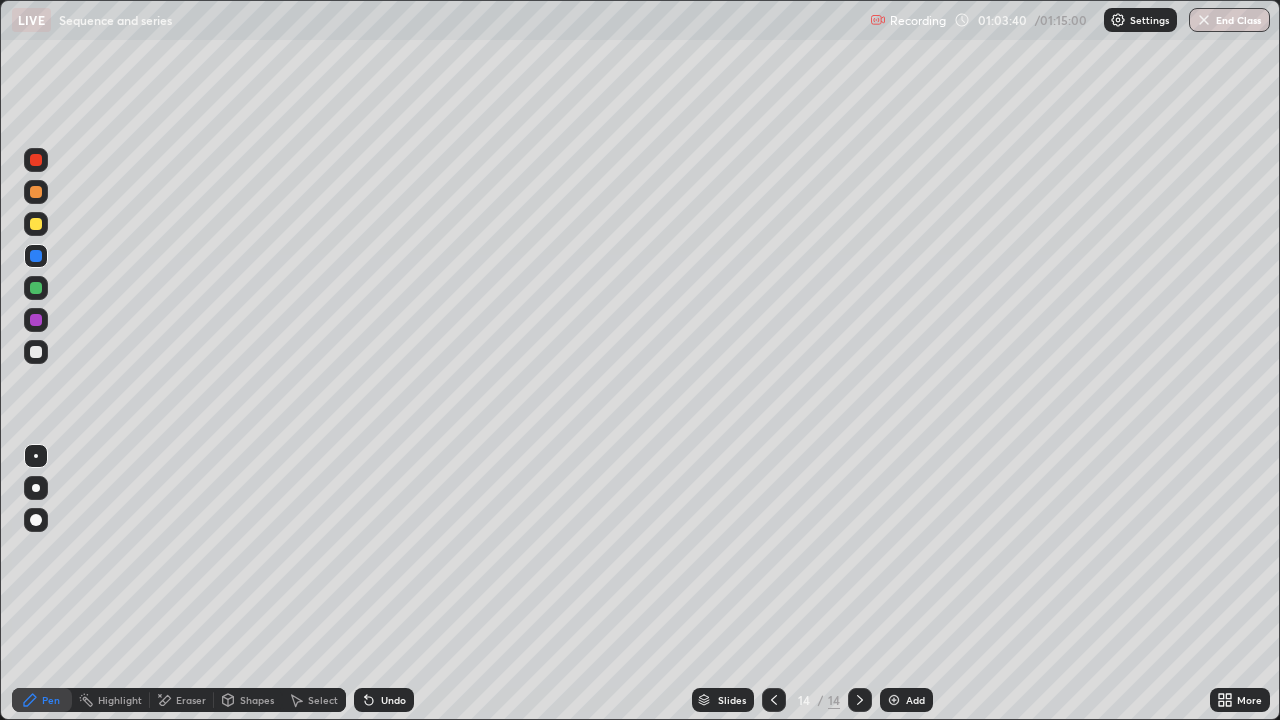 click at bounding box center [36, 352] 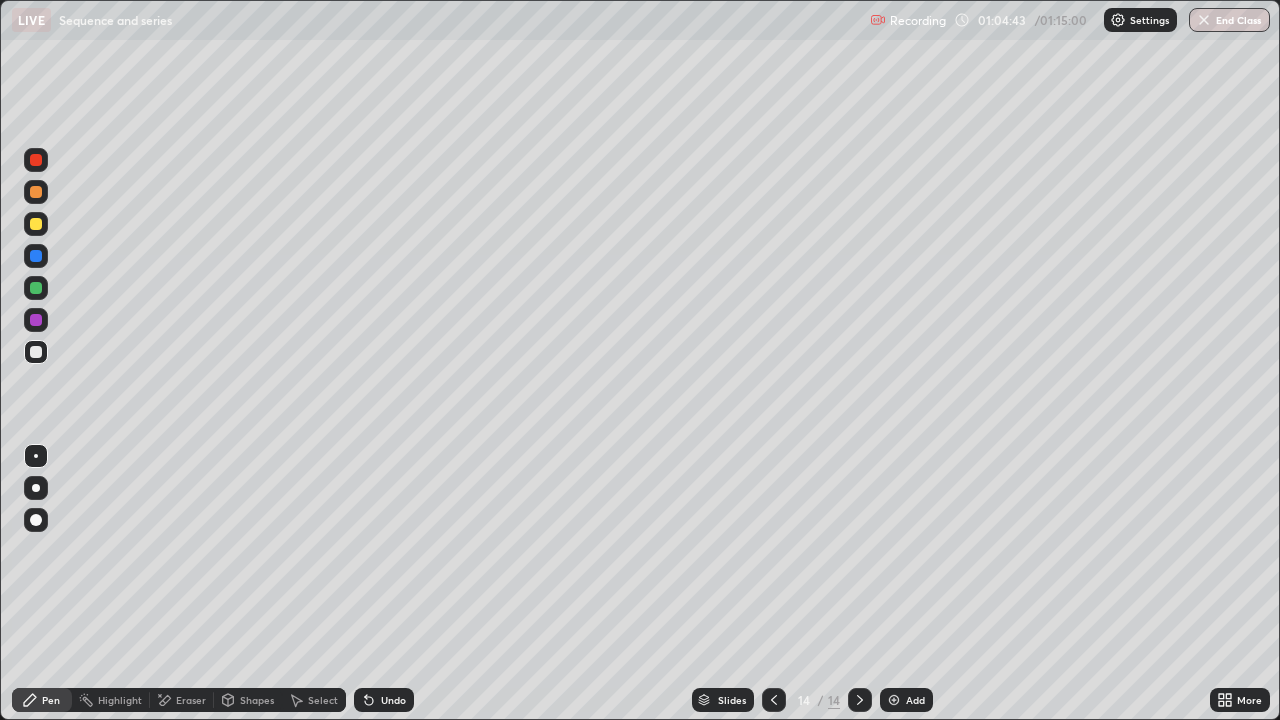 click at bounding box center (36, 288) 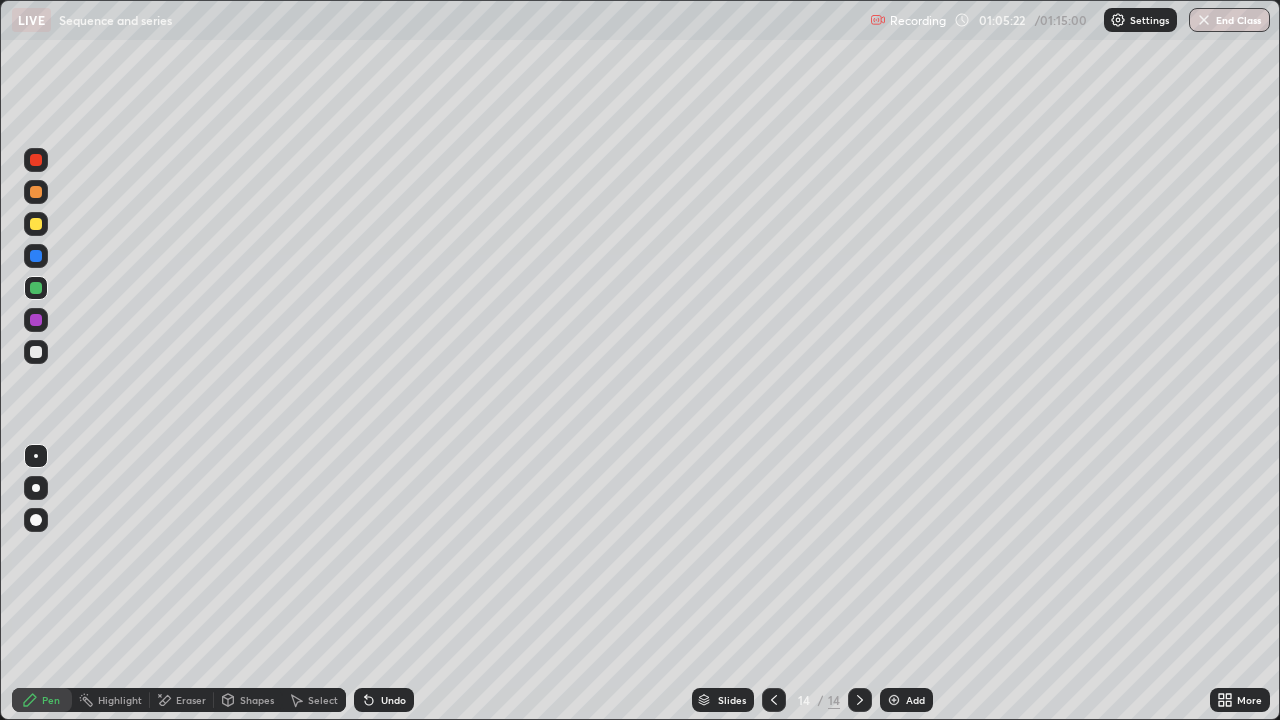 click at bounding box center [36, 320] 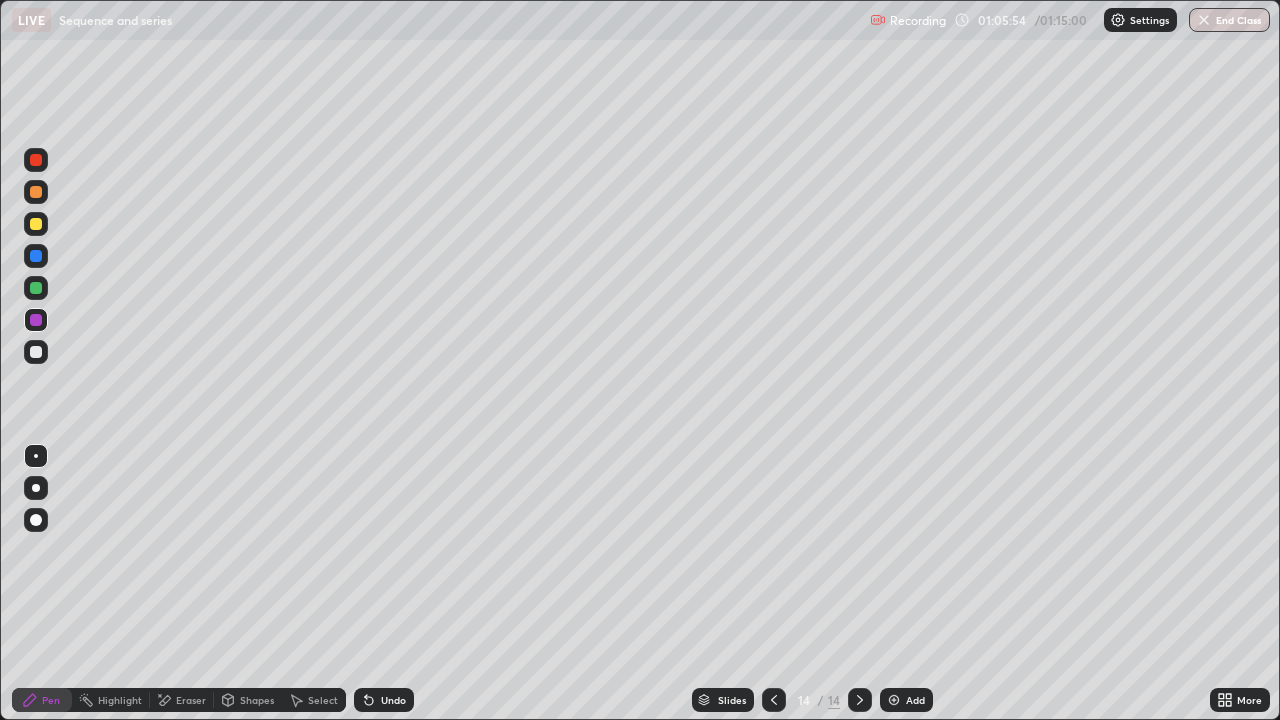 click 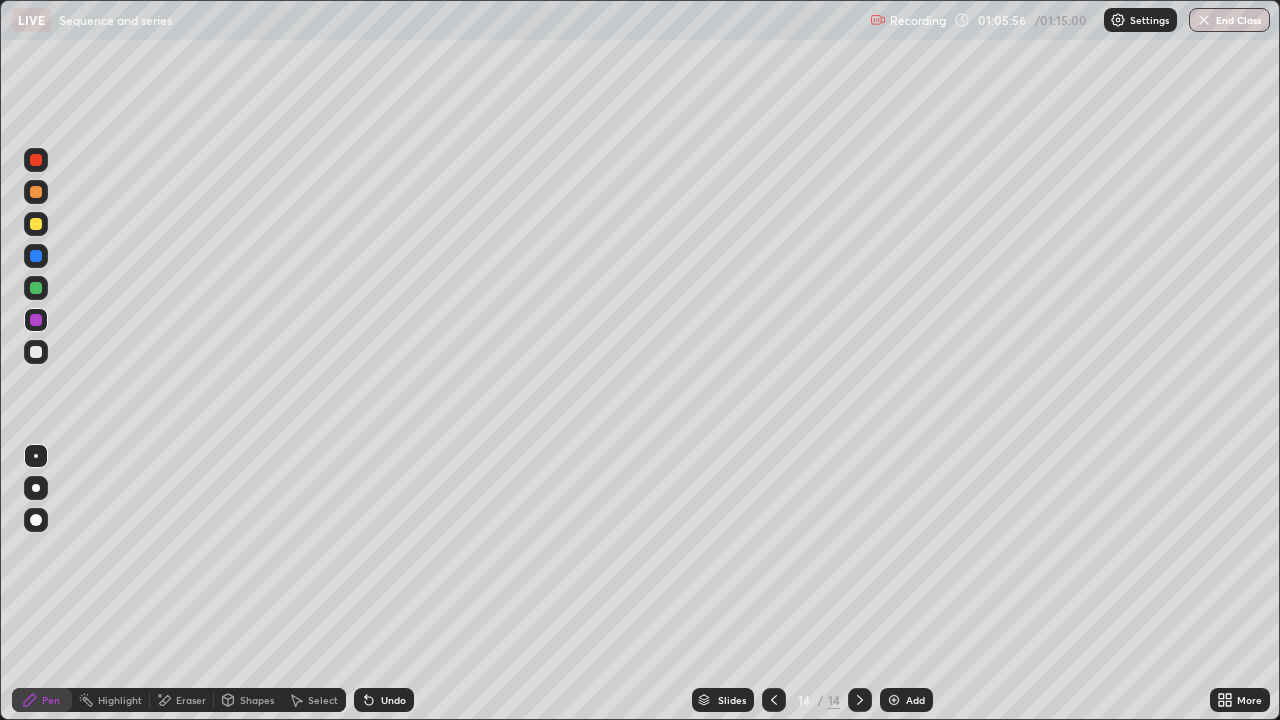 click 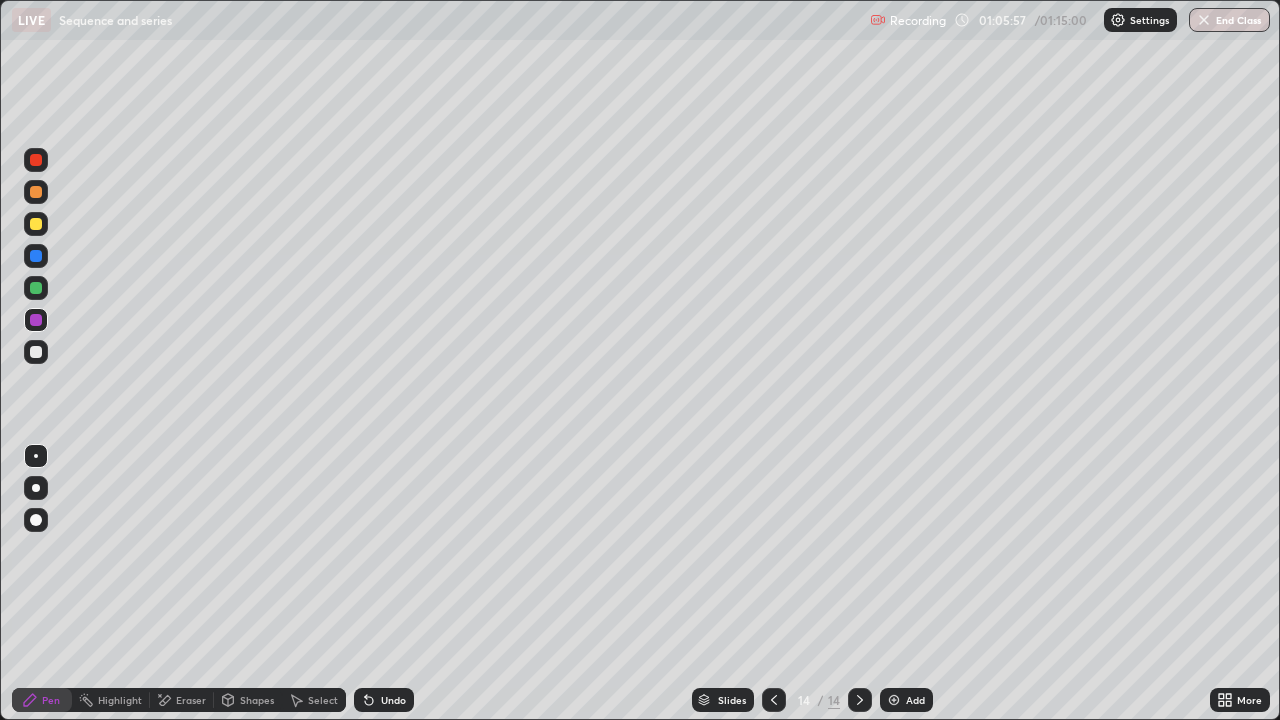 click 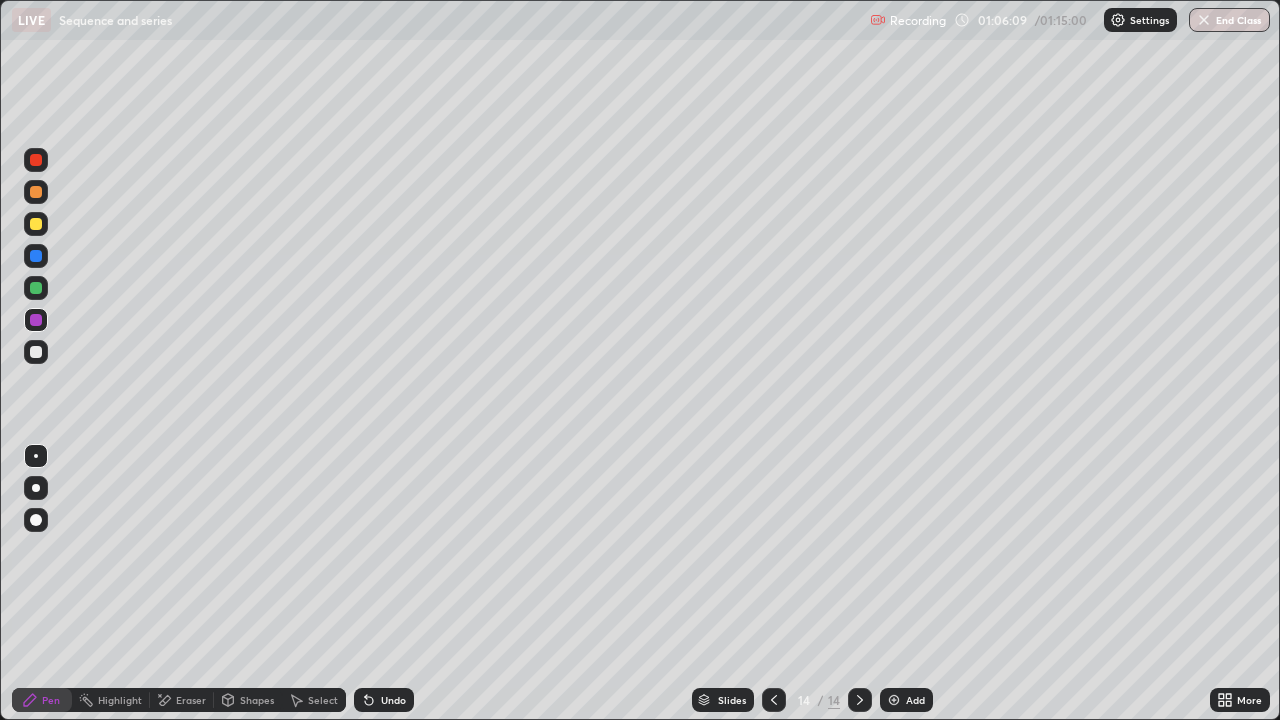 click at bounding box center (36, 288) 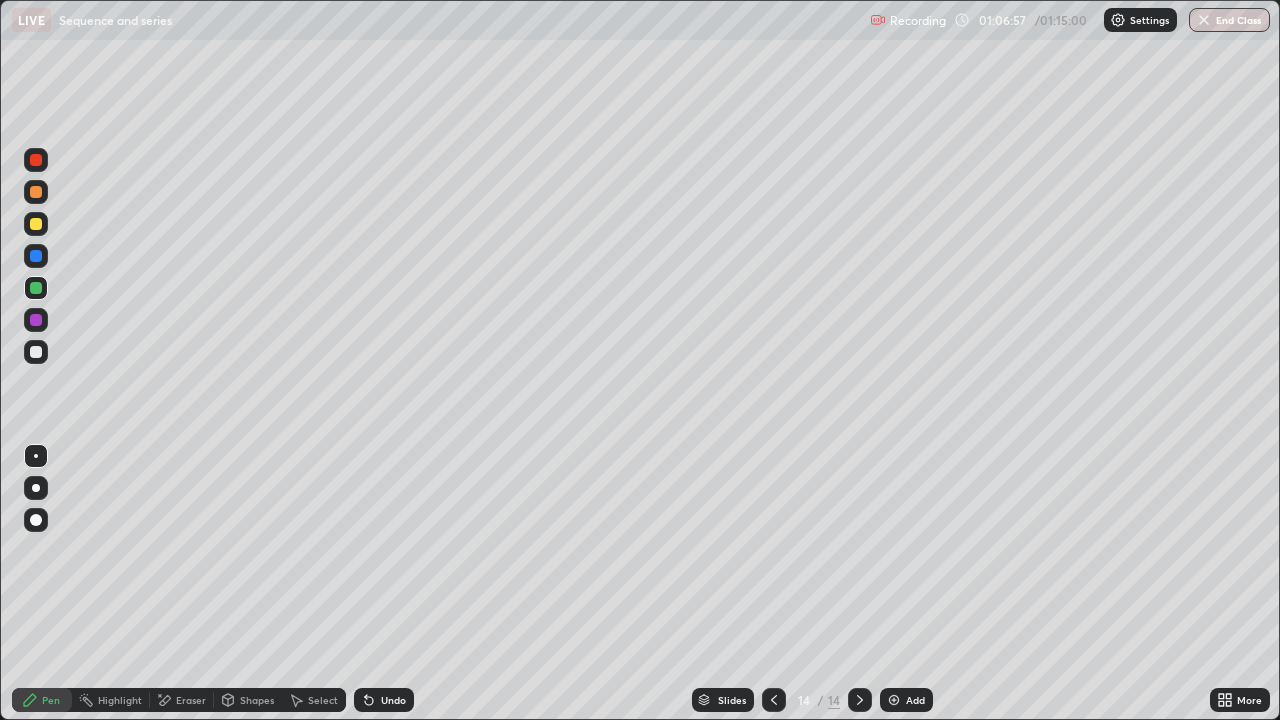 click at bounding box center (36, 320) 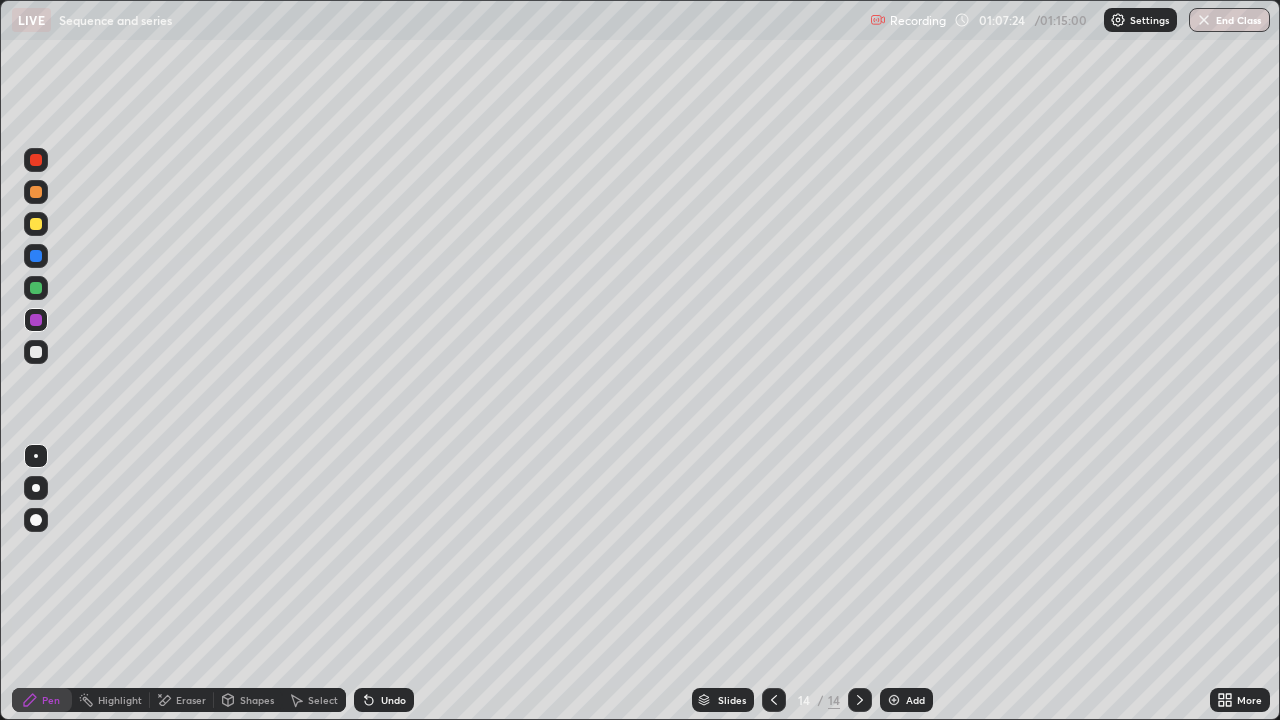 click at bounding box center (36, 256) 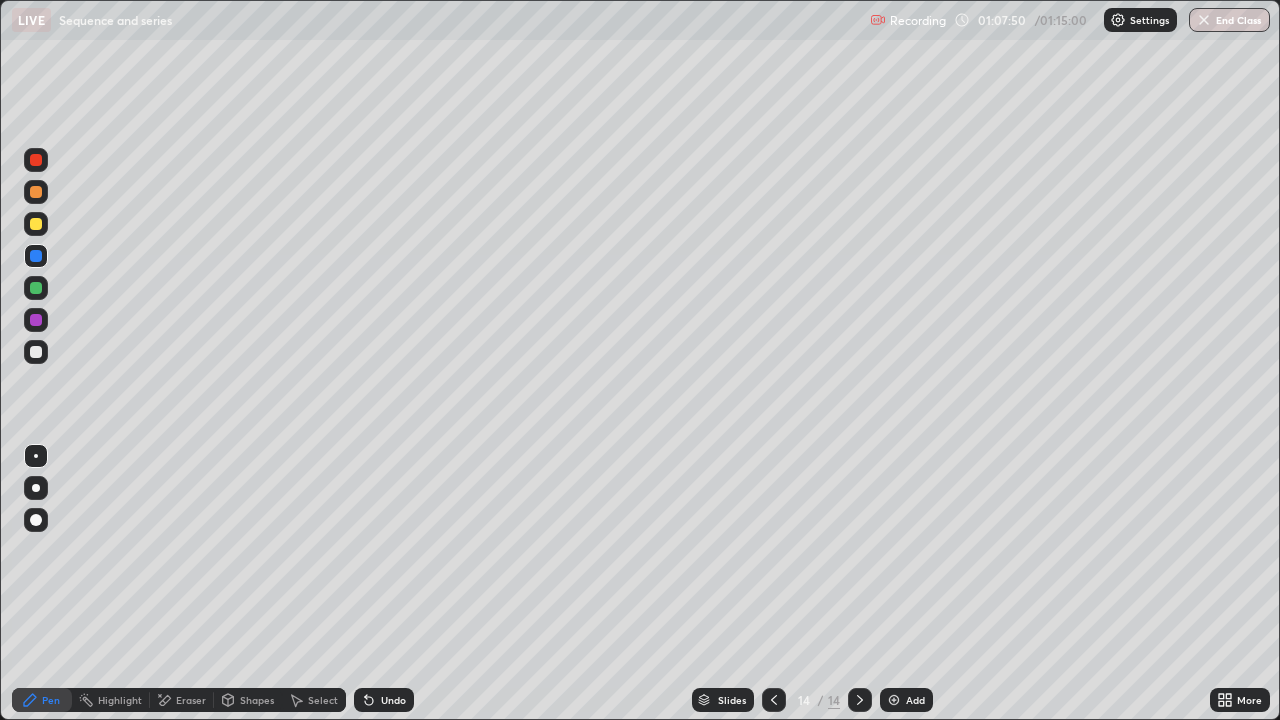 click at bounding box center [36, 224] 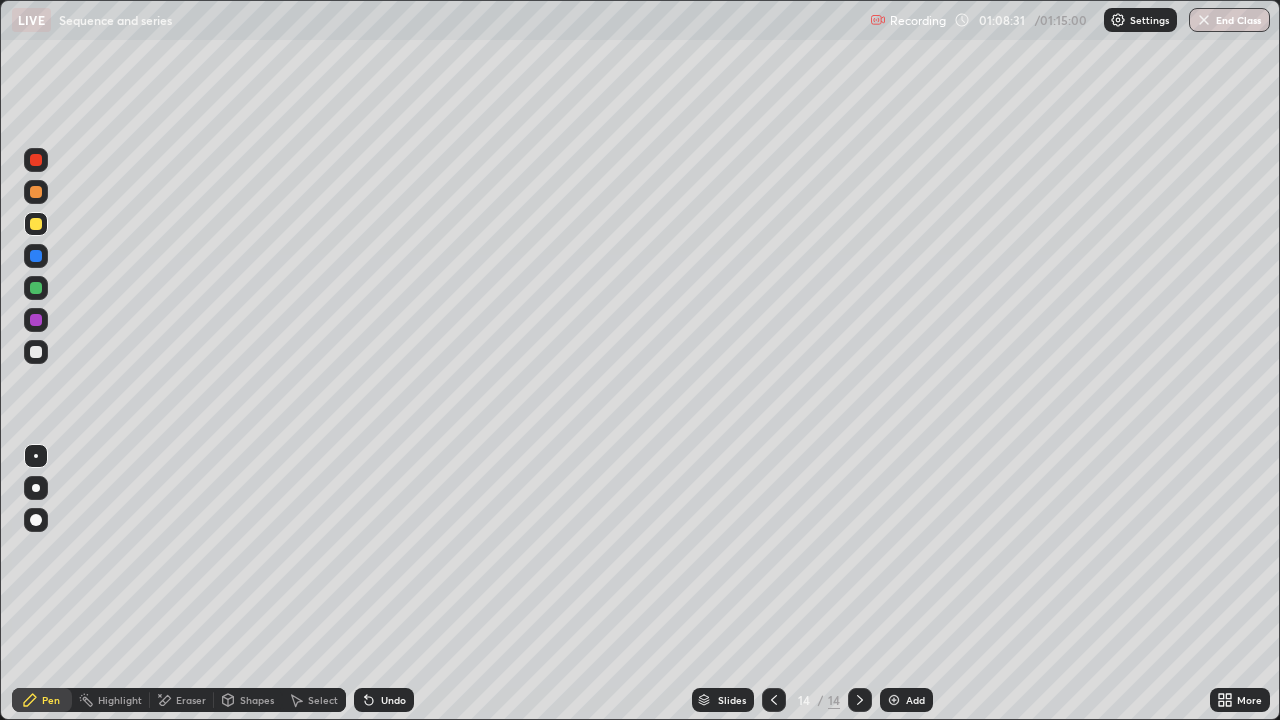 click at bounding box center [894, 700] 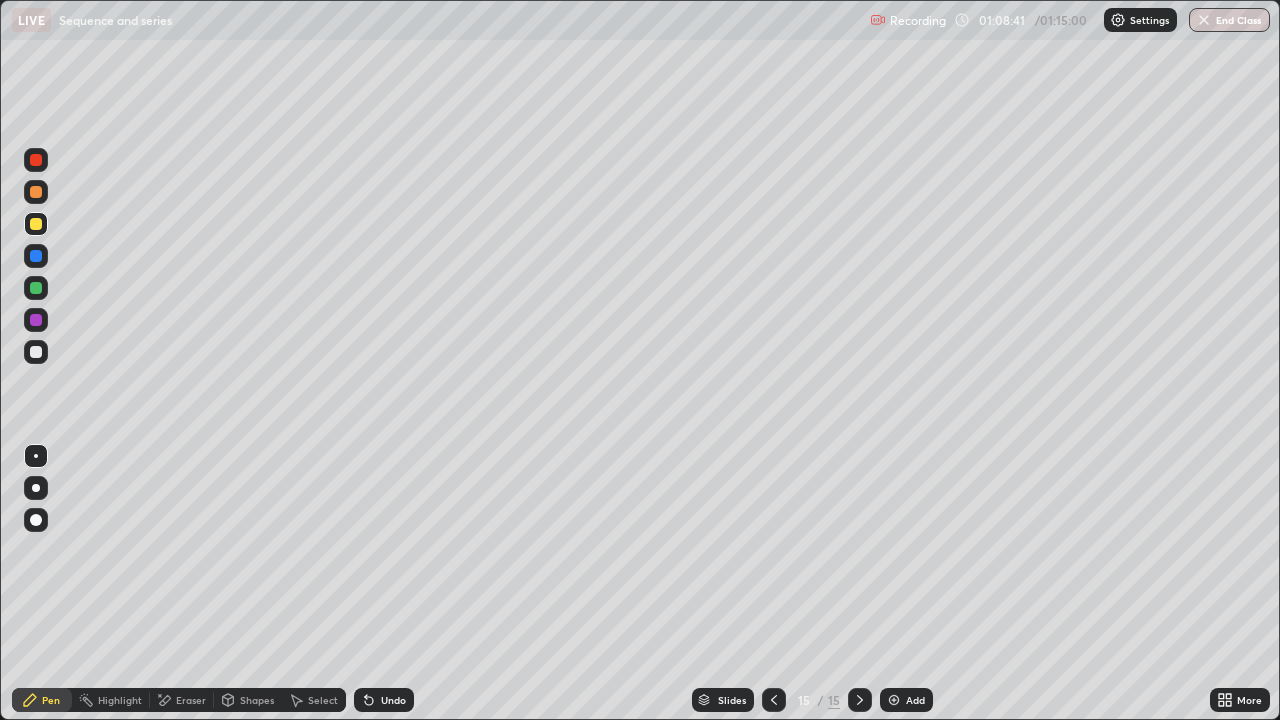 click on "Undo" at bounding box center (384, 700) 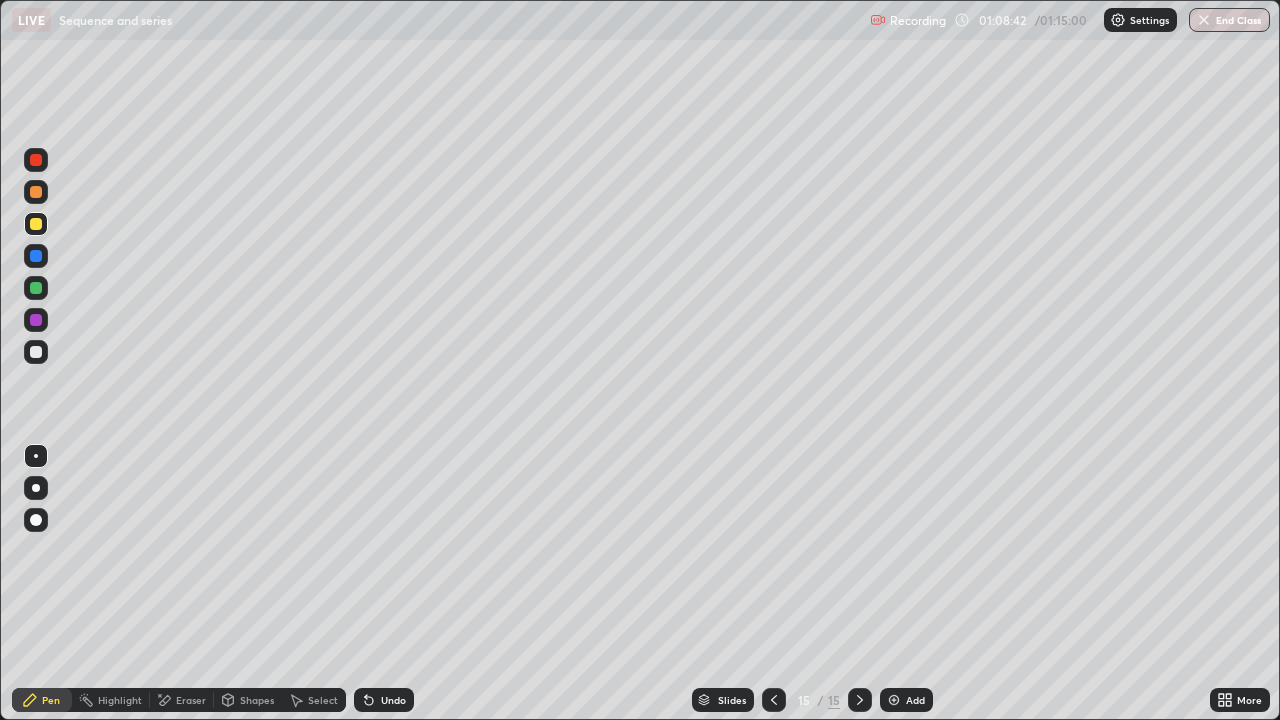 click on "Undo" at bounding box center (393, 700) 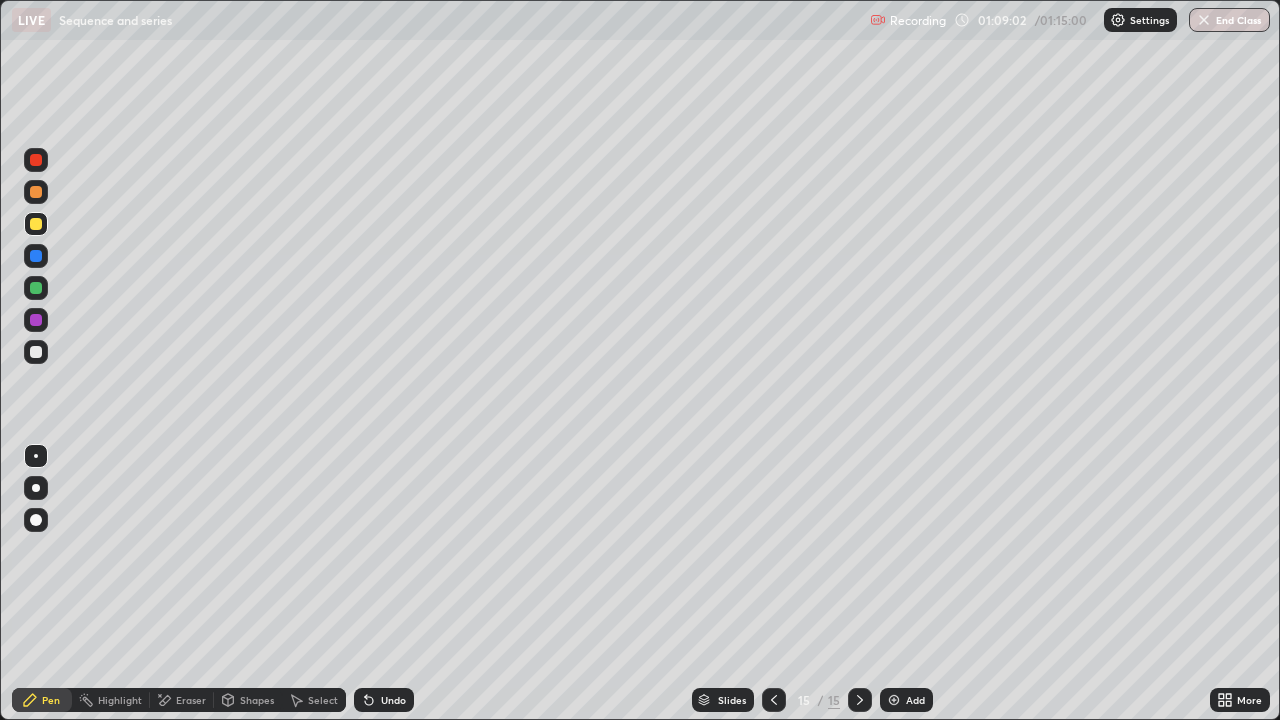 click 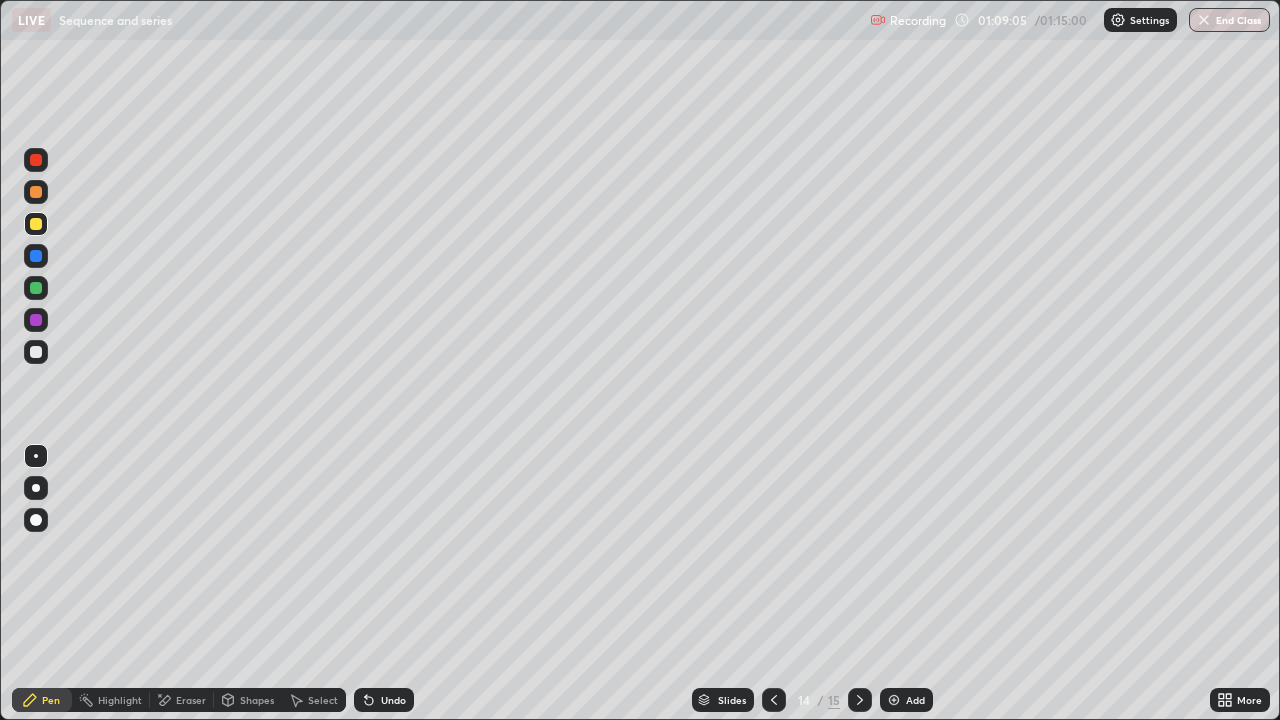 click 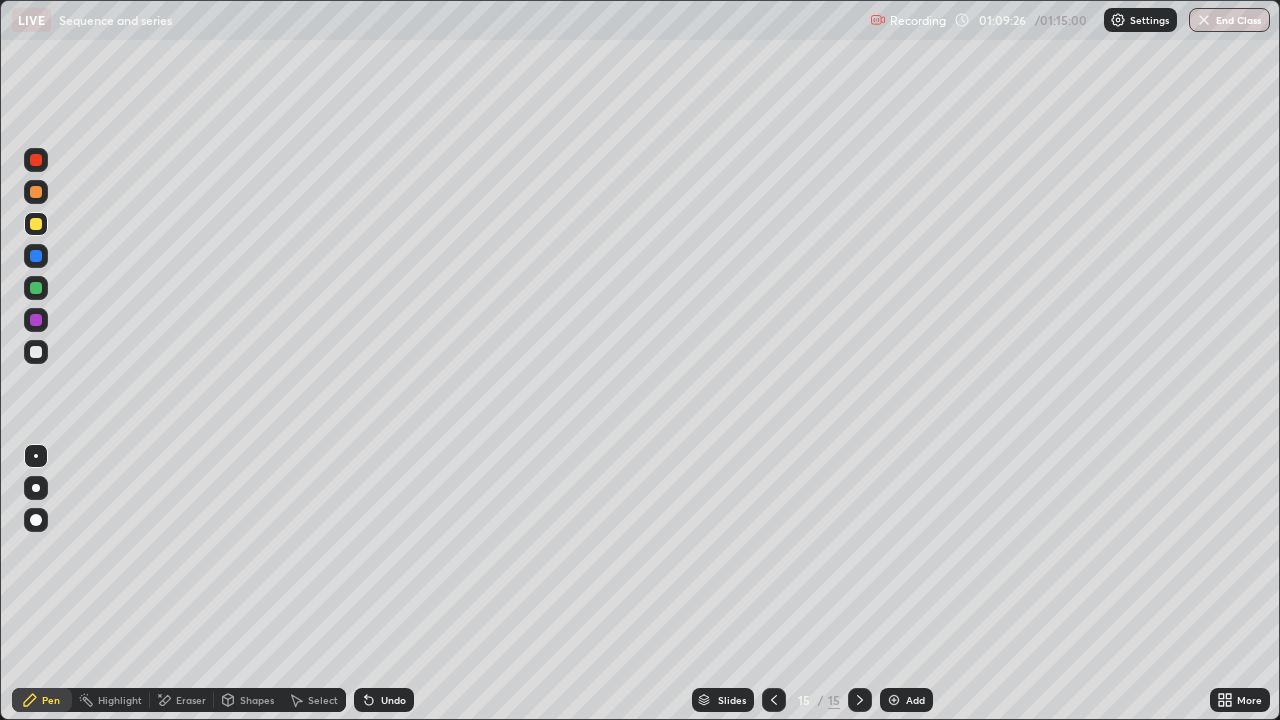 click 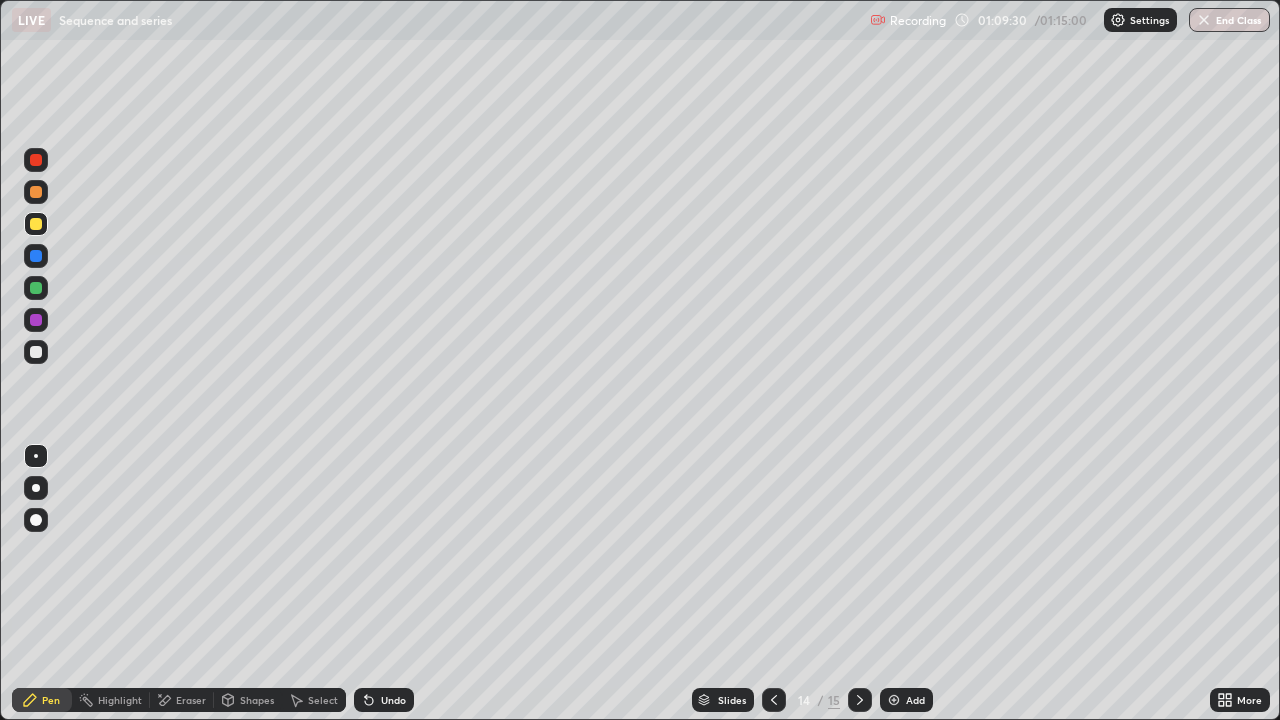 click 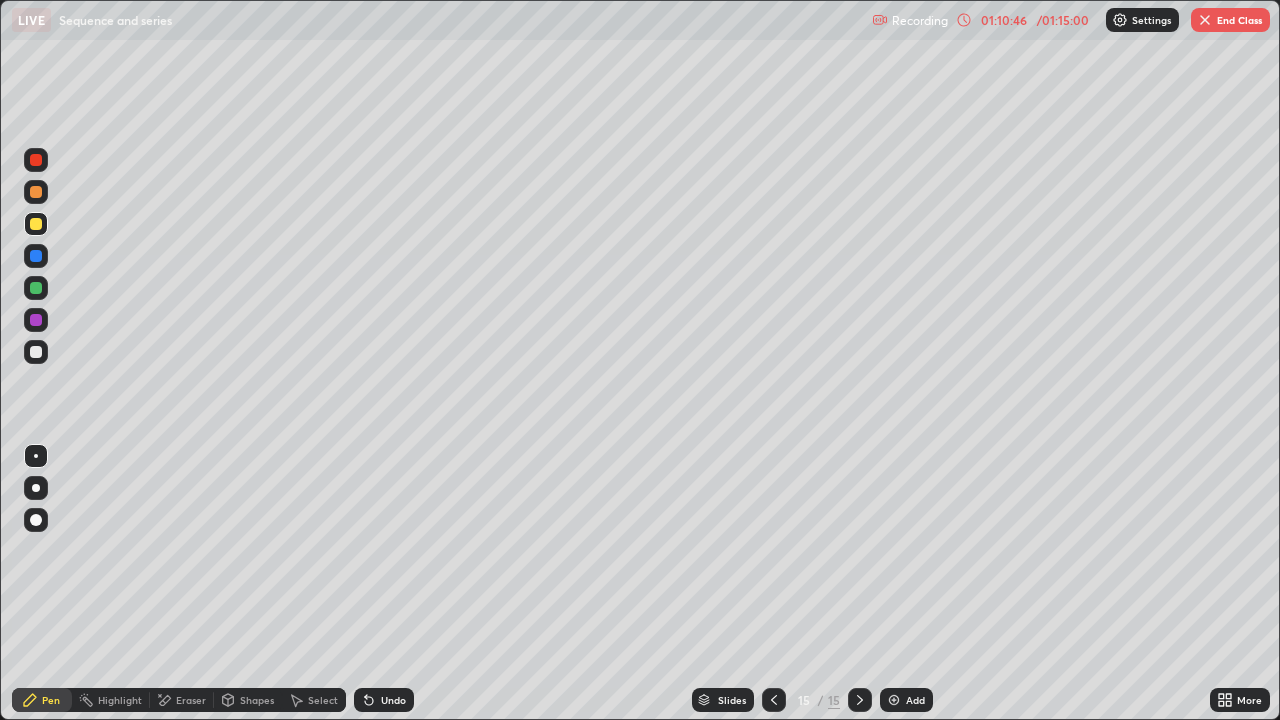 click at bounding box center (774, 700) 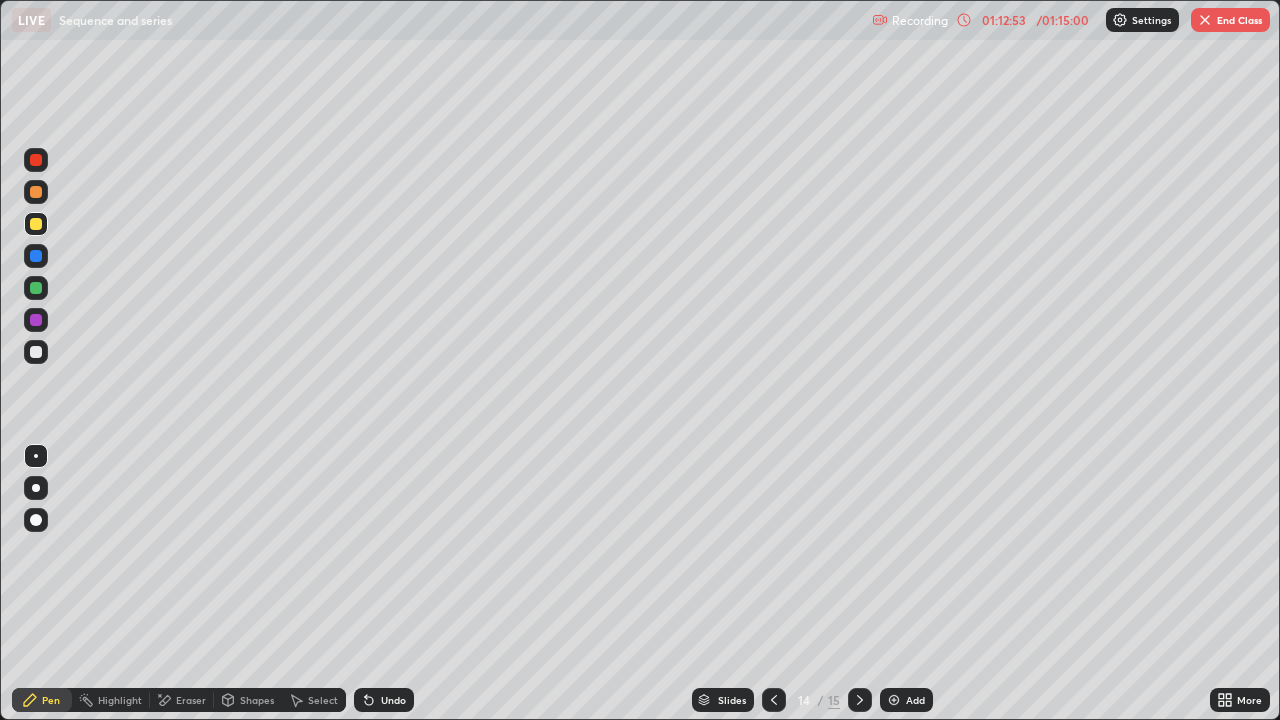 click 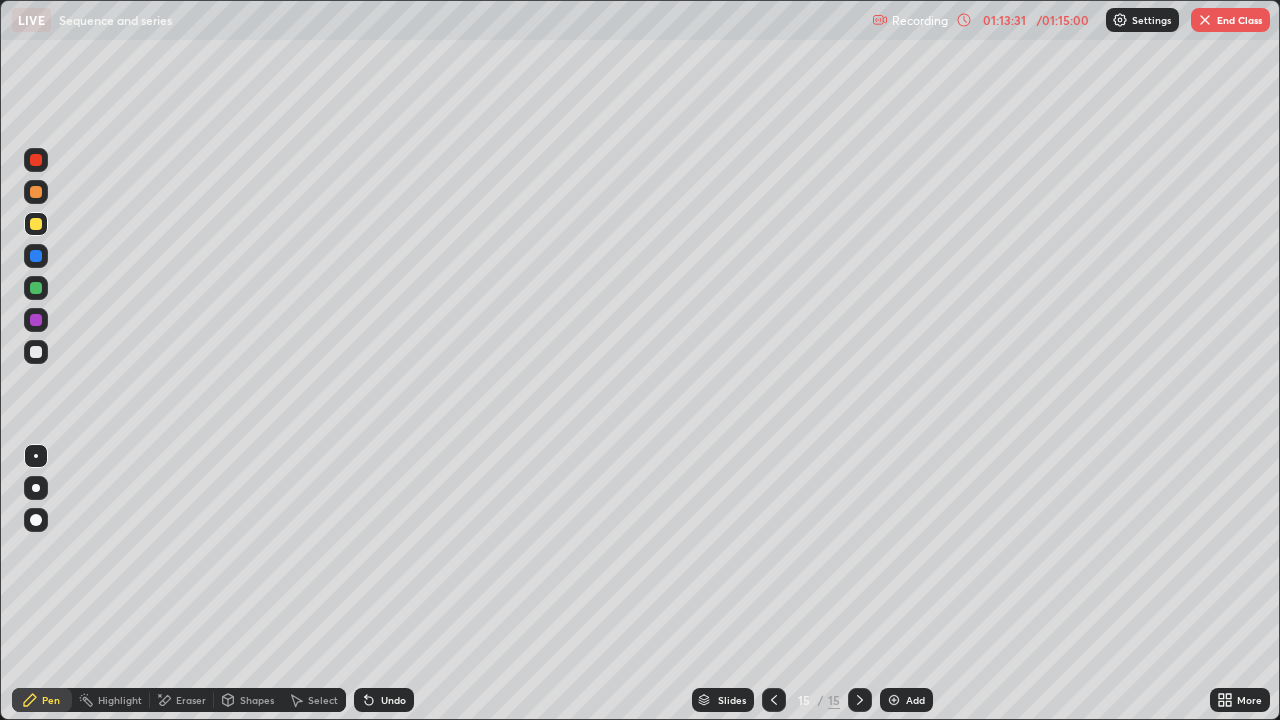 click 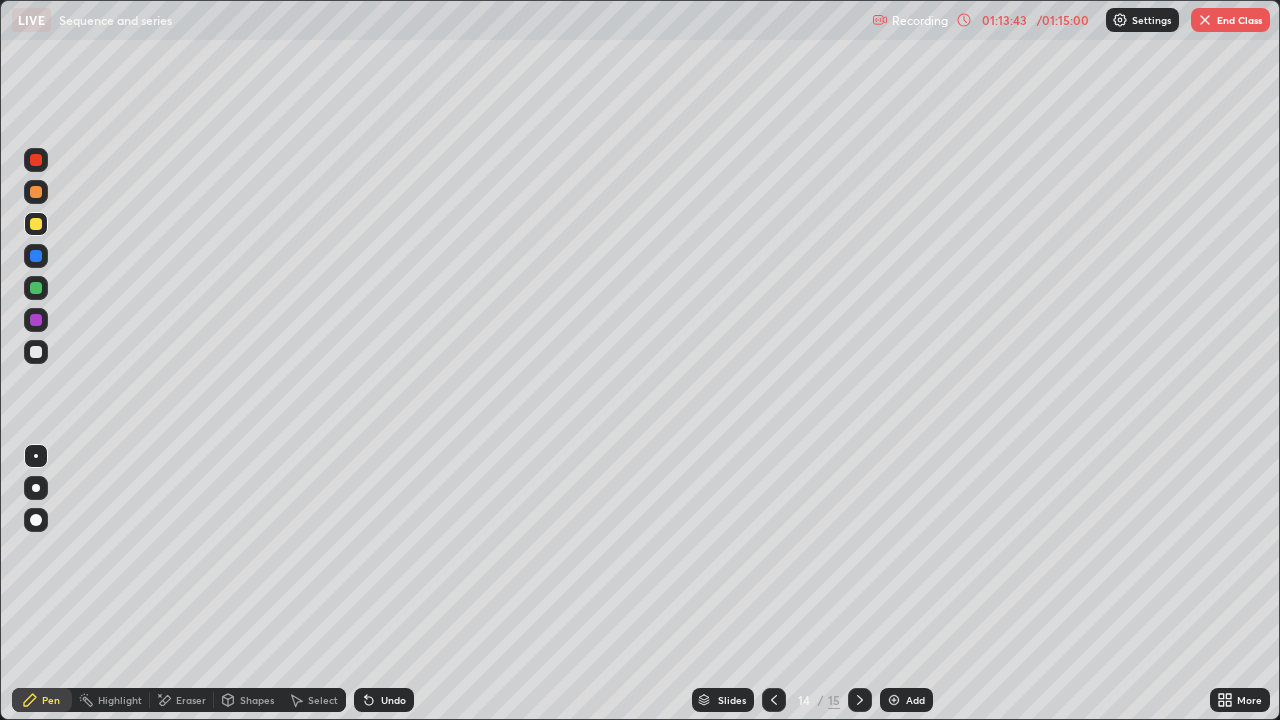 click at bounding box center (1205, 20) 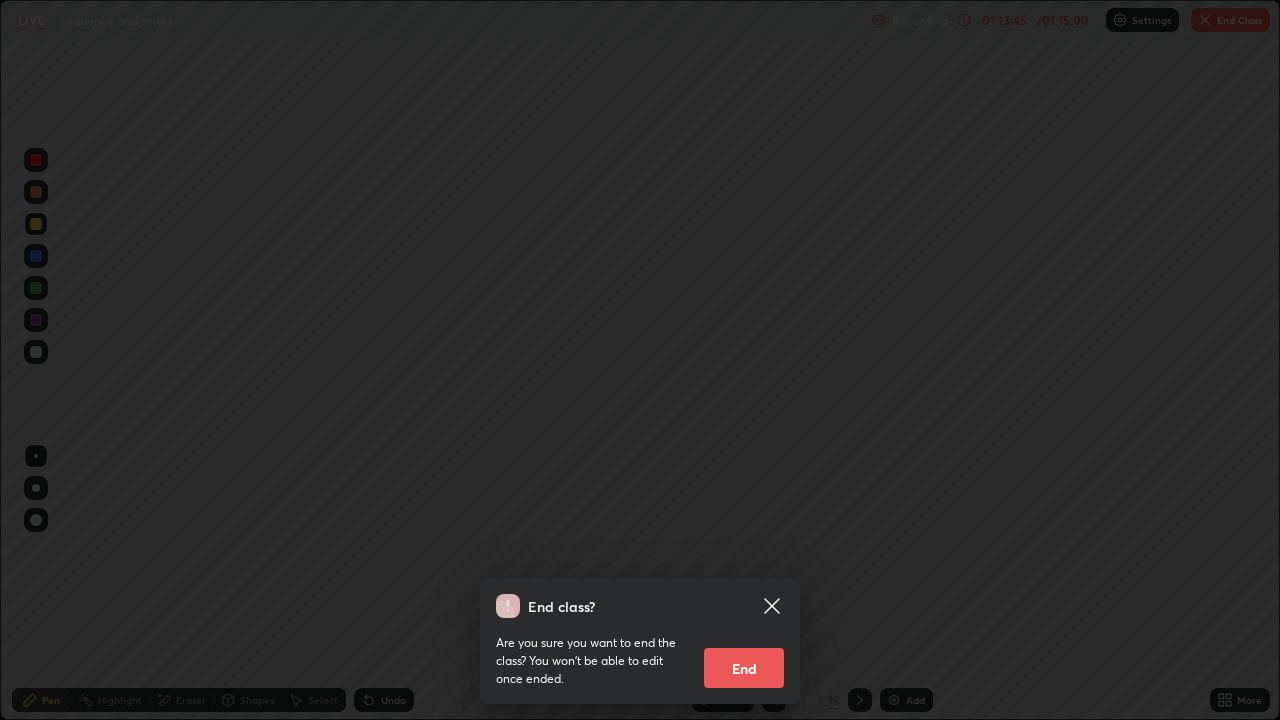 click on "End" at bounding box center [744, 668] 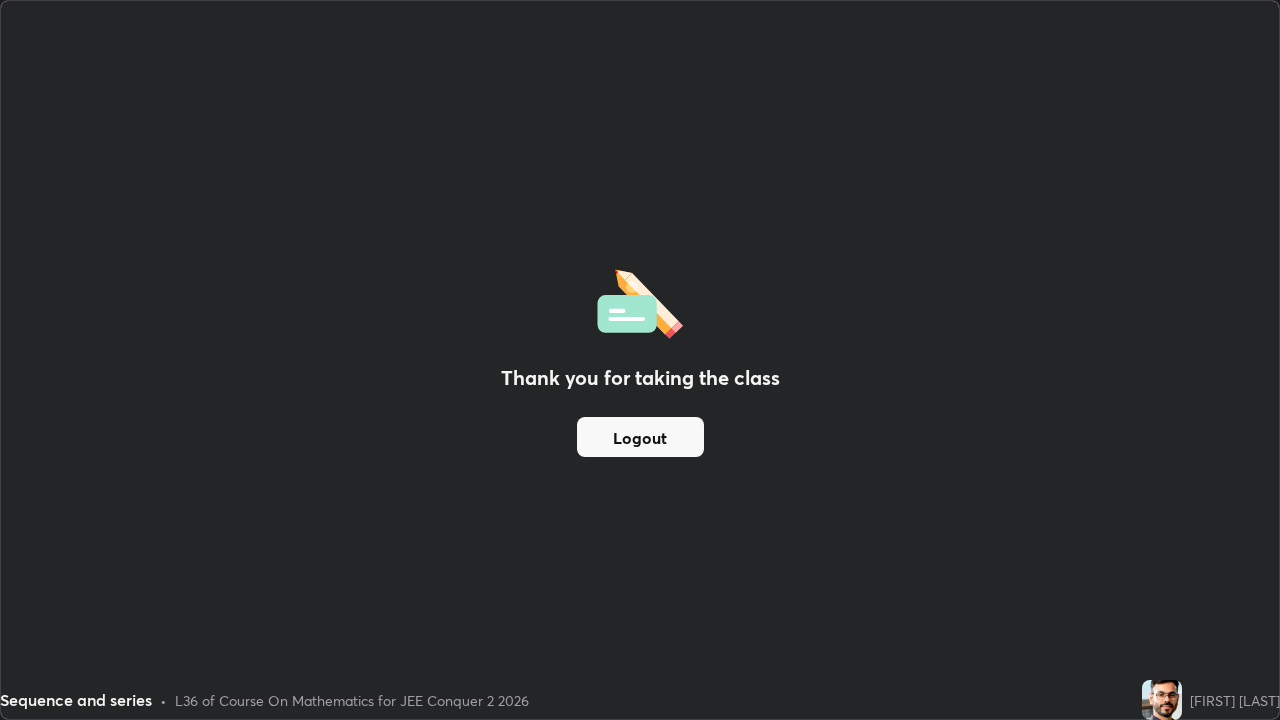 click on "Logout" at bounding box center (640, 437) 